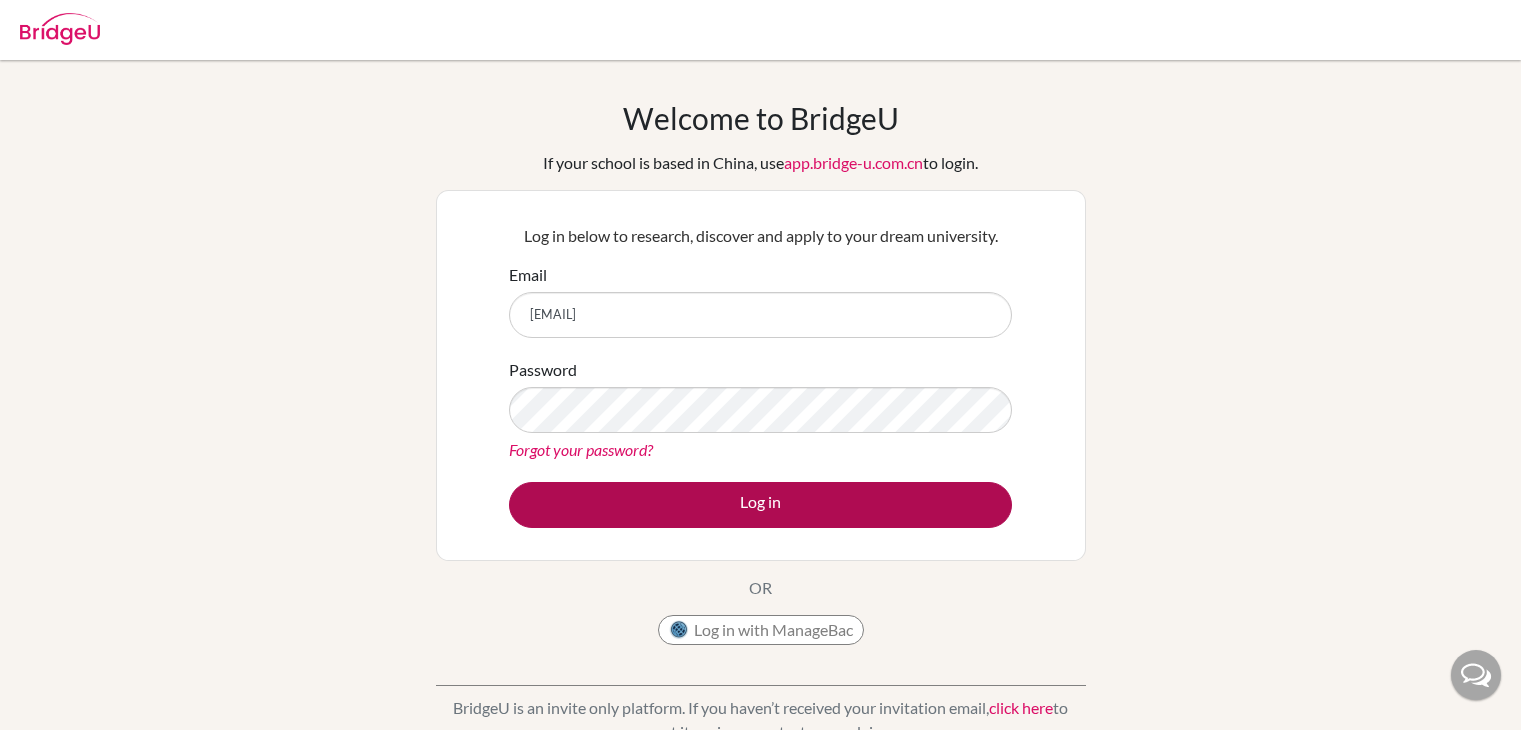 scroll, scrollTop: 0, scrollLeft: 0, axis: both 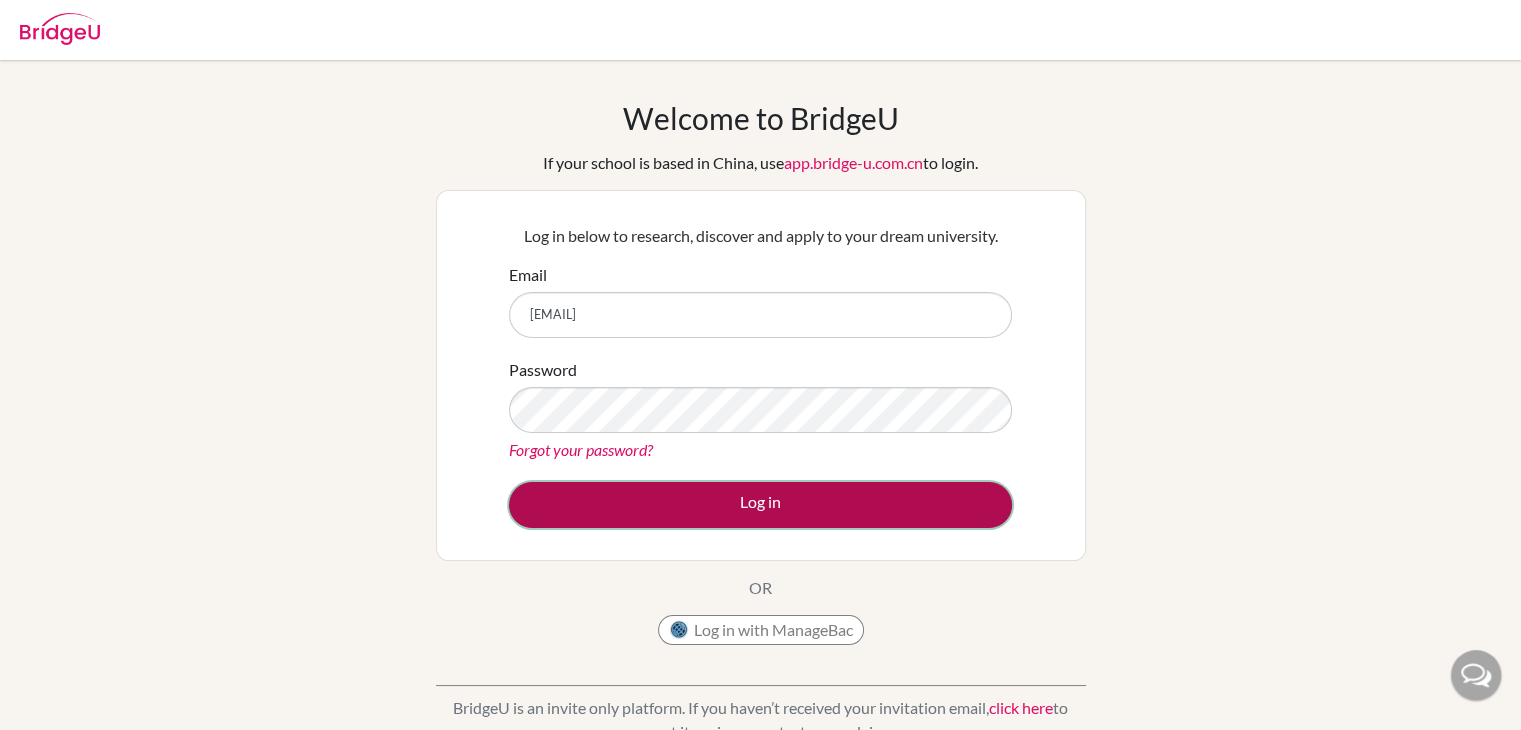 click on "Log in" at bounding box center [760, 505] 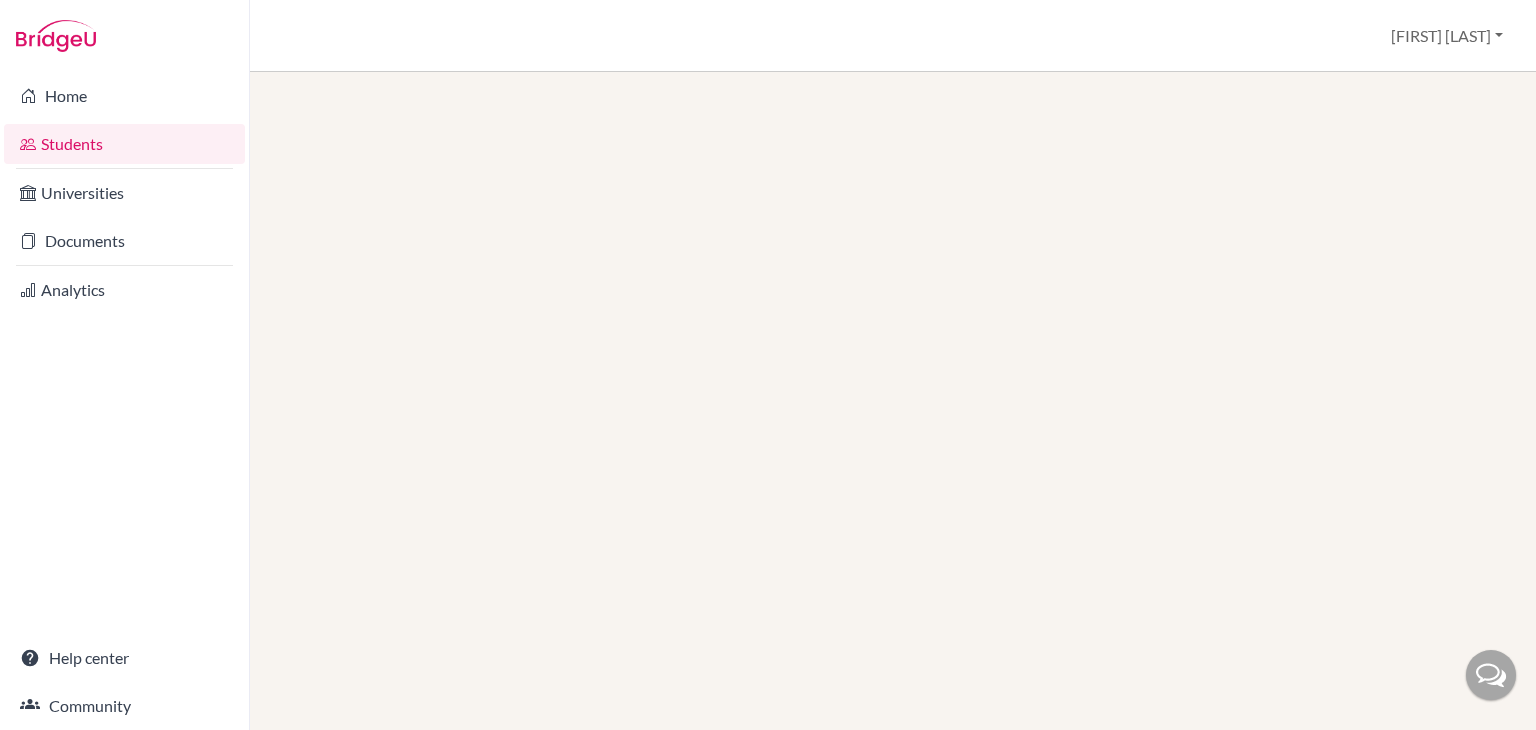 scroll, scrollTop: 0, scrollLeft: 0, axis: both 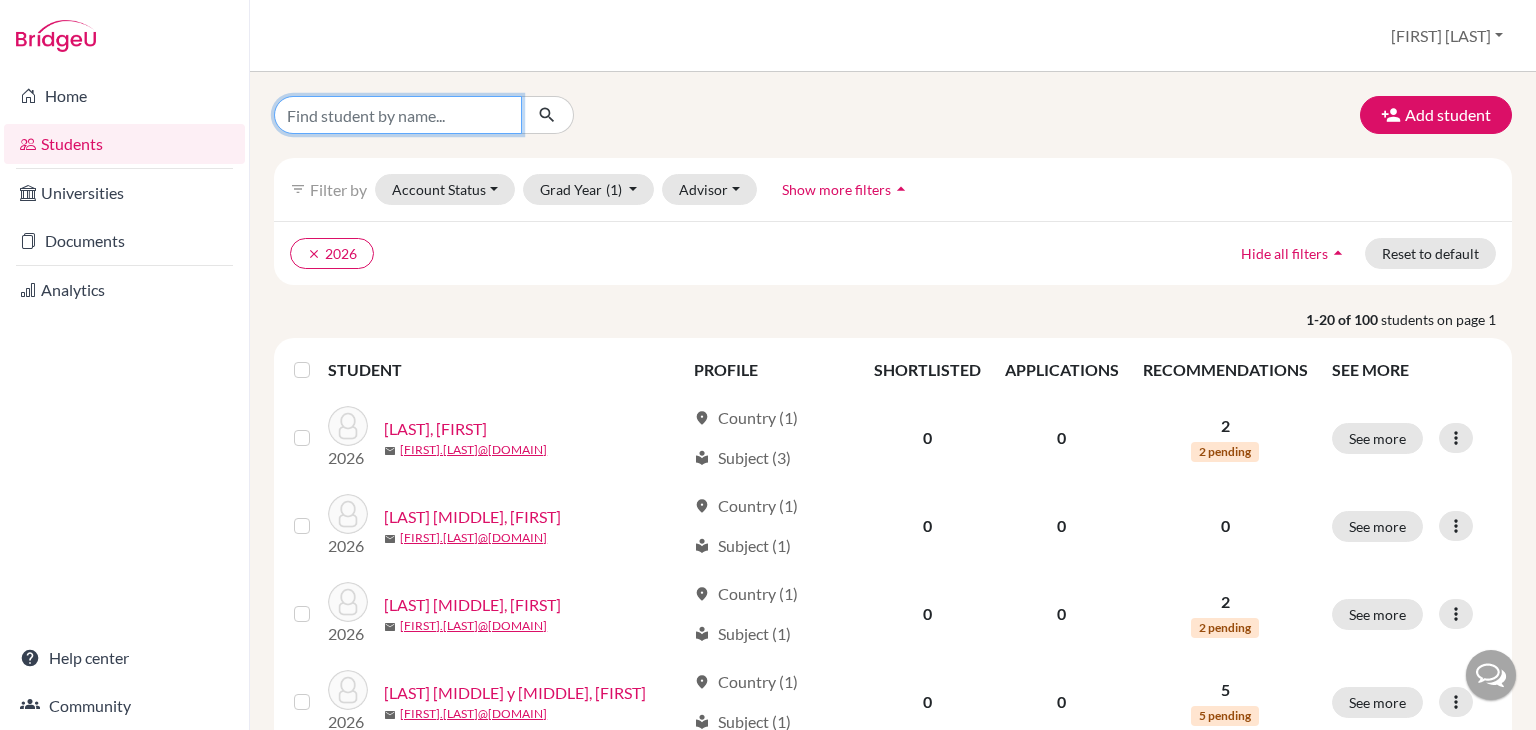 click at bounding box center [398, 115] 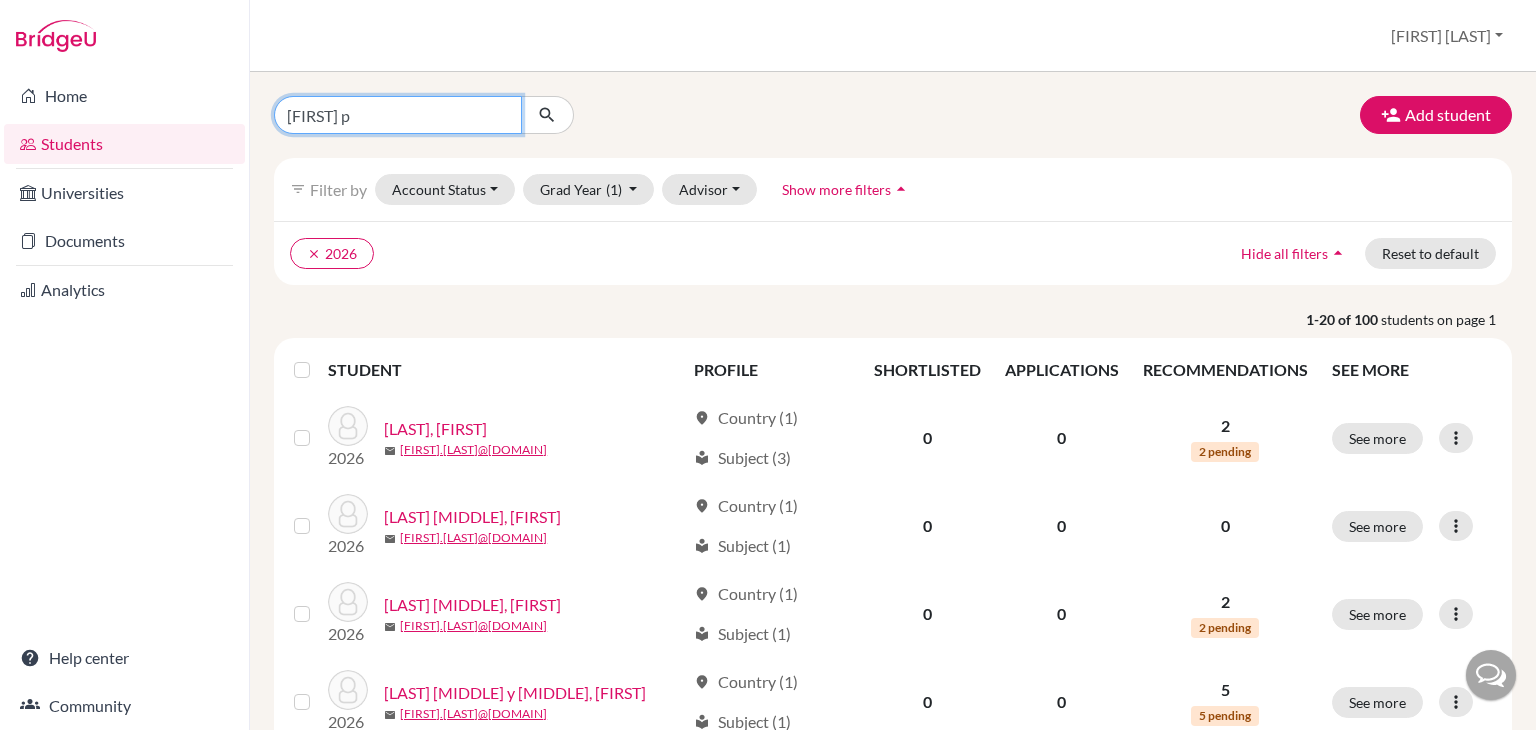 type on "adriana parker" 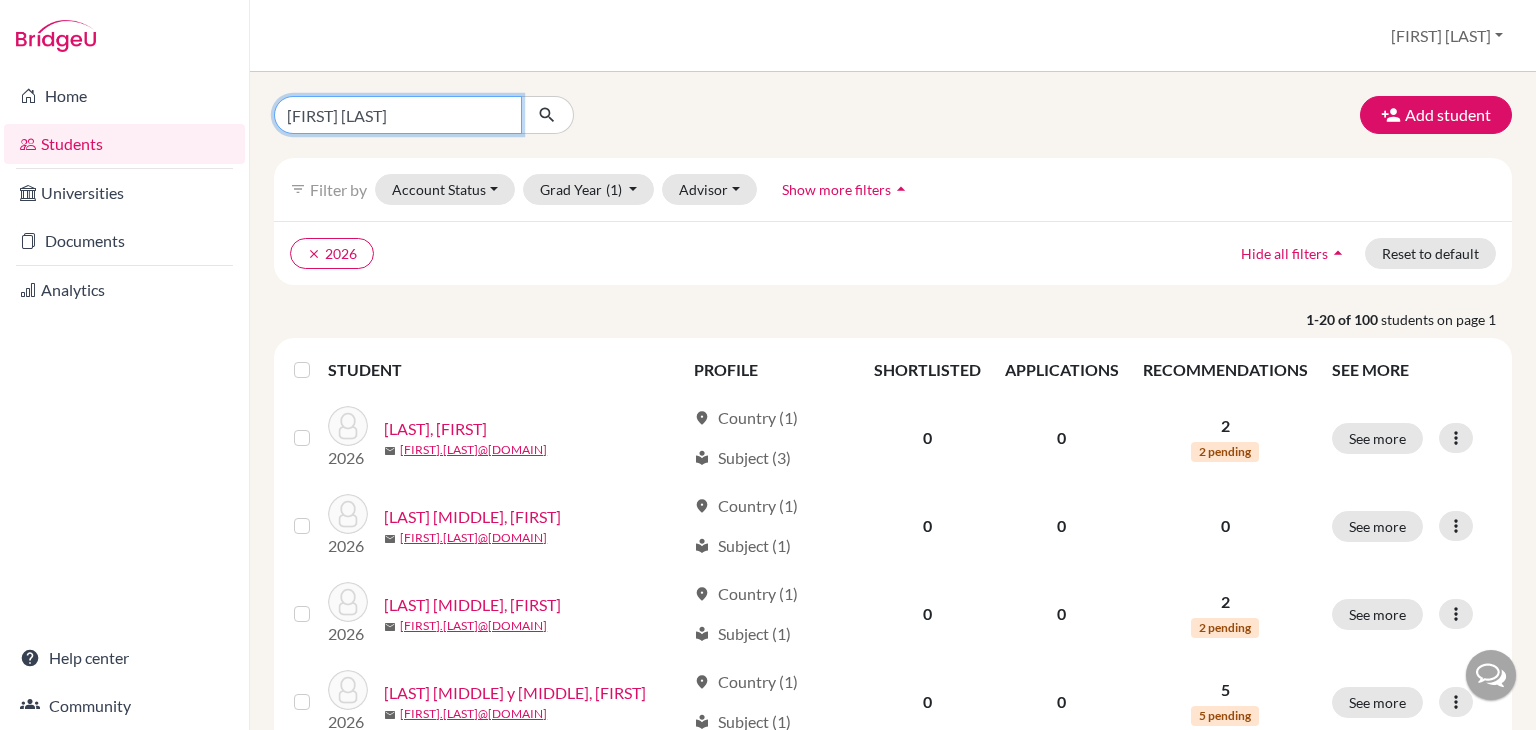 click at bounding box center [547, 115] 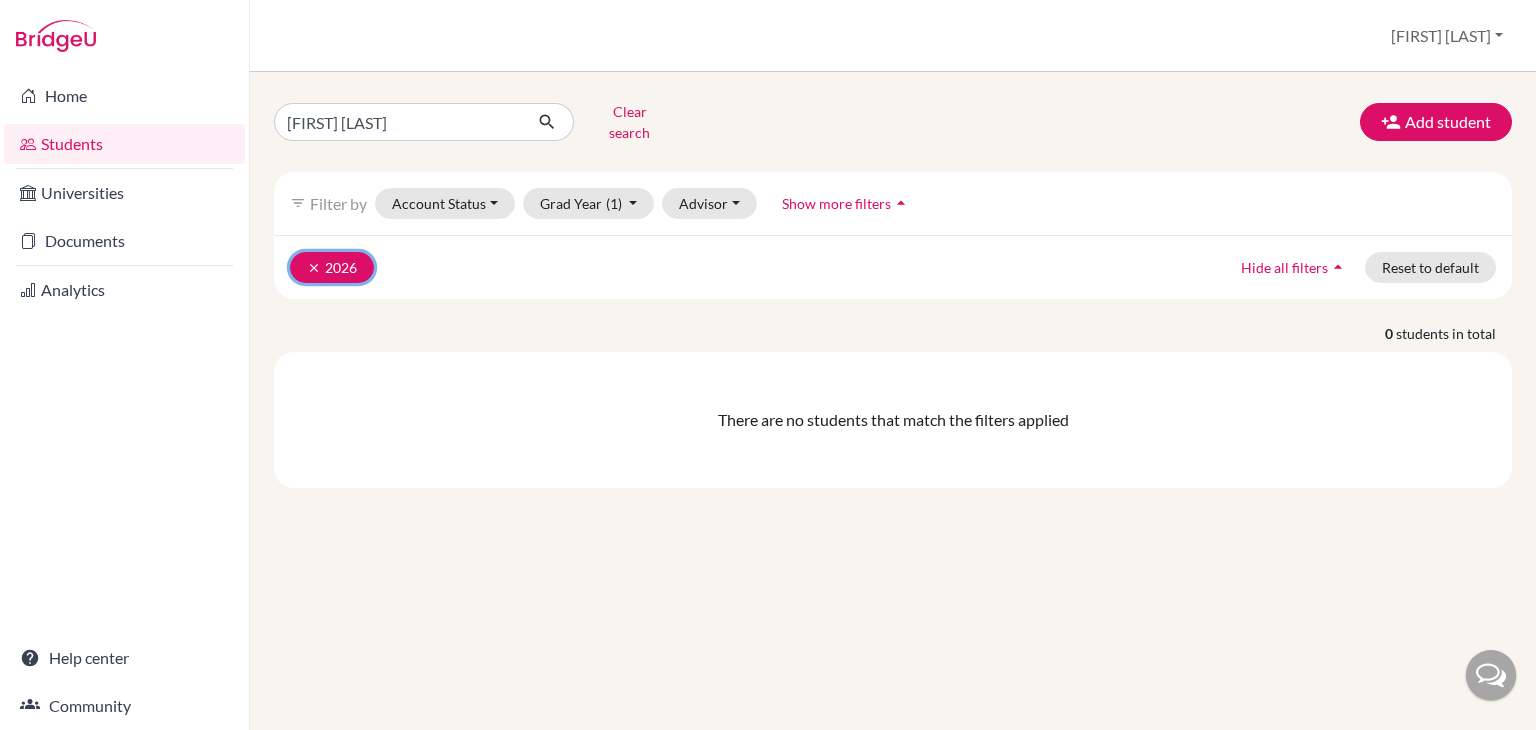 click on "clear" at bounding box center (314, 268) 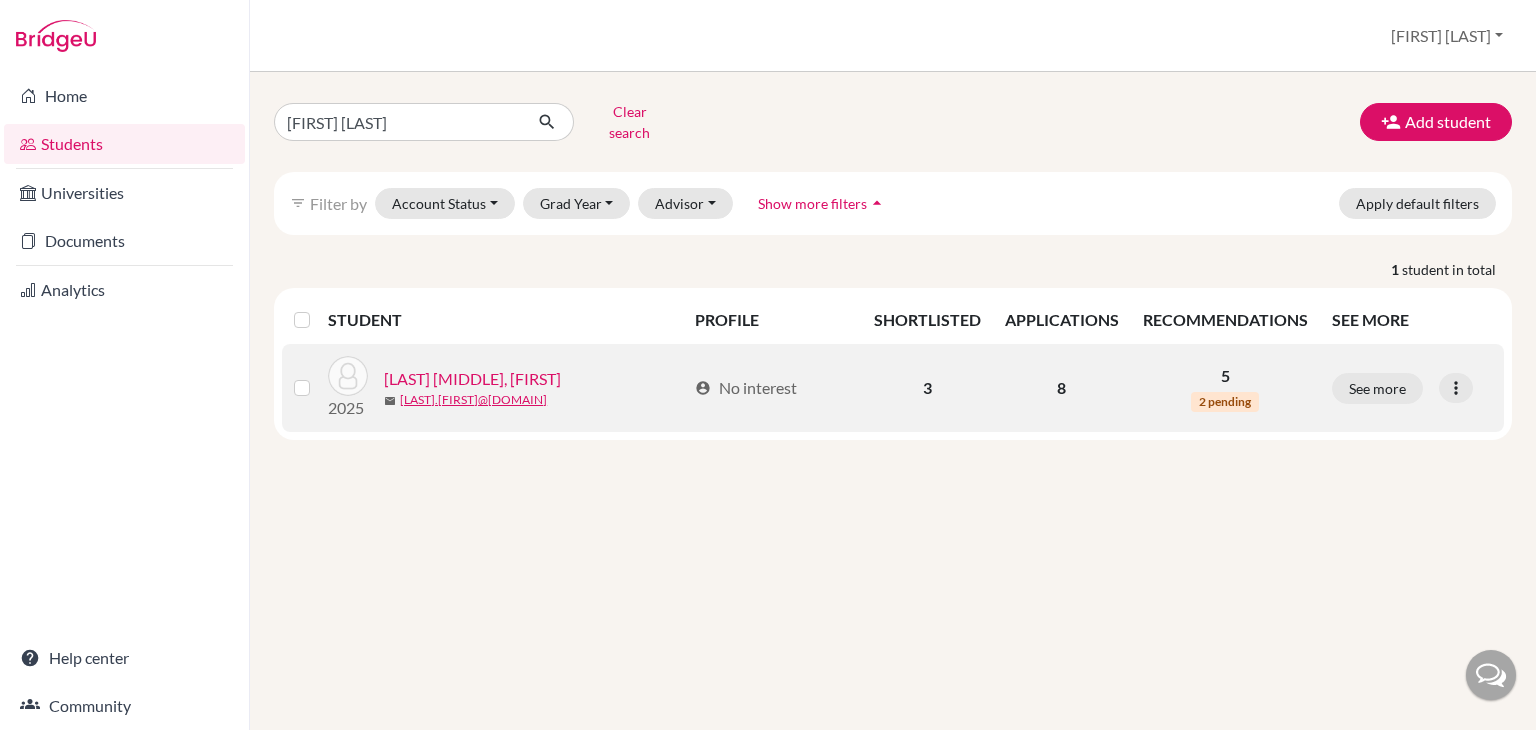 click on "Parker Lasala, Adriana" at bounding box center (472, 379) 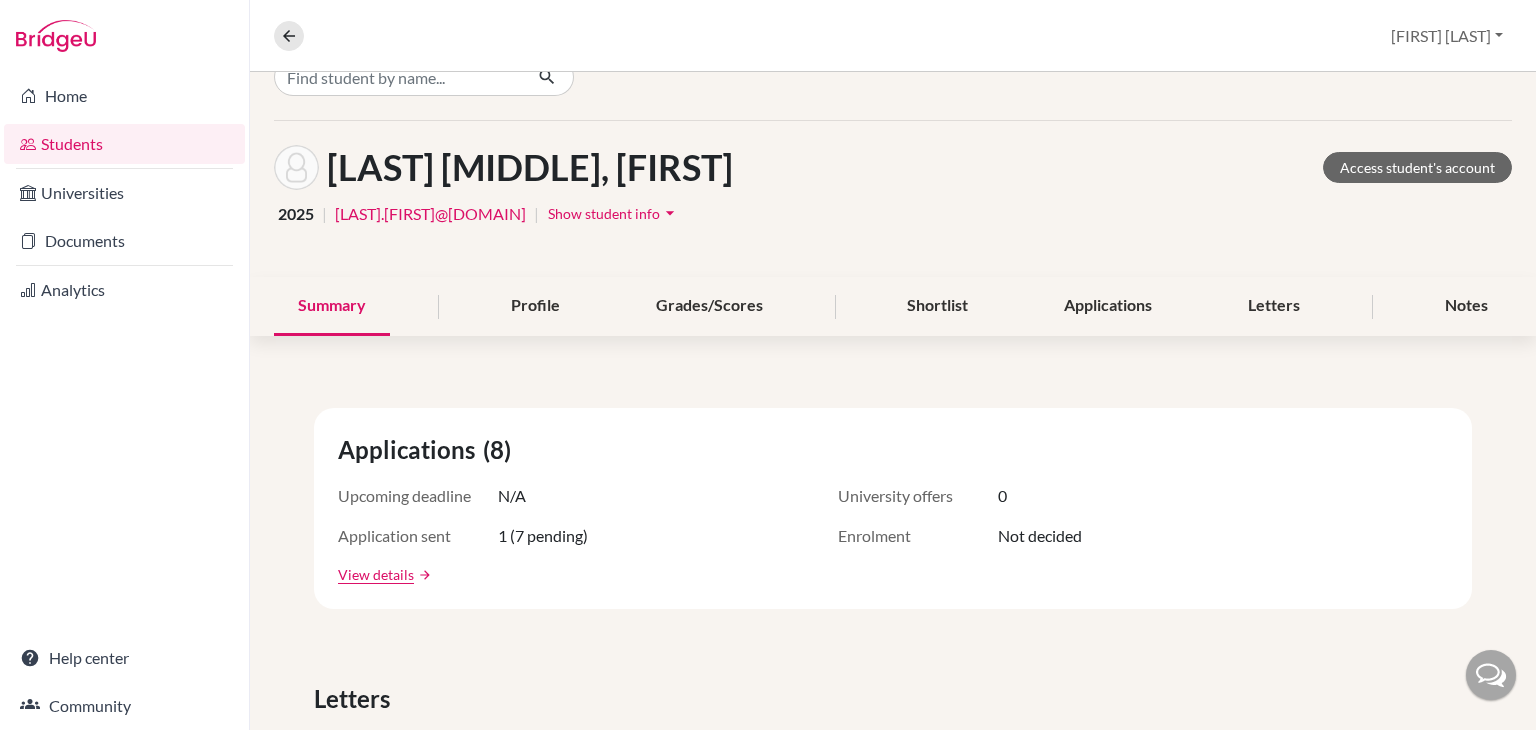 scroll, scrollTop: 0, scrollLeft: 0, axis: both 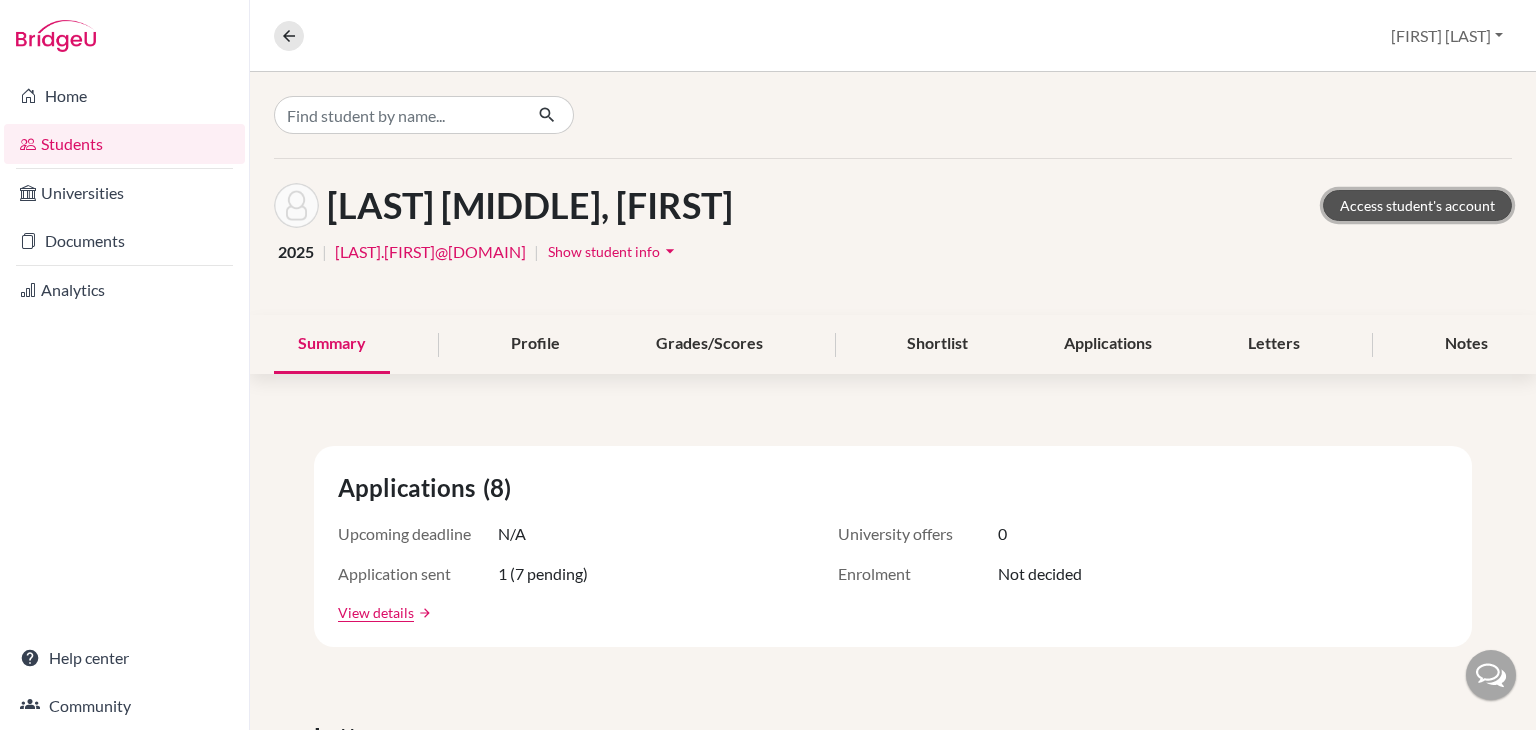 click on "Access student's account" at bounding box center [1417, 205] 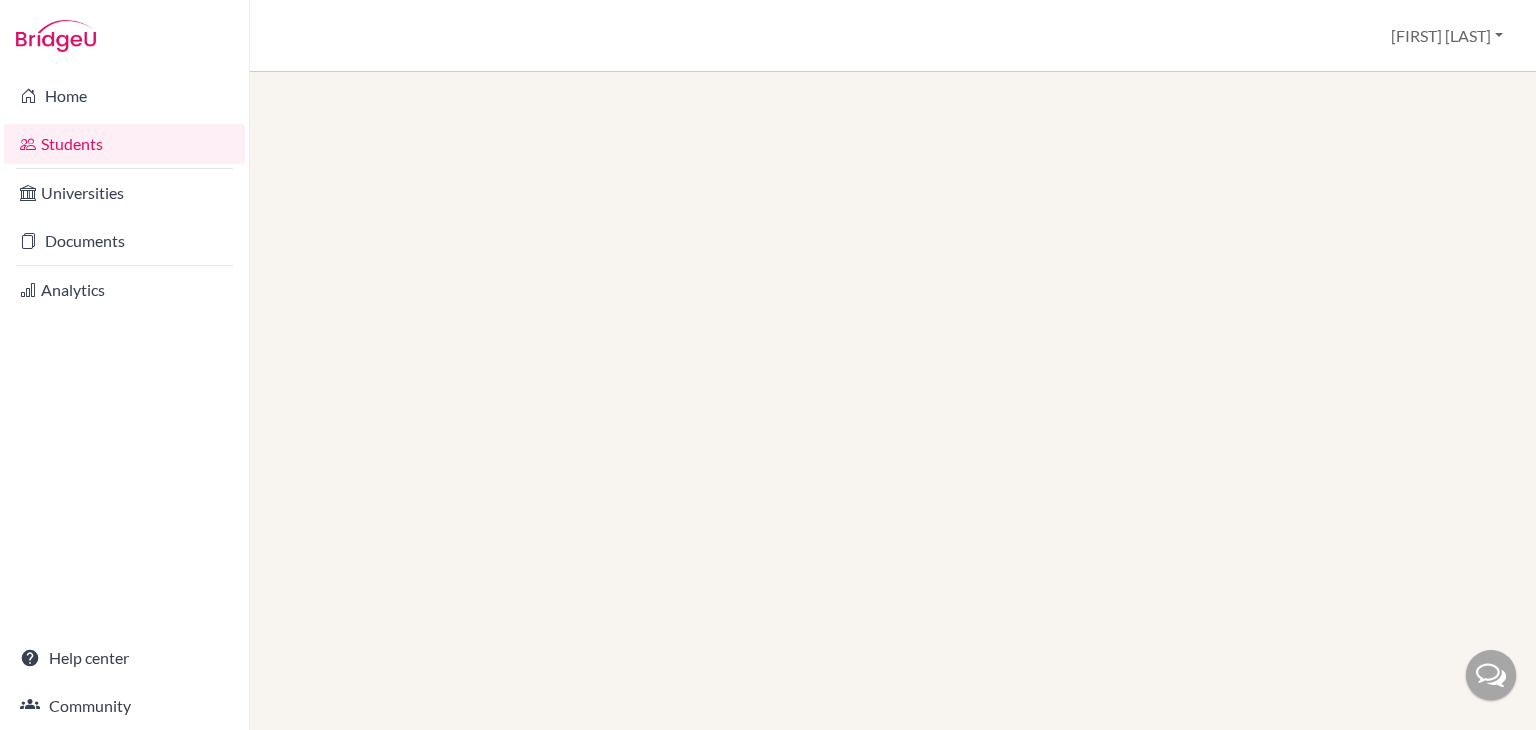 scroll, scrollTop: 0, scrollLeft: 0, axis: both 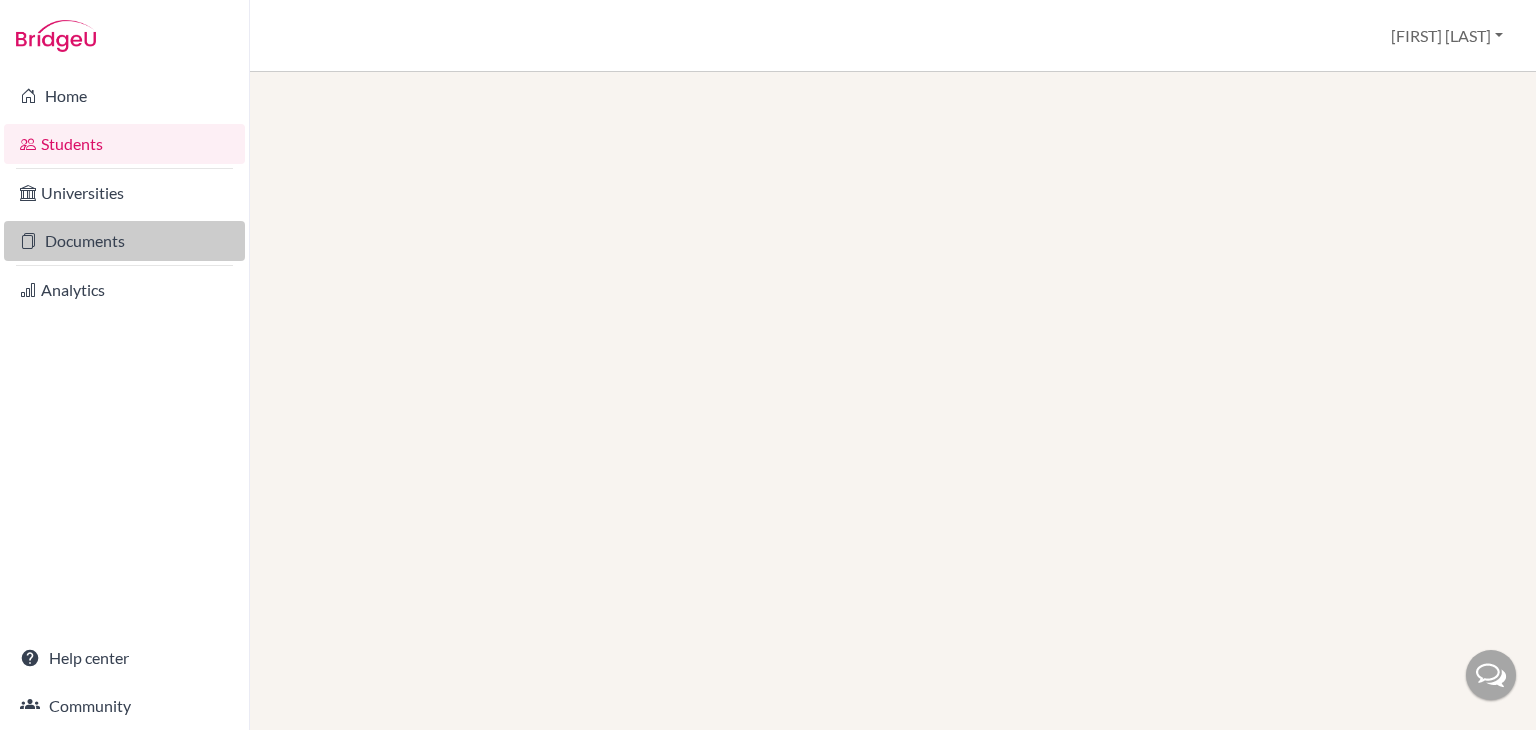 click on "Documents" at bounding box center (124, 241) 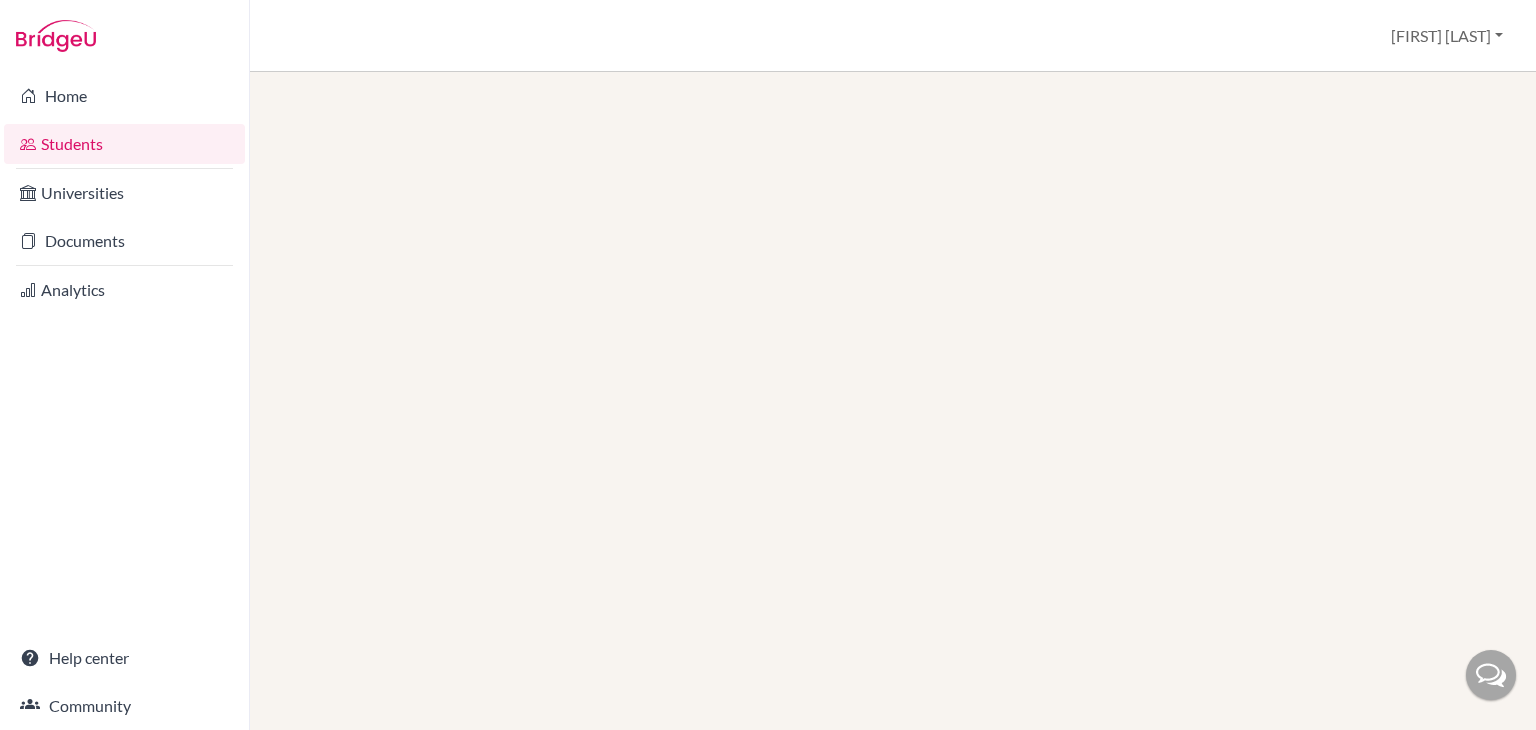 scroll, scrollTop: 0, scrollLeft: 0, axis: both 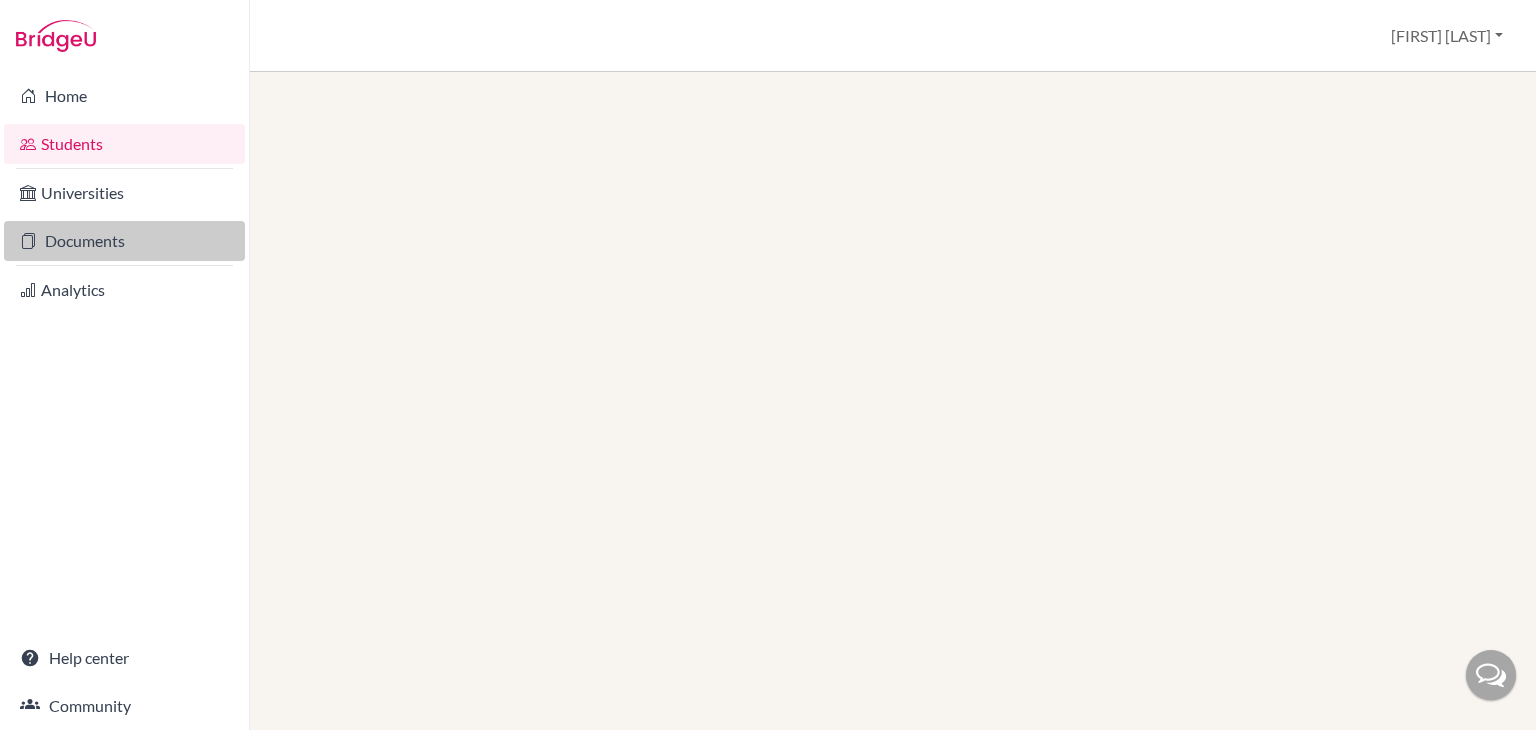 click on "Documents" at bounding box center (124, 241) 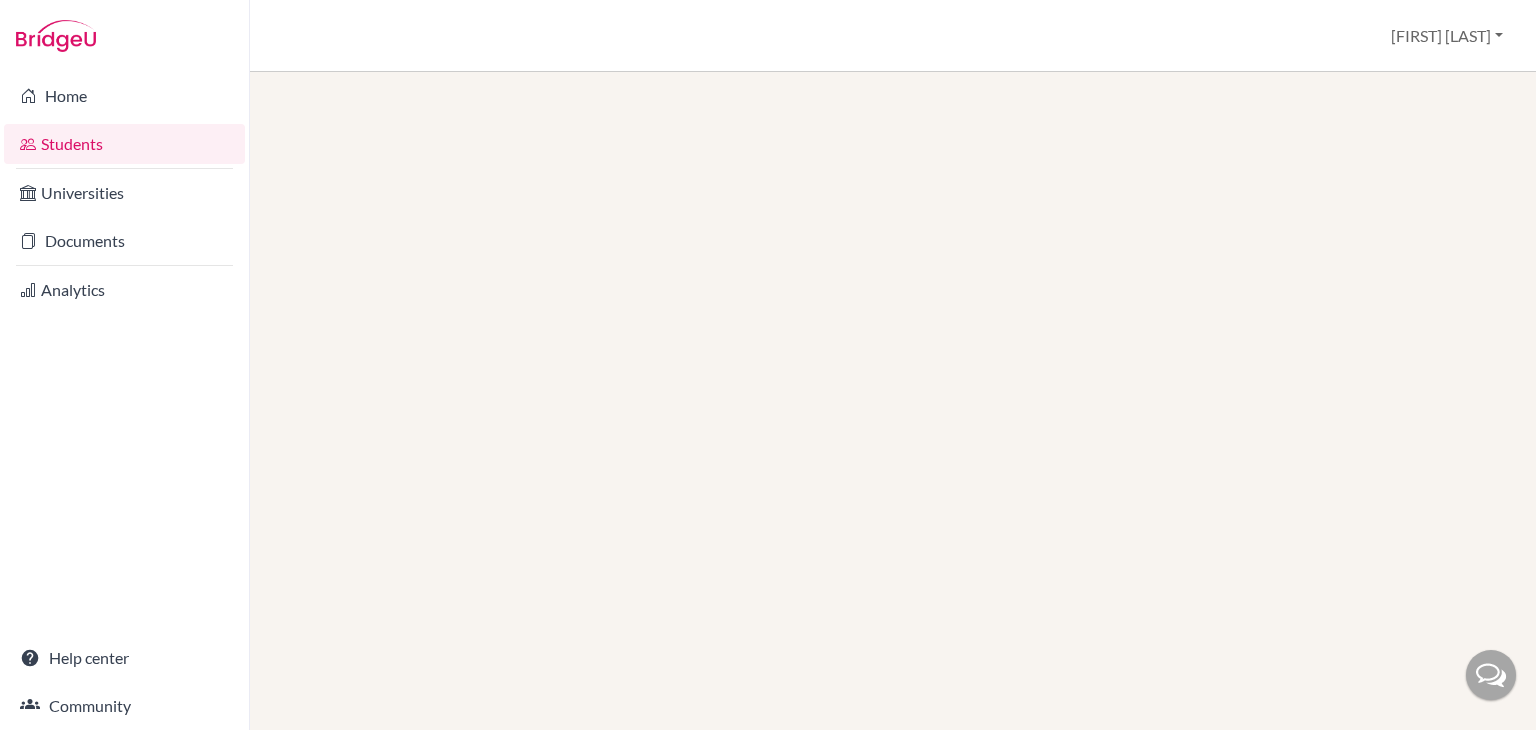 scroll, scrollTop: 0, scrollLeft: 0, axis: both 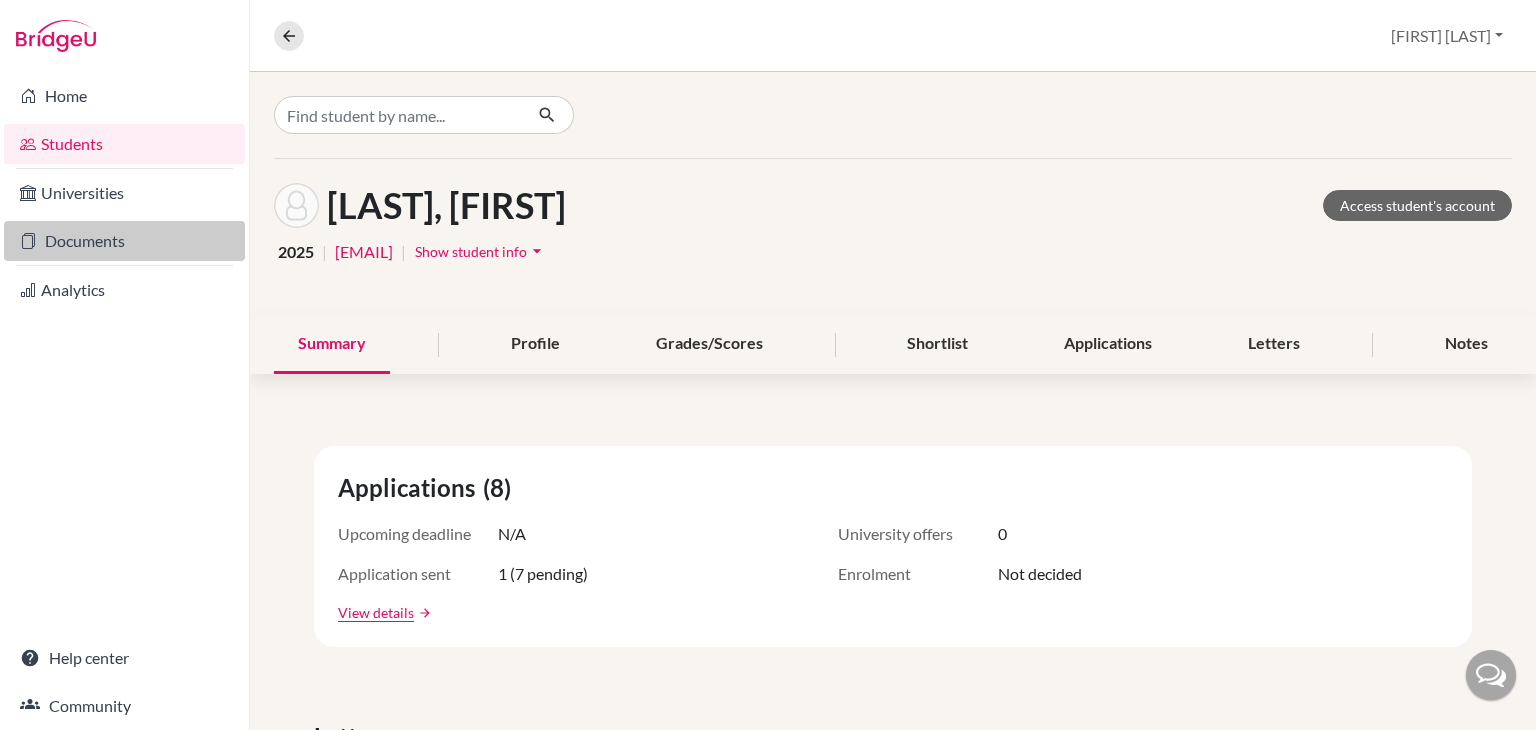 click on "Documents" at bounding box center [124, 241] 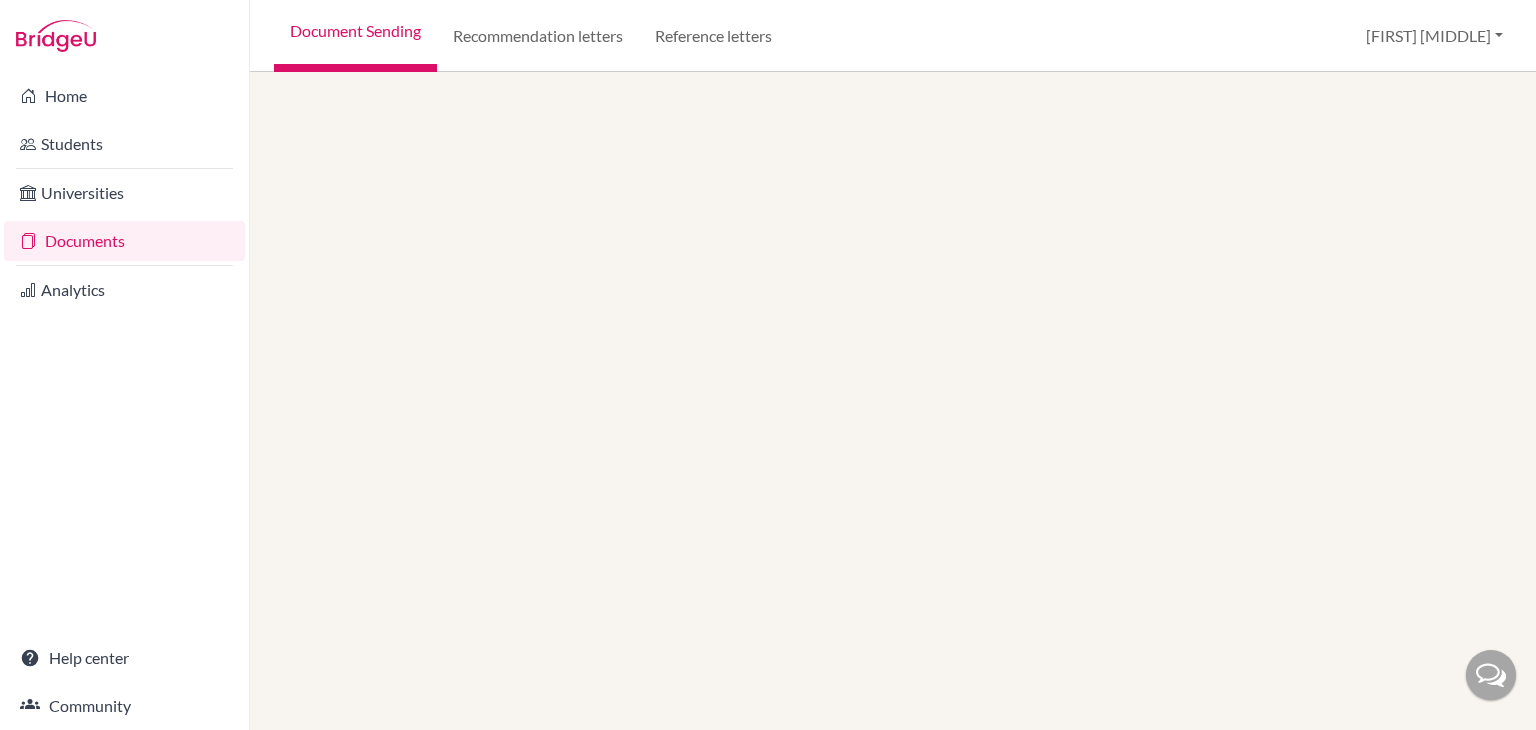 scroll, scrollTop: 0, scrollLeft: 0, axis: both 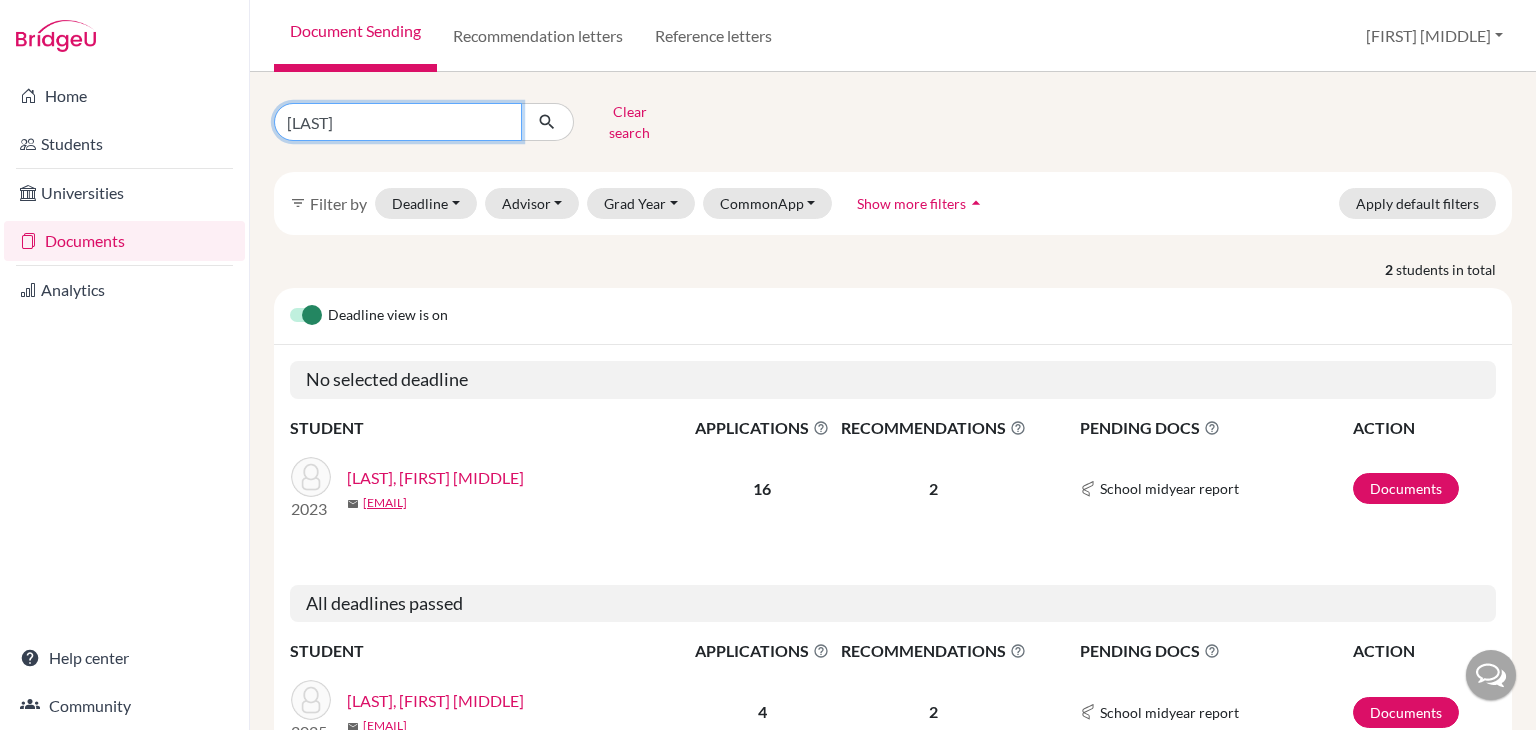 click on "pimentel" at bounding box center [398, 122] 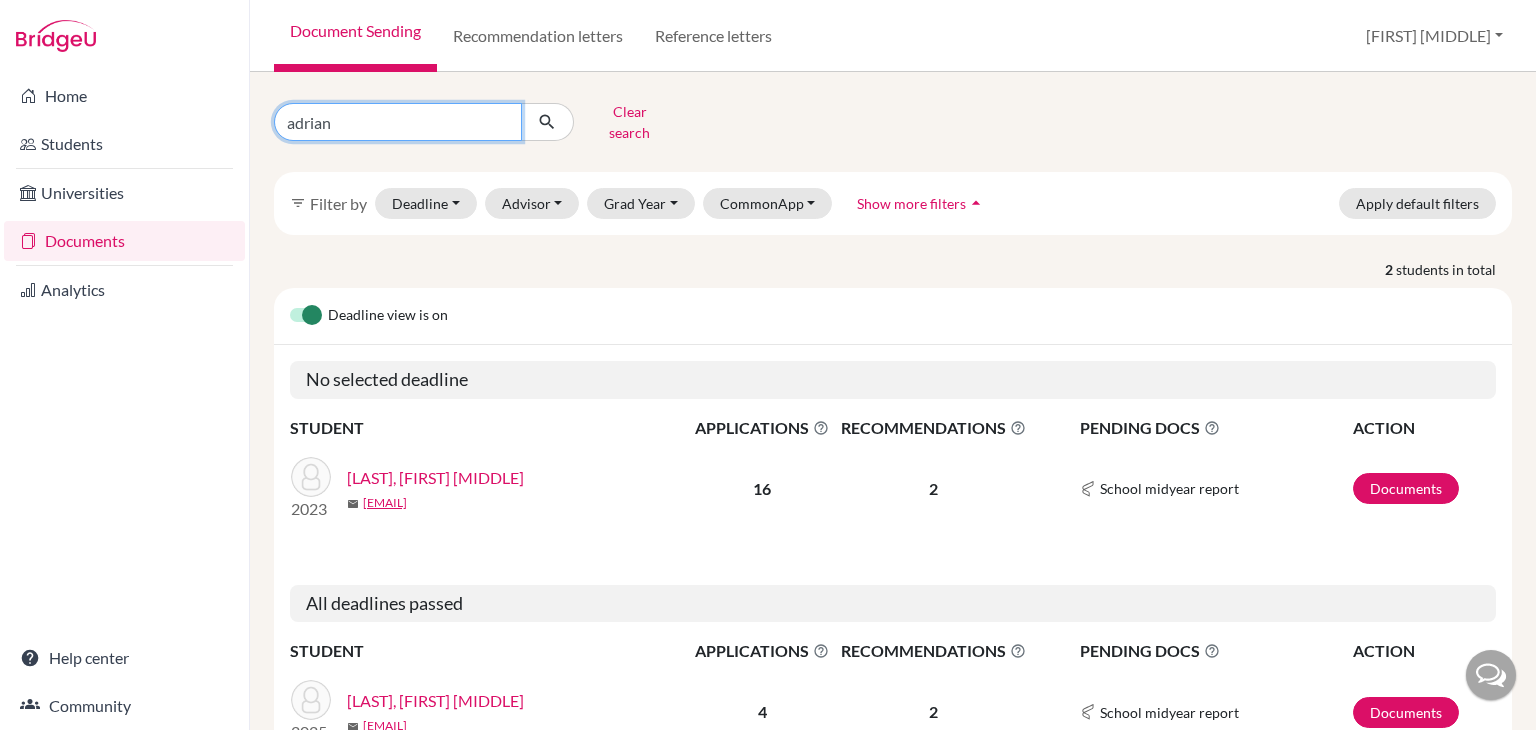 type on "adriana" 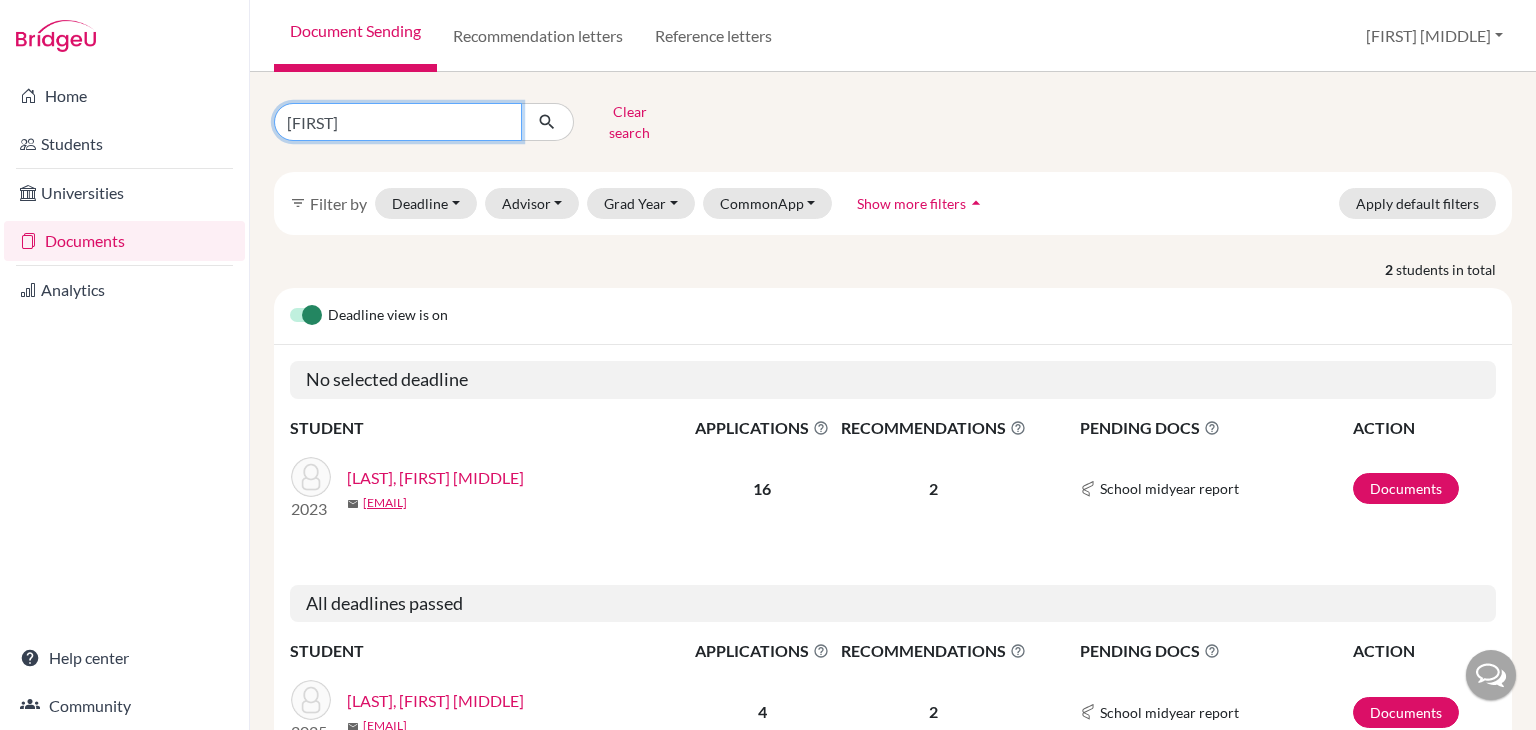 click at bounding box center [547, 122] 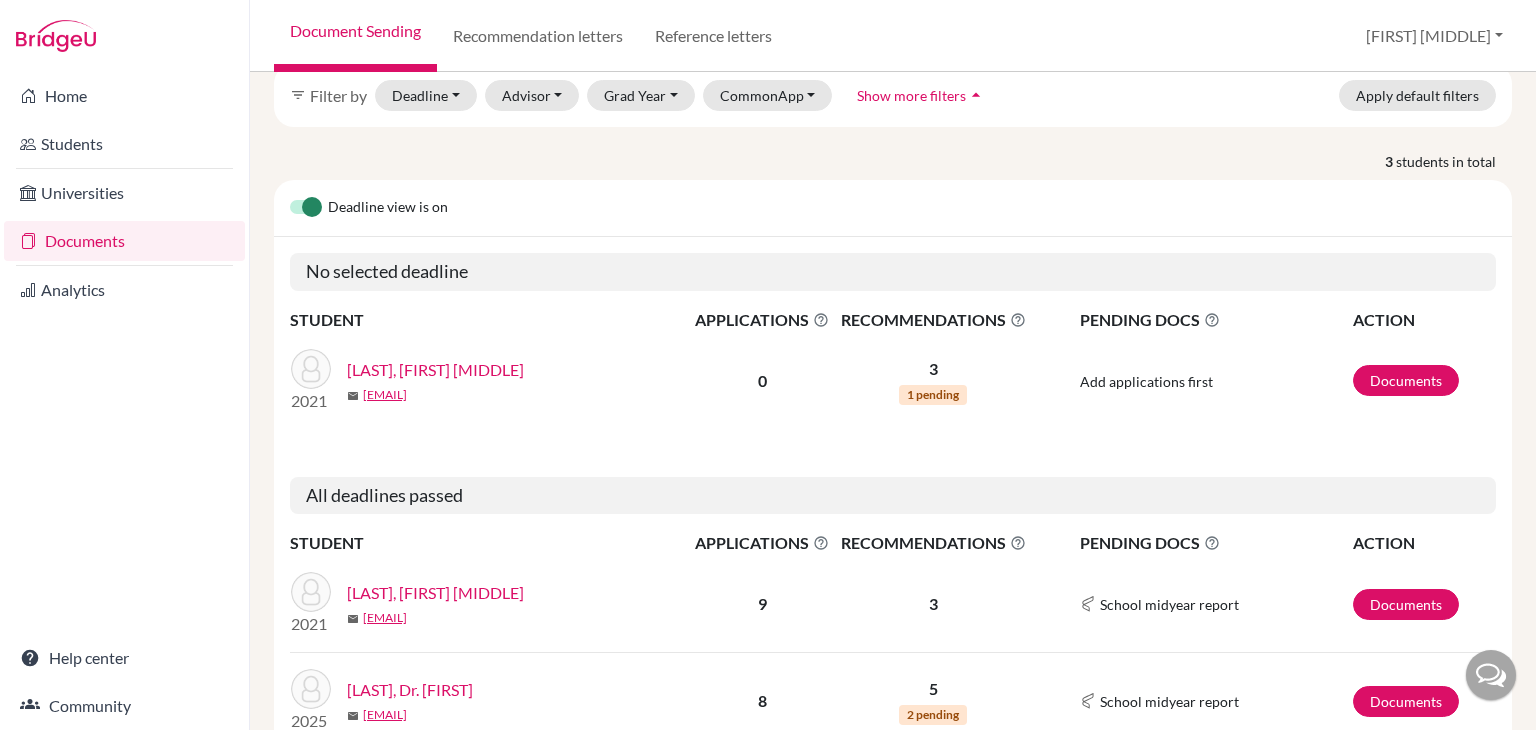 scroll, scrollTop: 192, scrollLeft: 0, axis: vertical 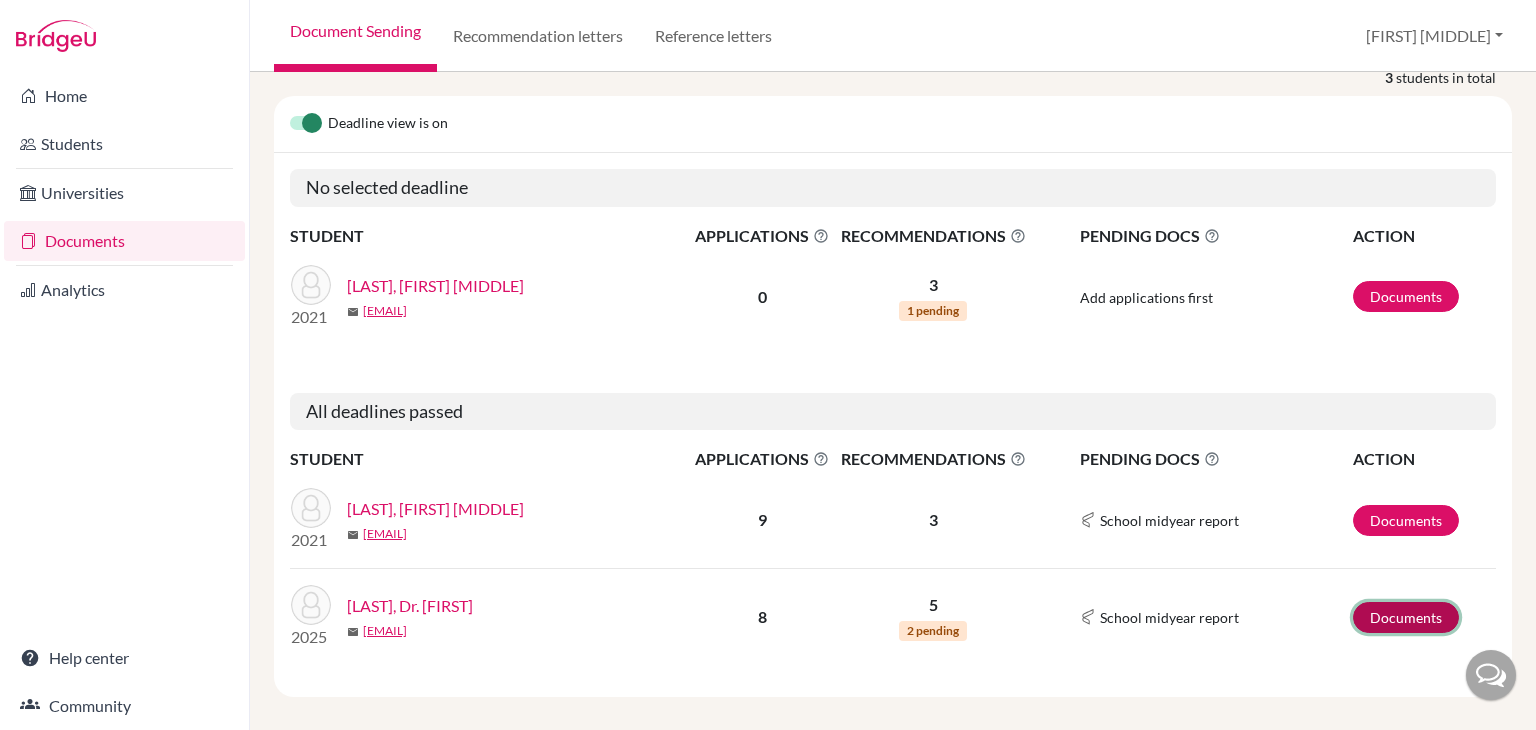 click on "Documents" at bounding box center [1406, 617] 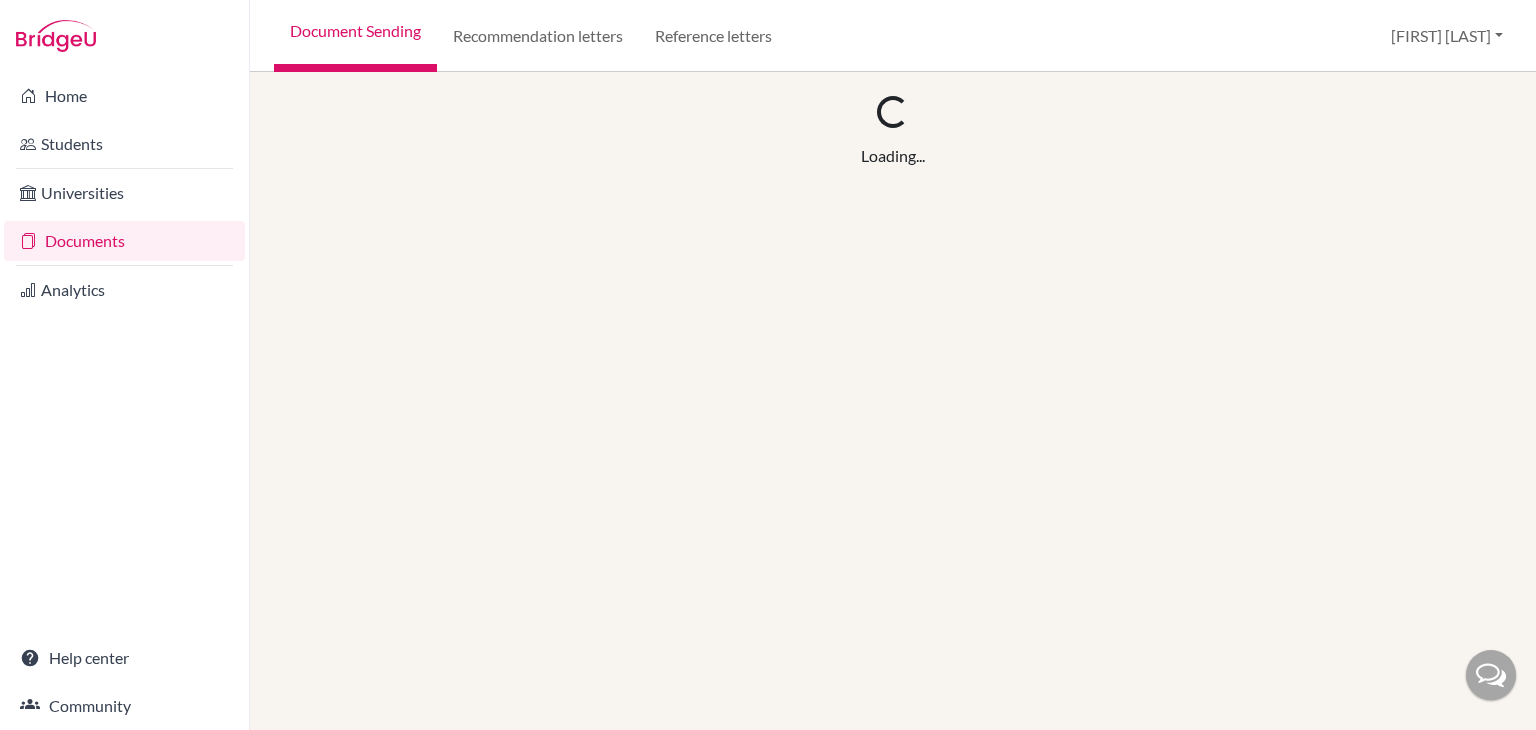 scroll, scrollTop: 0, scrollLeft: 0, axis: both 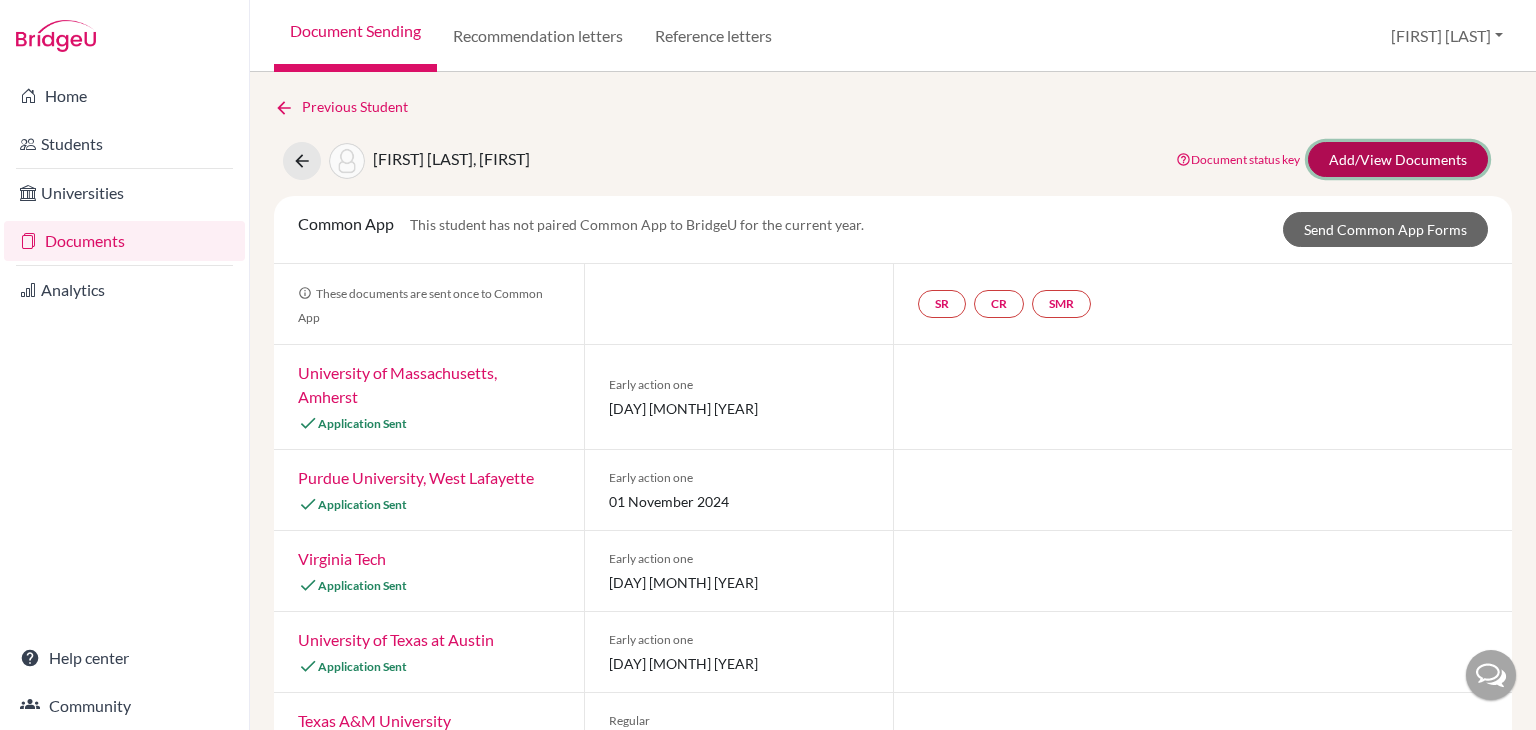 click on "Add/View Documents" at bounding box center (1398, 159) 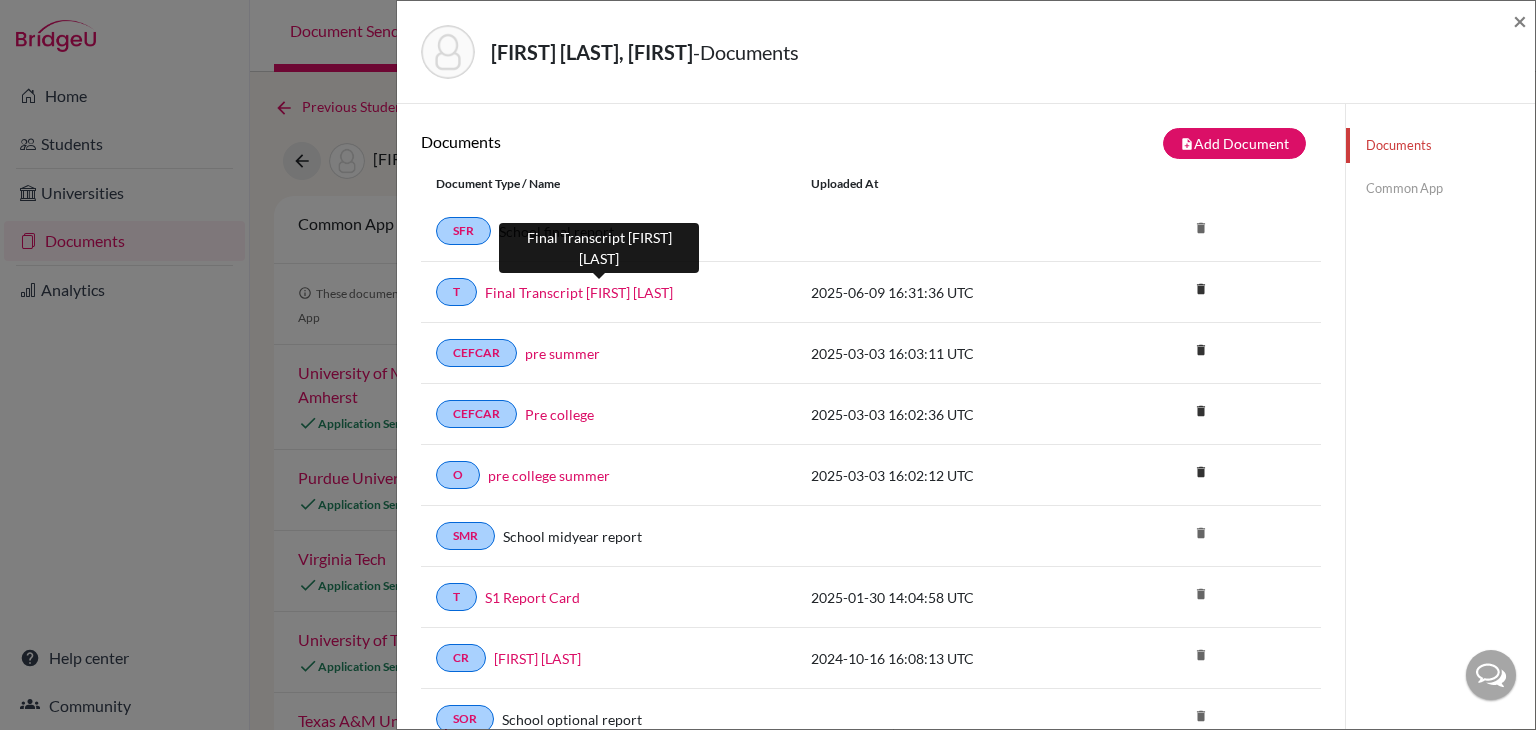 click on "Final Transcript Adriana Parker Lasala" at bounding box center (579, 292) 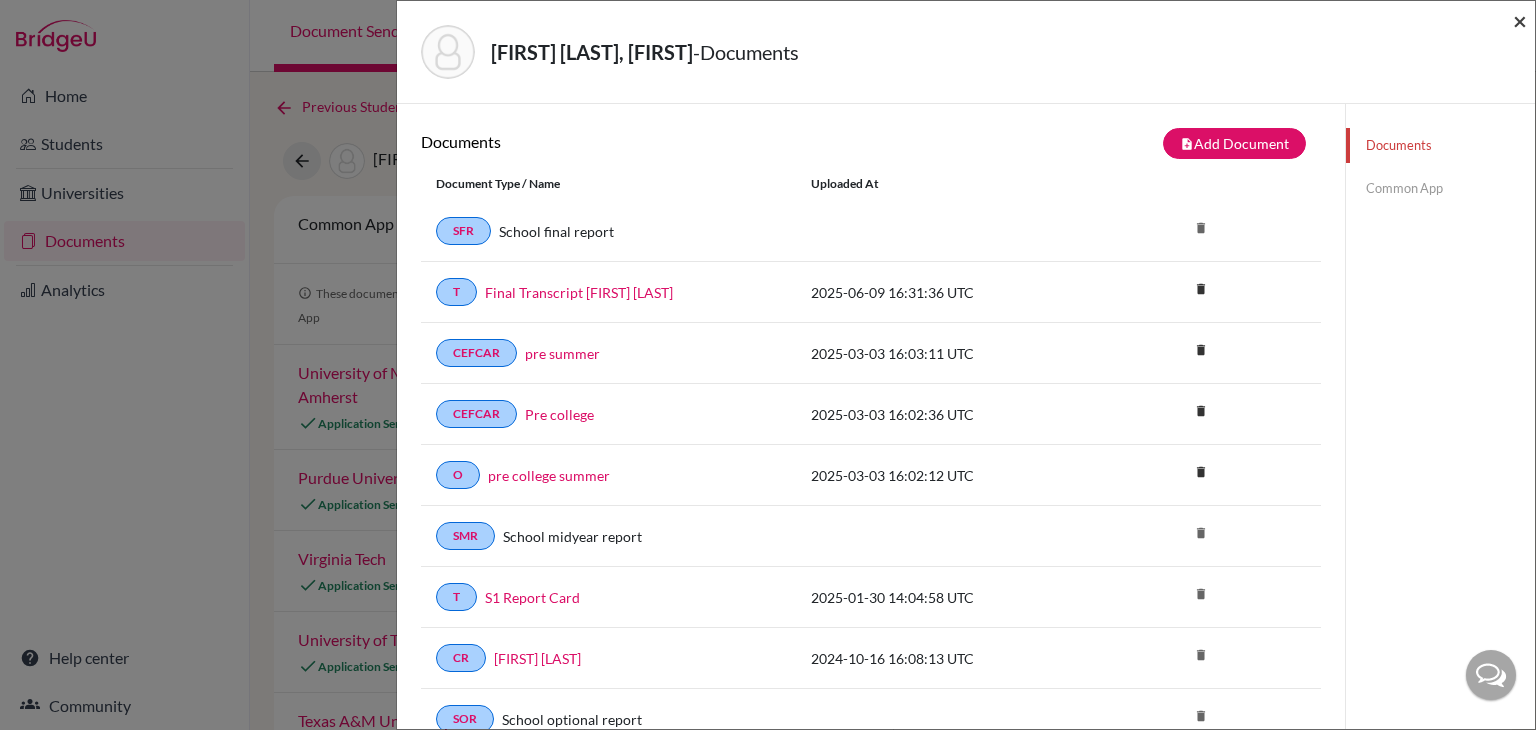 click on "×" at bounding box center [1520, 20] 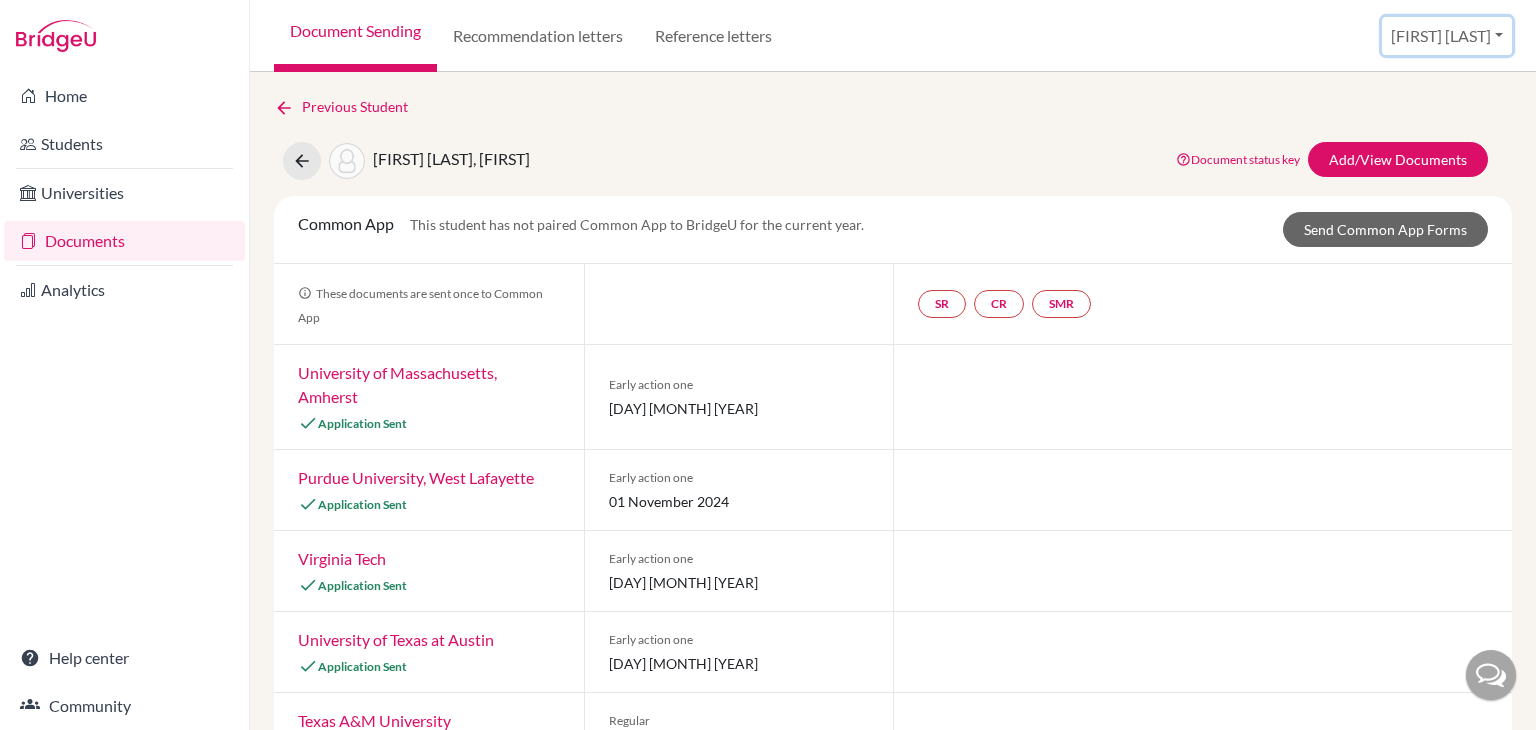 click on "[FIRST] [LAST]" at bounding box center [1447, 36] 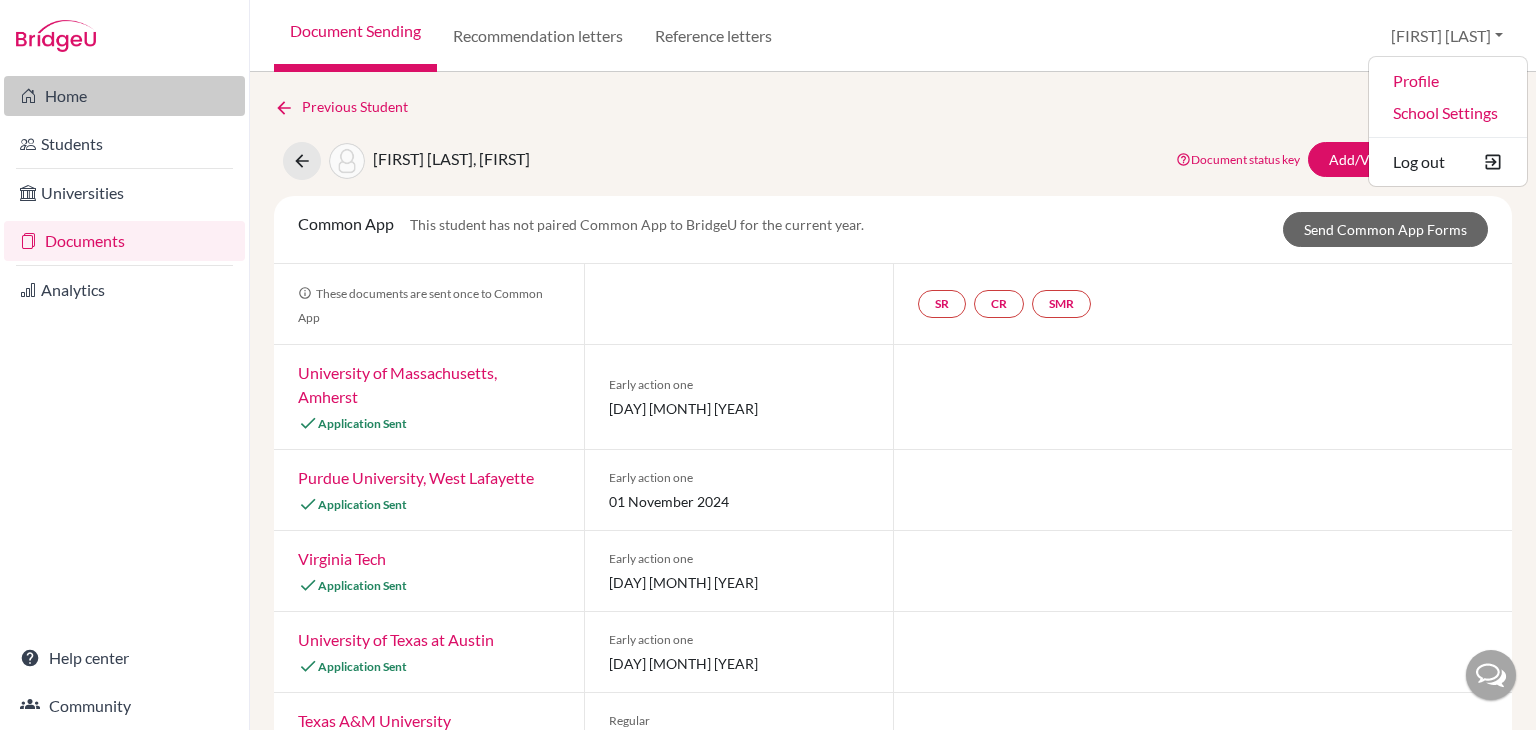 click on "Home" at bounding box center (124, 96) 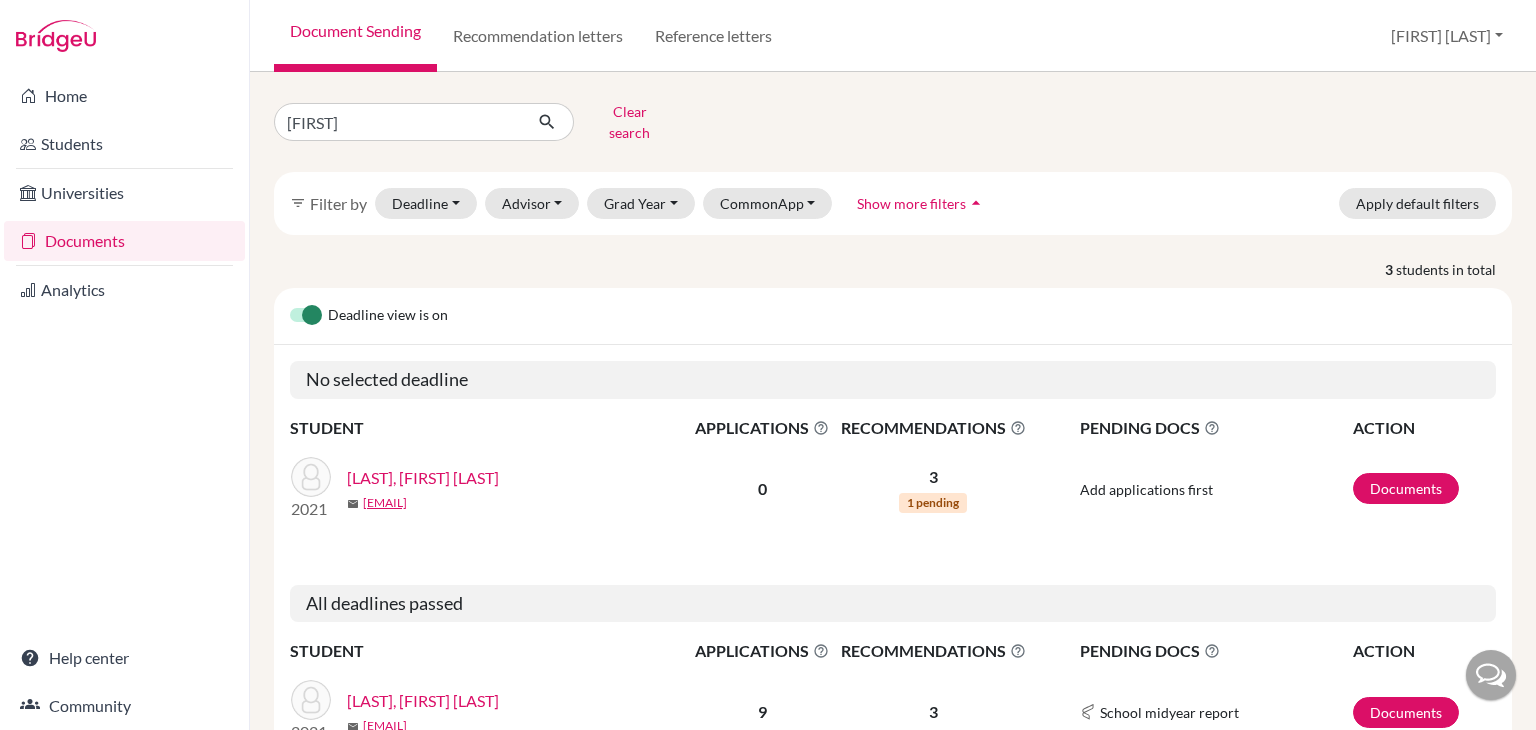scroll, scrollTop: 0, scrollLeft: 0, axis: both 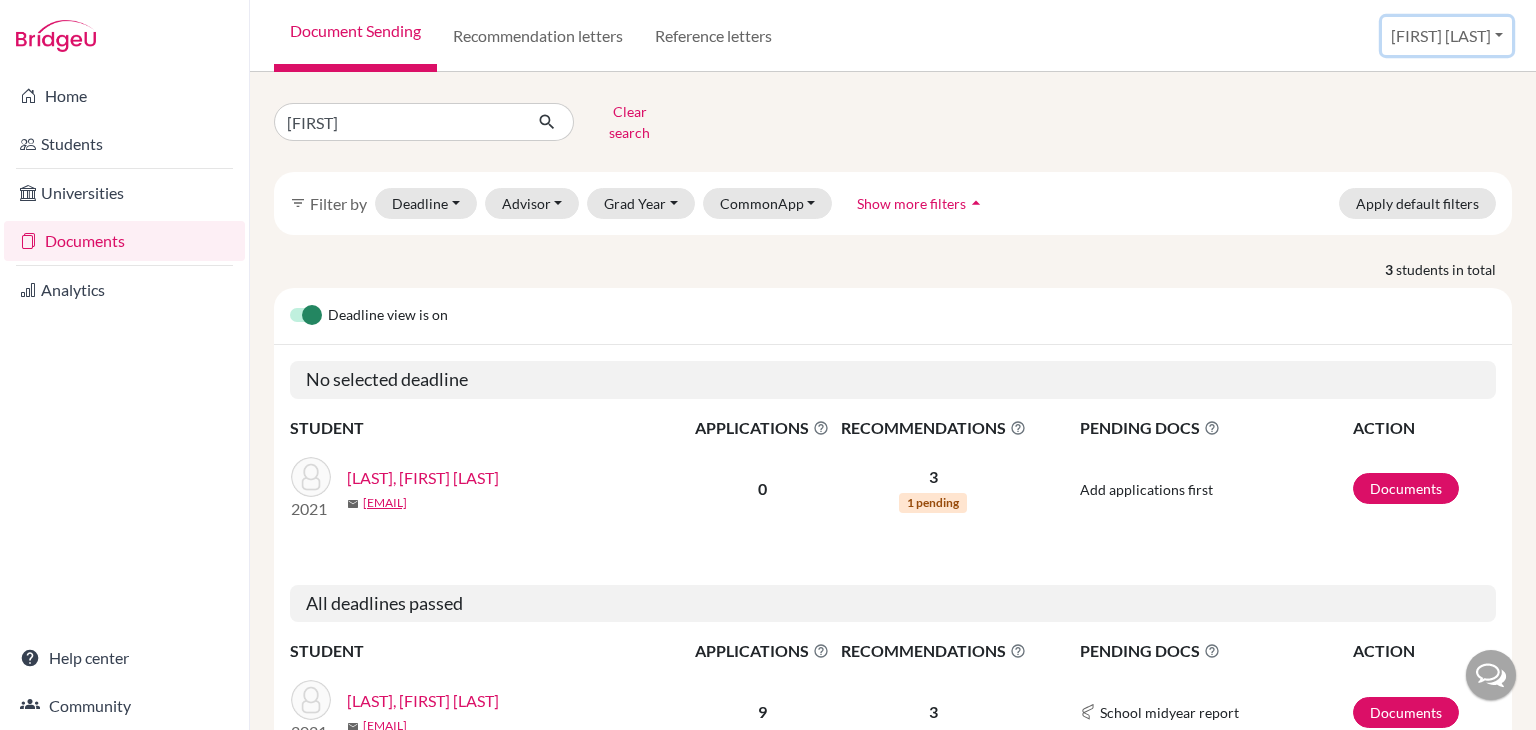 click on "[FIRST] [LAST]" at bounding box center [1447, 36] 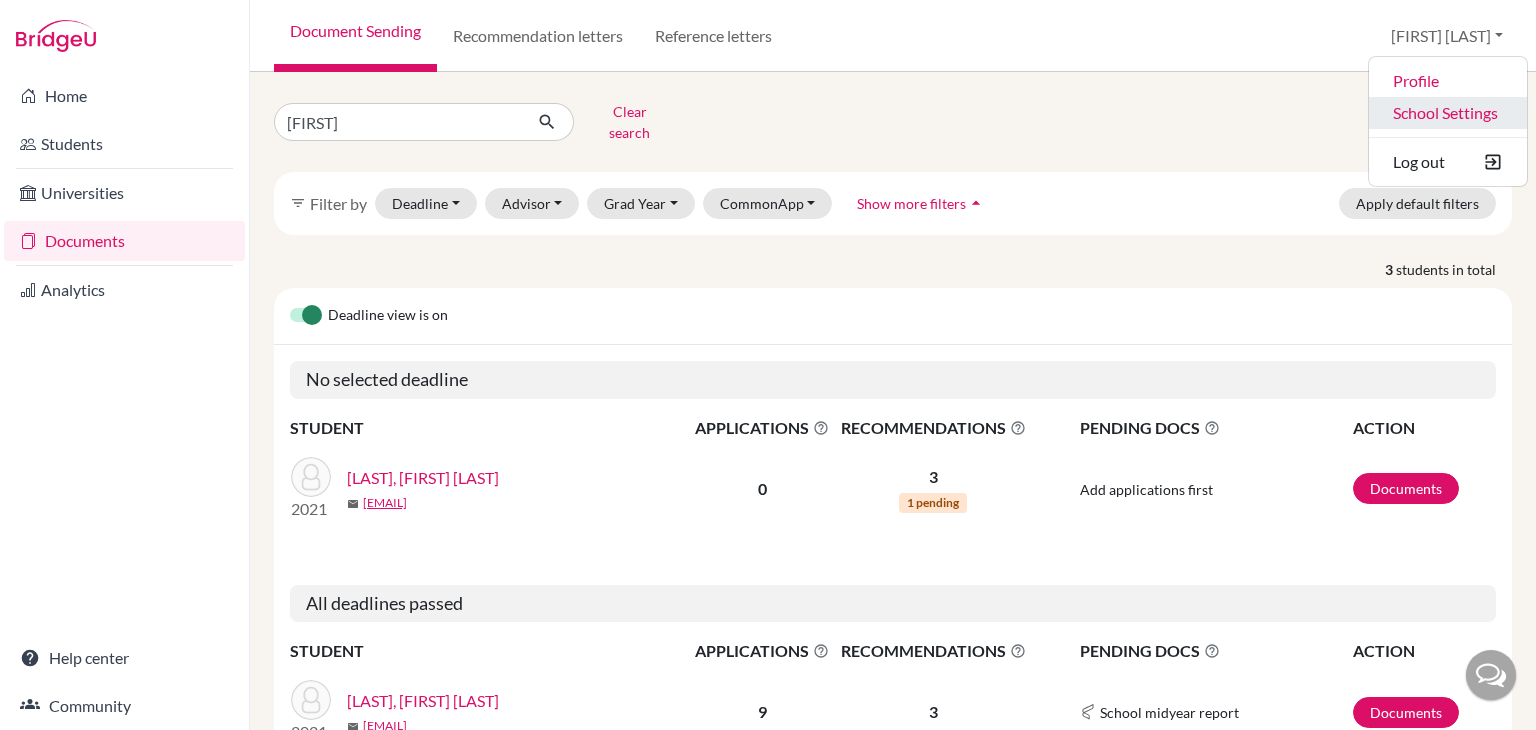 click on "School Settings" at bounding box center (1448, 113) 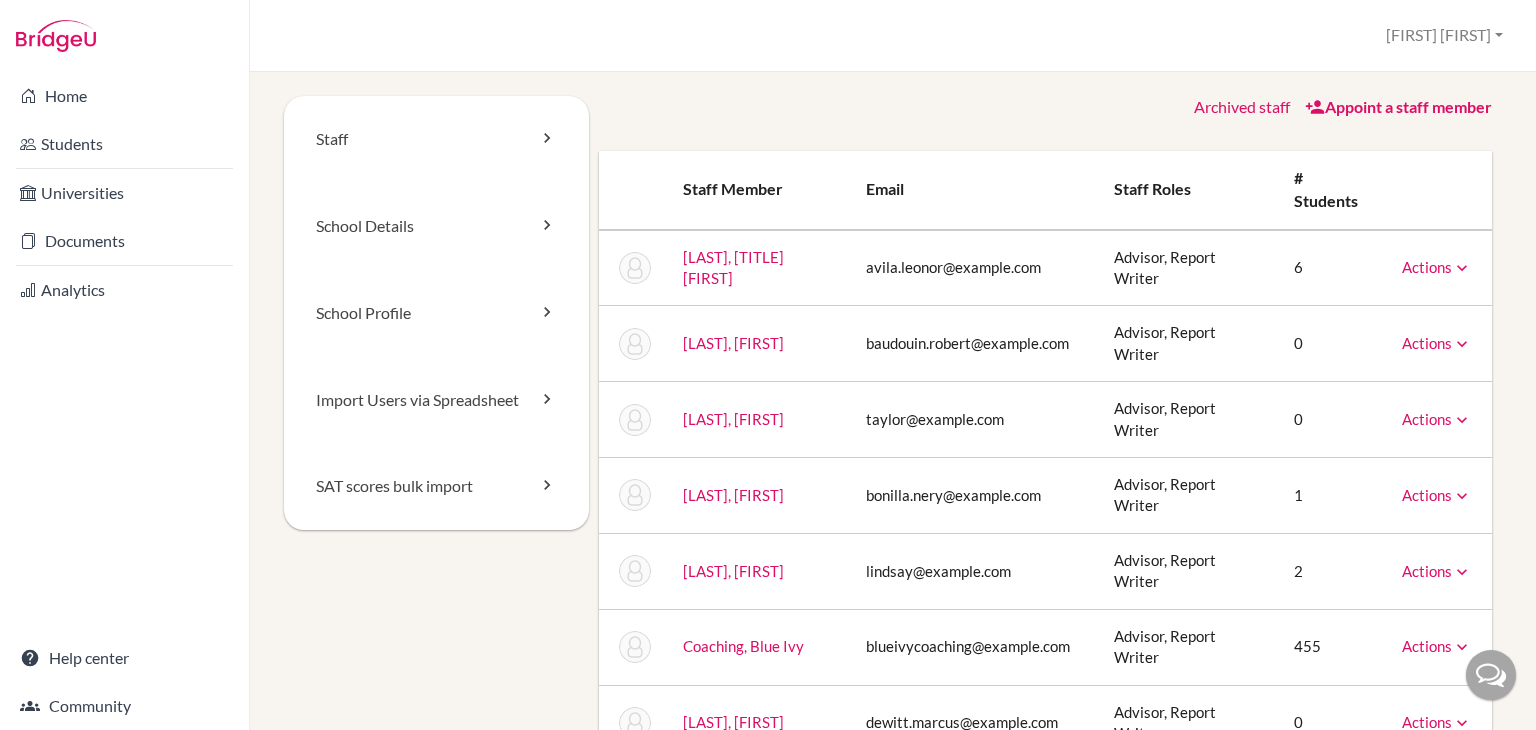 scroll, scrollTop: 0, scrollLeft: 0, axis: both 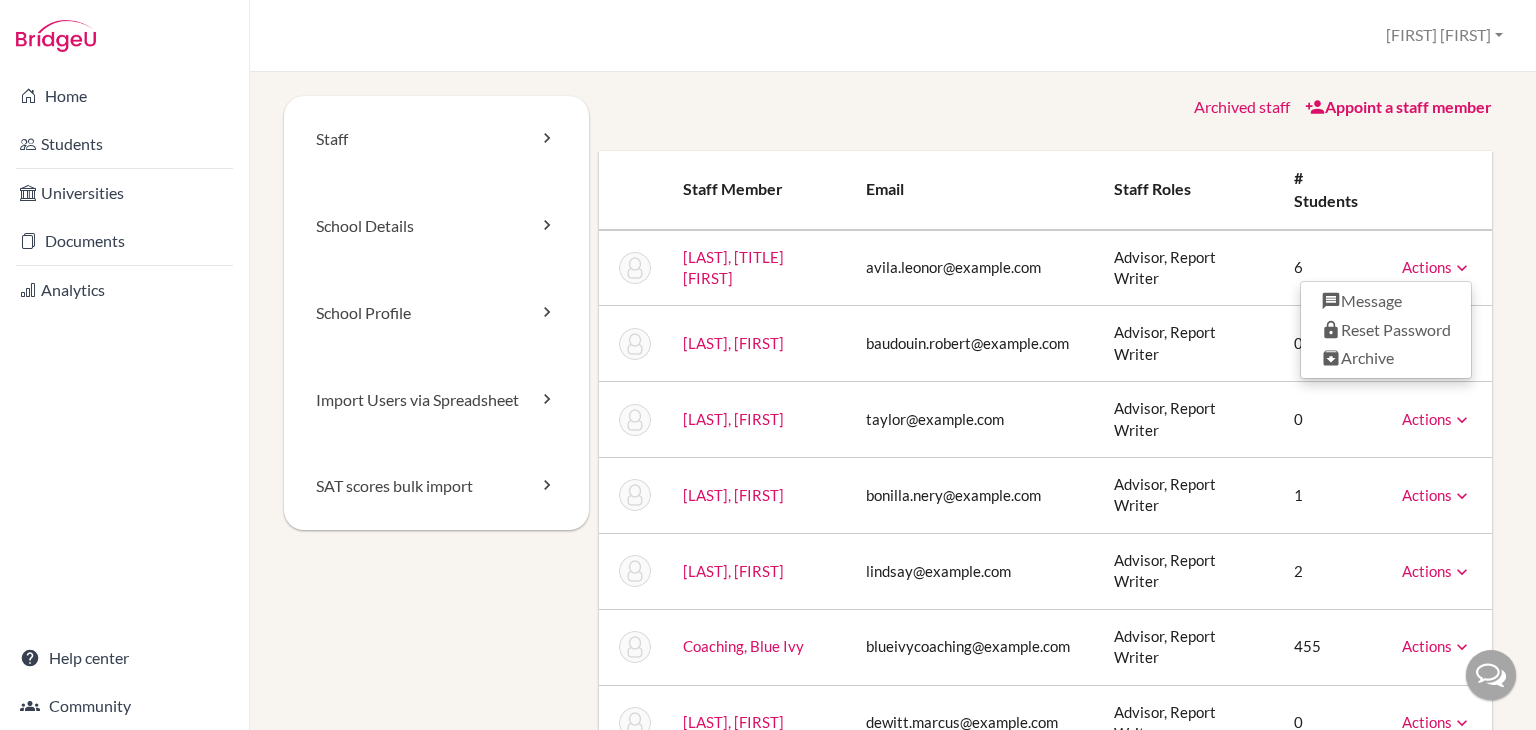 click on "[EMAIL]" at bounding box center [974, 268] 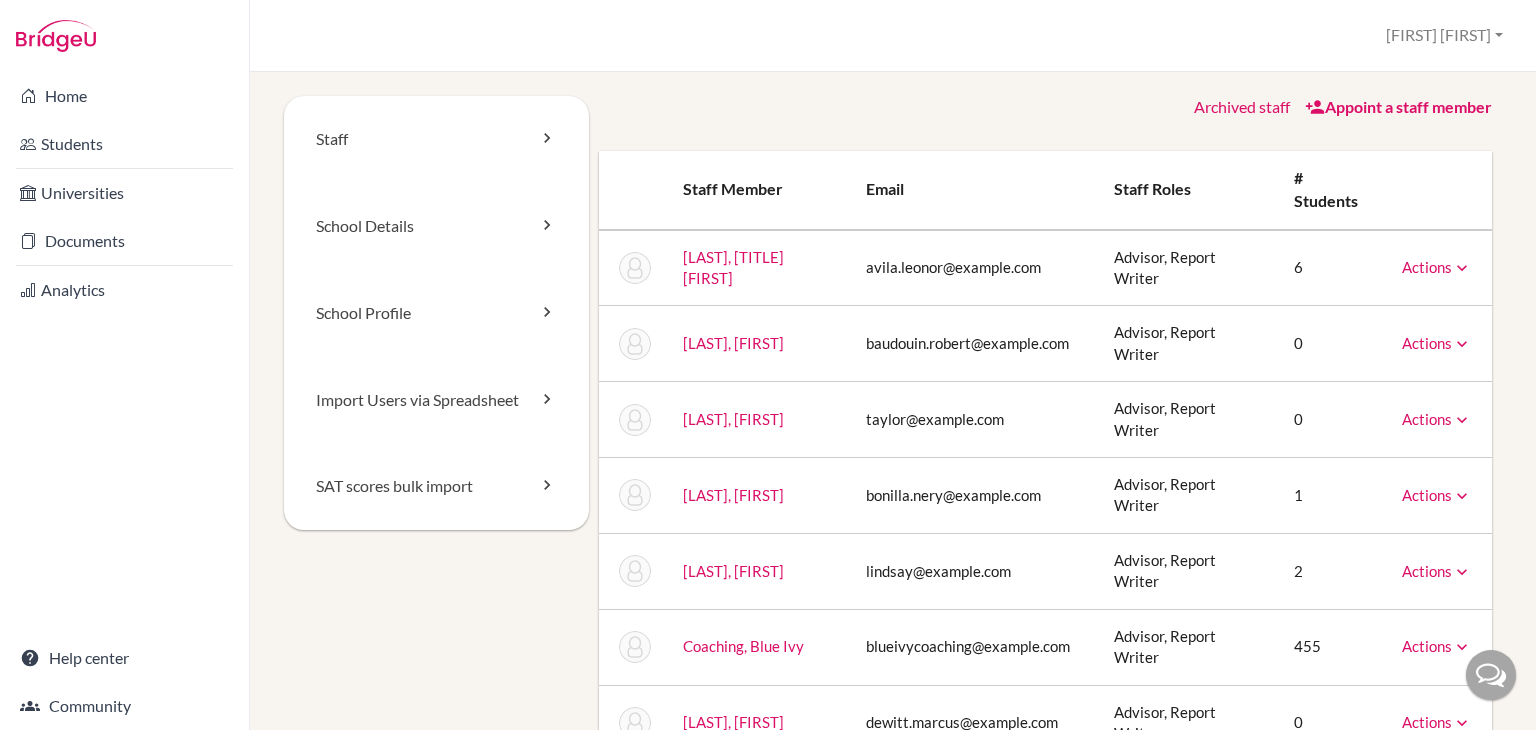 click on "Actions" at bounding box center (1437, 267) 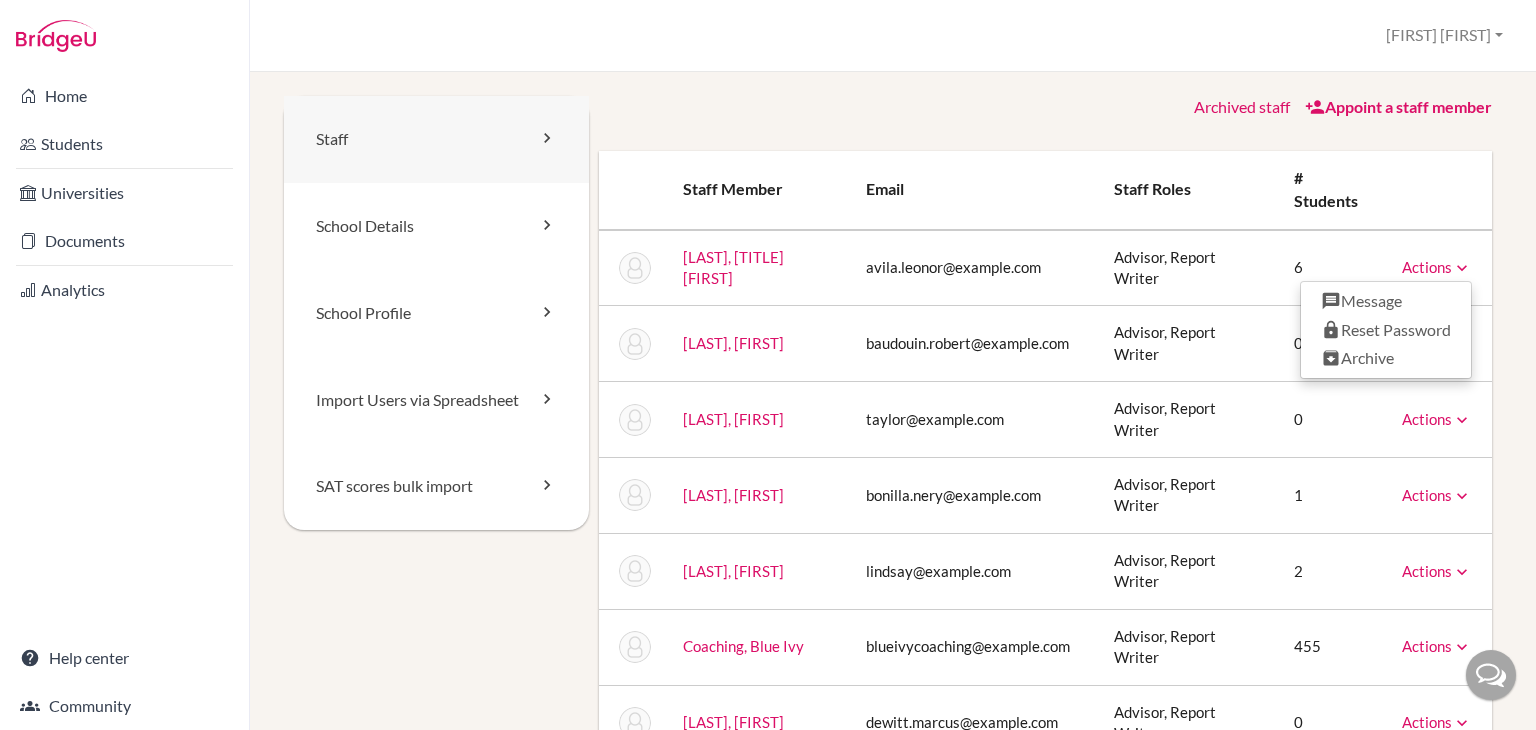 click at bounding box center (547, 138) 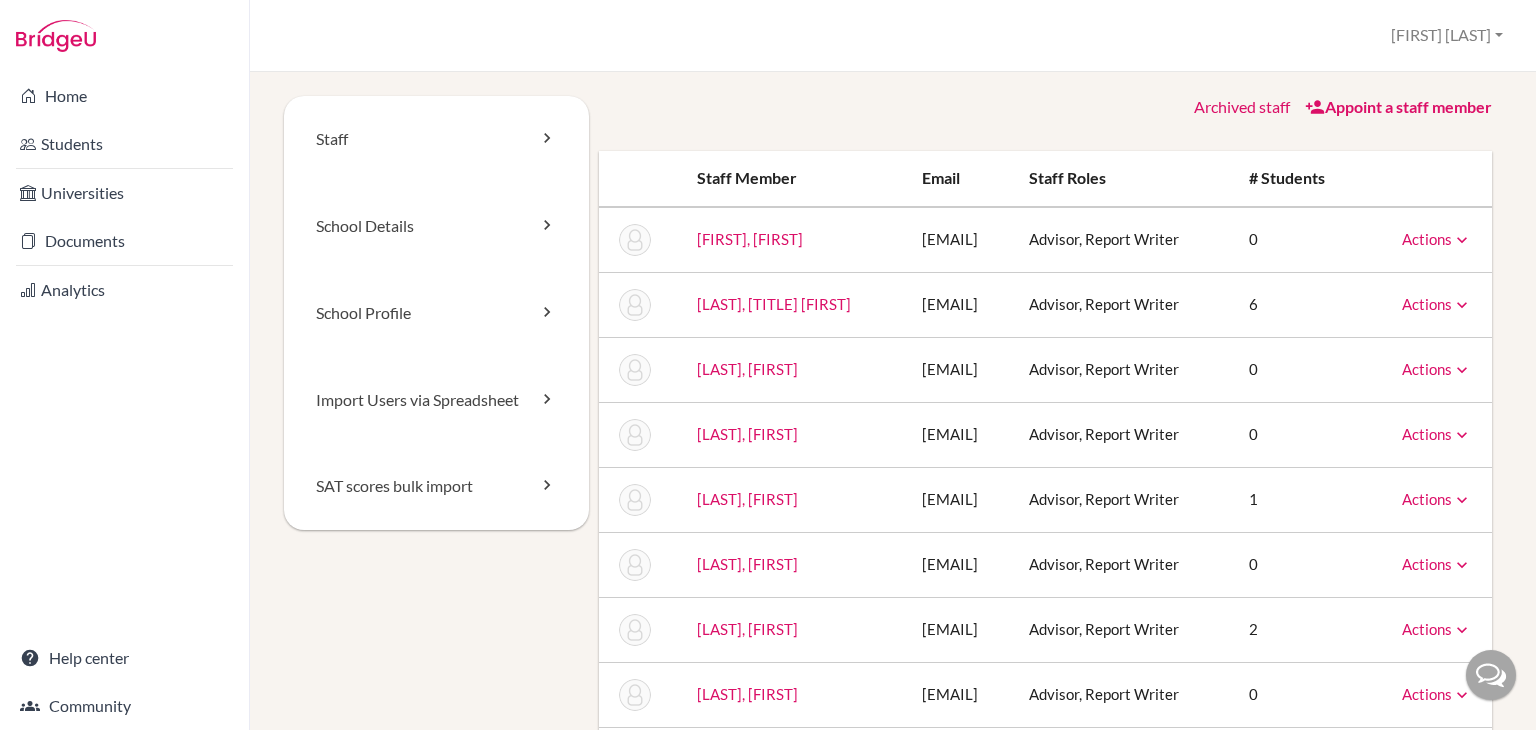 scroll, scrollTop: 0, scrollLeft: 0, axis: both 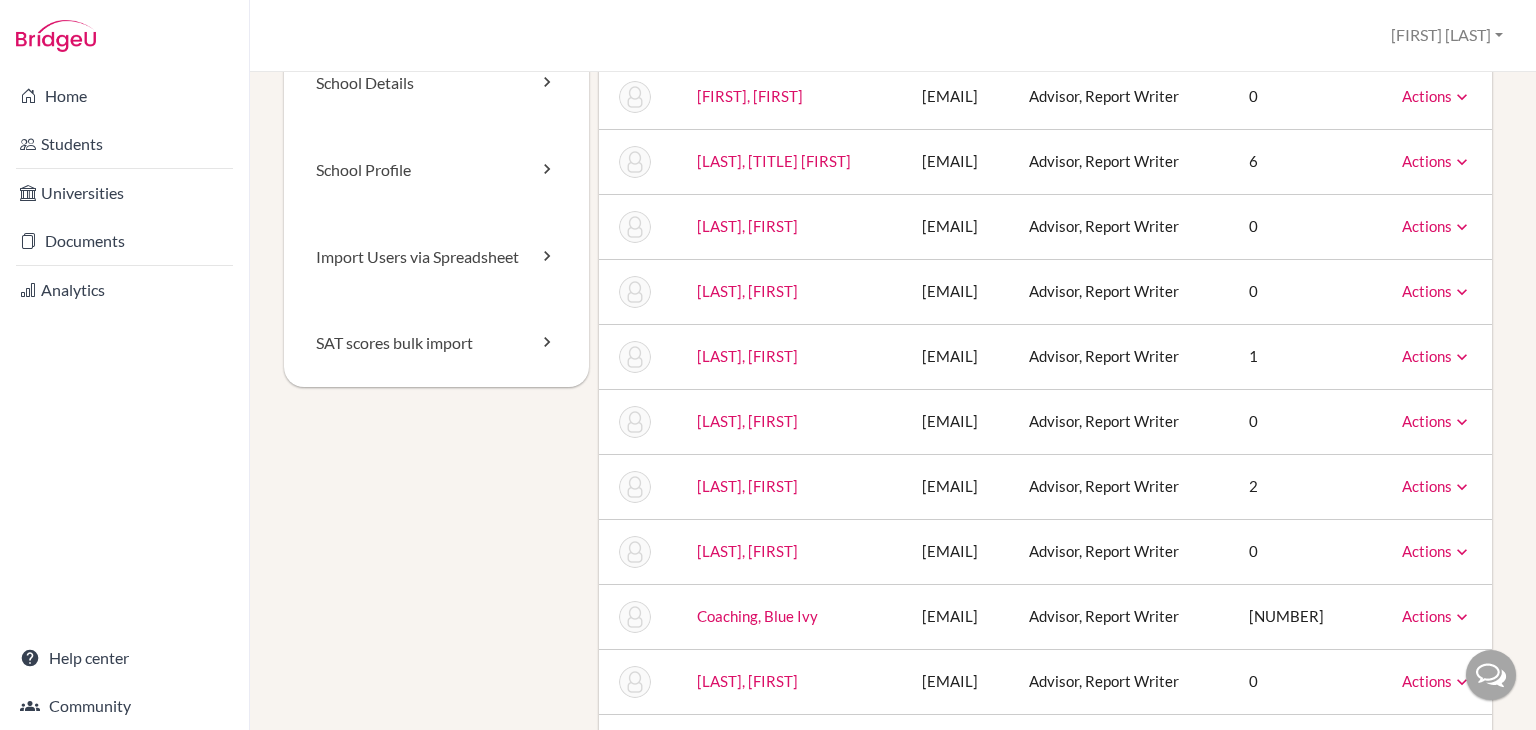 click on "Actions" at bounding box center (1437, 161) 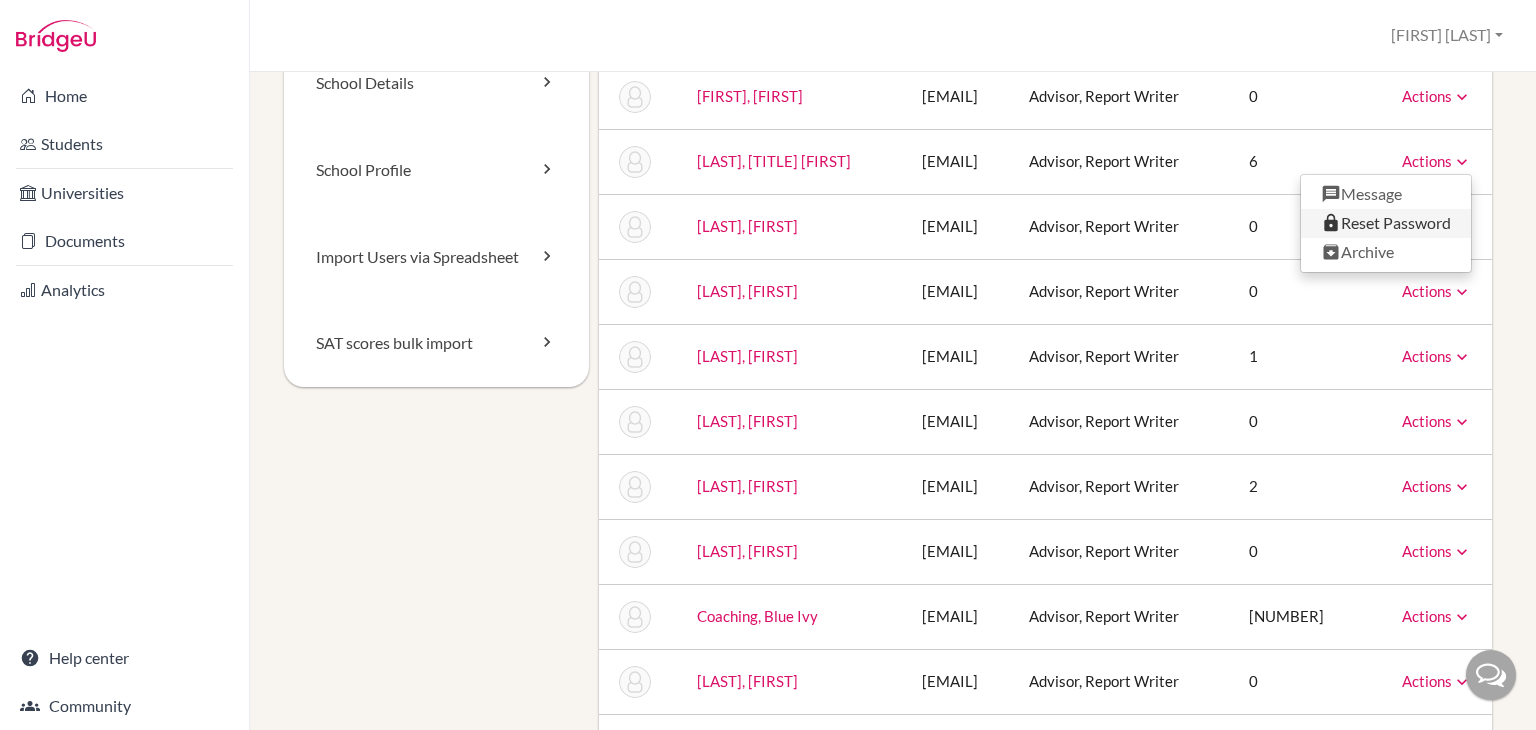 click on "Reset Password" at bounding box center [1386, 223] 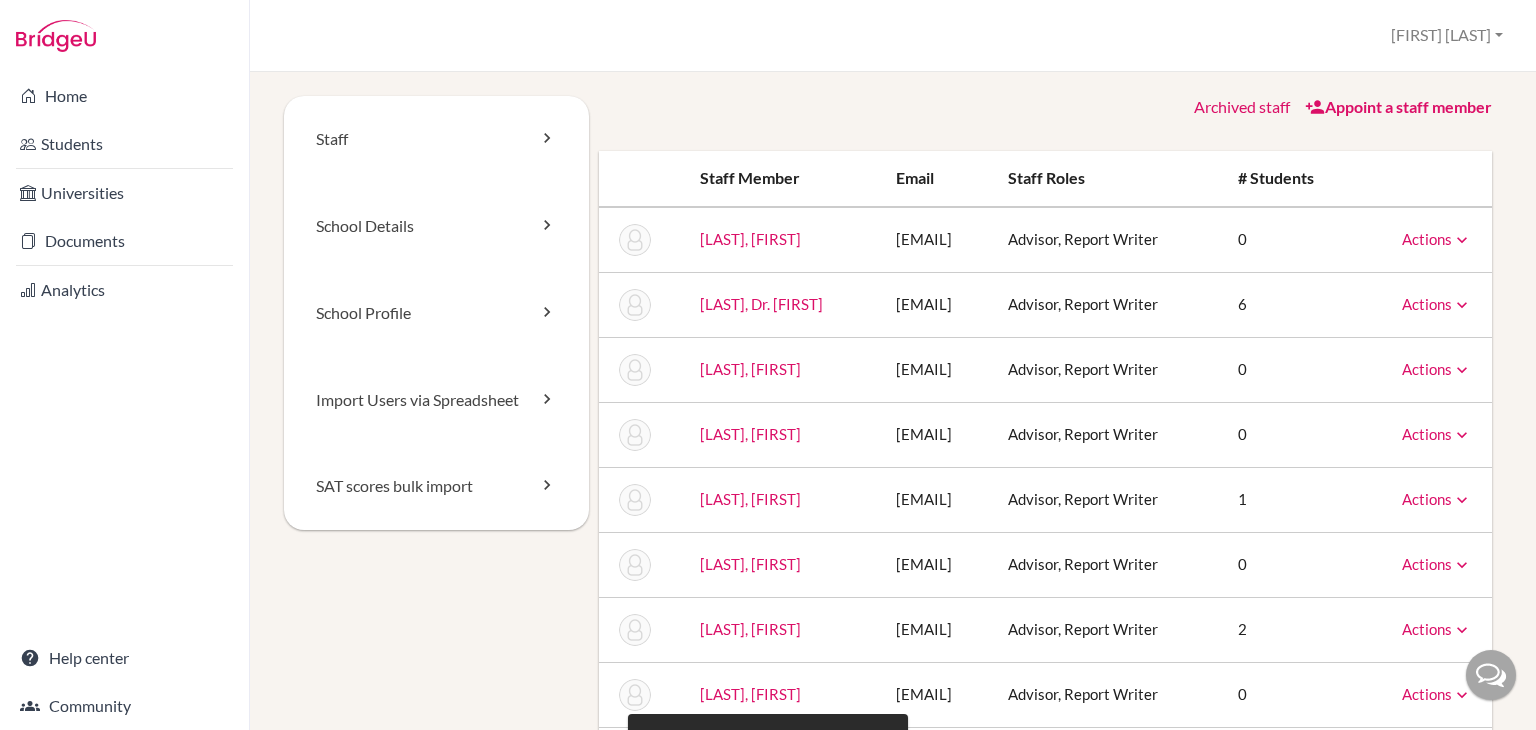 scroll, scrollTop: 0, scrollLeft: 0, axis: both 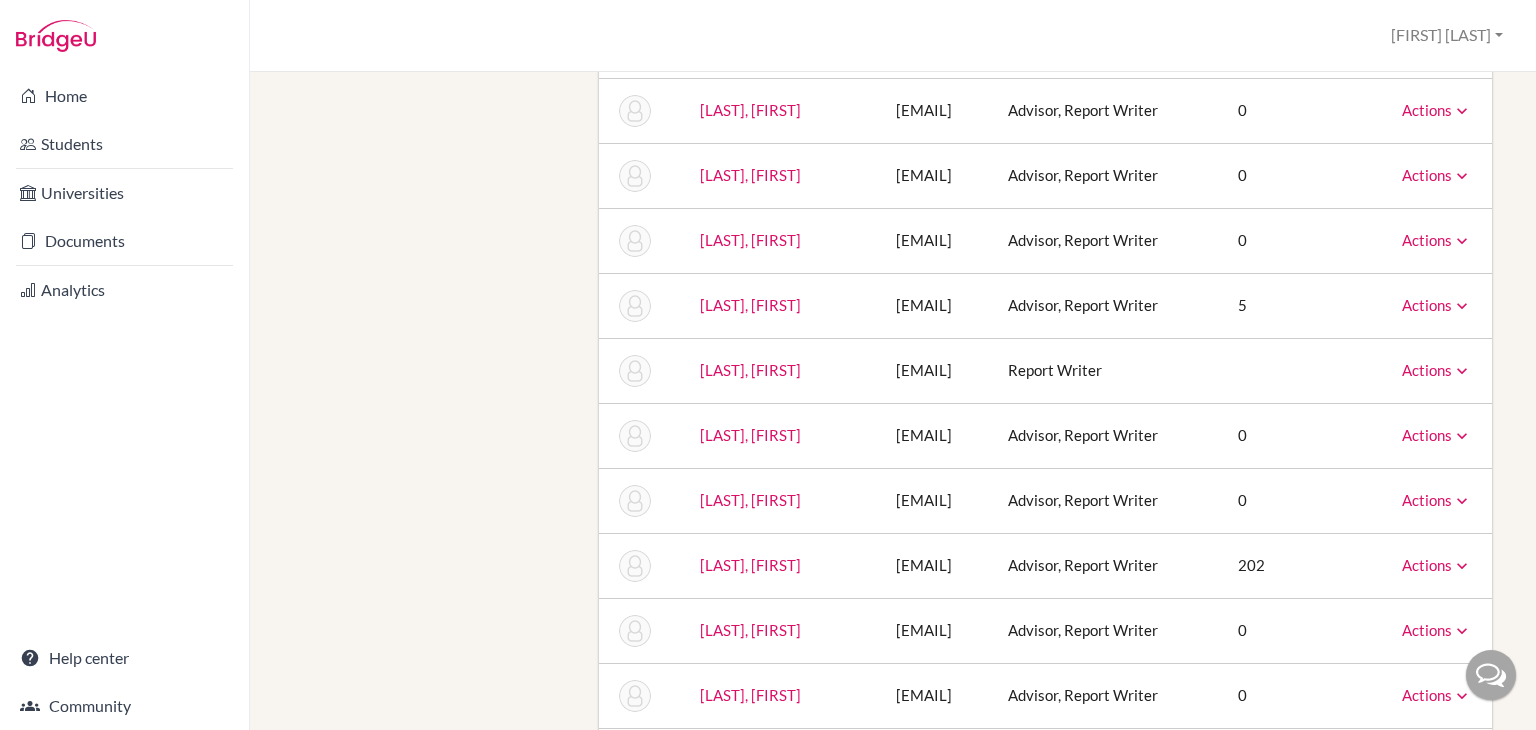 click on "Actions" at bounding box center [1437, 305] 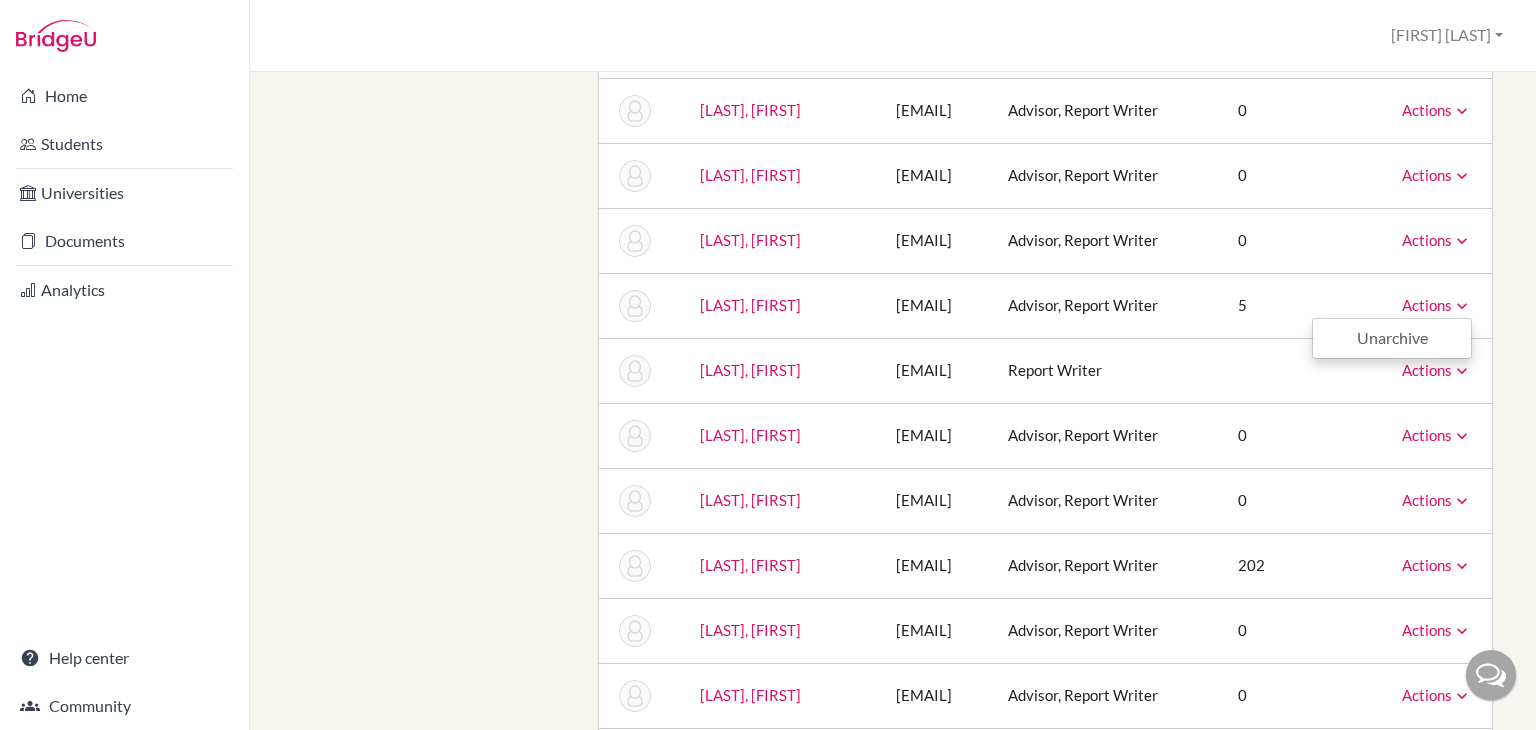click on "Archived staff
Appoint a staff member
Staff member
Email
Staff roles
# students
[LAST], [FIRST]
[EMAIL]
Advisor, Report Writer
0
Actions
Unarchive
[LAST], Dr. [FIRST]
[EMAIL]
Advisor, Report Writer
6
Actions
Message
Reset Password
Archive
[LAST], [FIRST]
[EMAIL]
Advisor, Report Writer
0
Actions
Message
Reset Password
Archive
[LAST], [FIRST]
[EMAIL]
Advisor, Report Writer
0
Actions
Message
Reset Password
Archive
[LAST], [FIRST]
[EMAIL]
Advisor, Report Writer
1
Actions" at bounding box center (1046, 250) 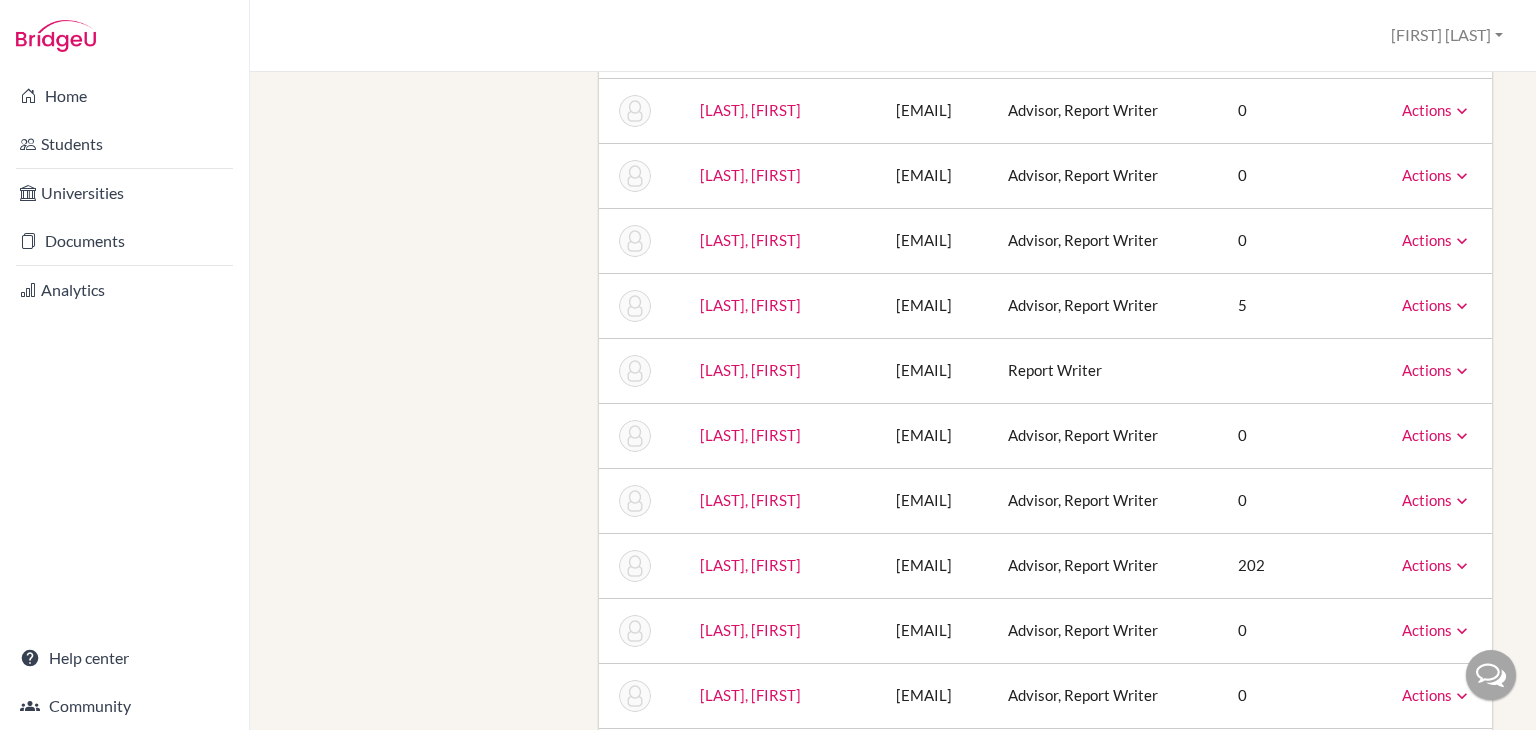 scroll, scrollTop: 1172, scrollLeft: 0, axis: vertical 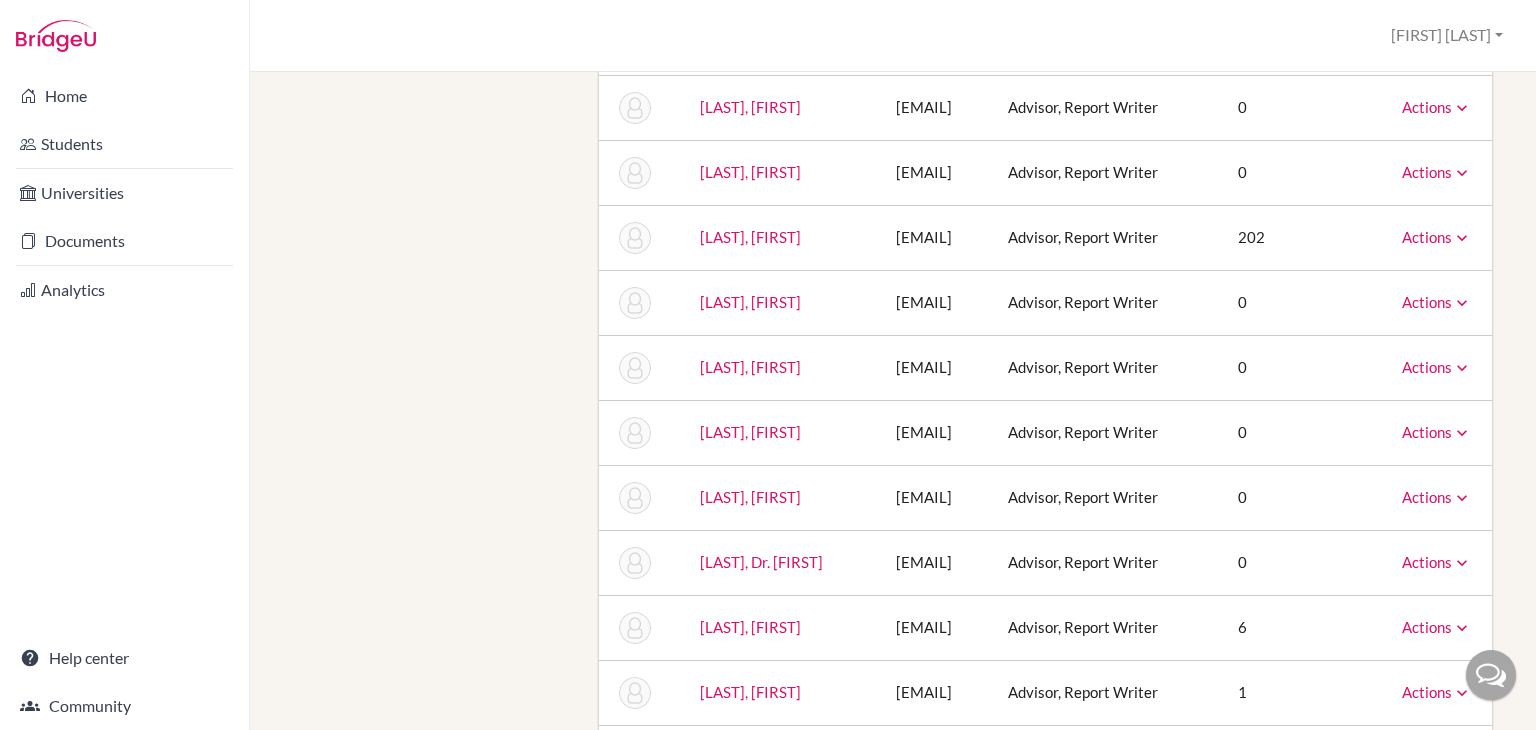 click on "Actions" at bounding box center (1437, 237) 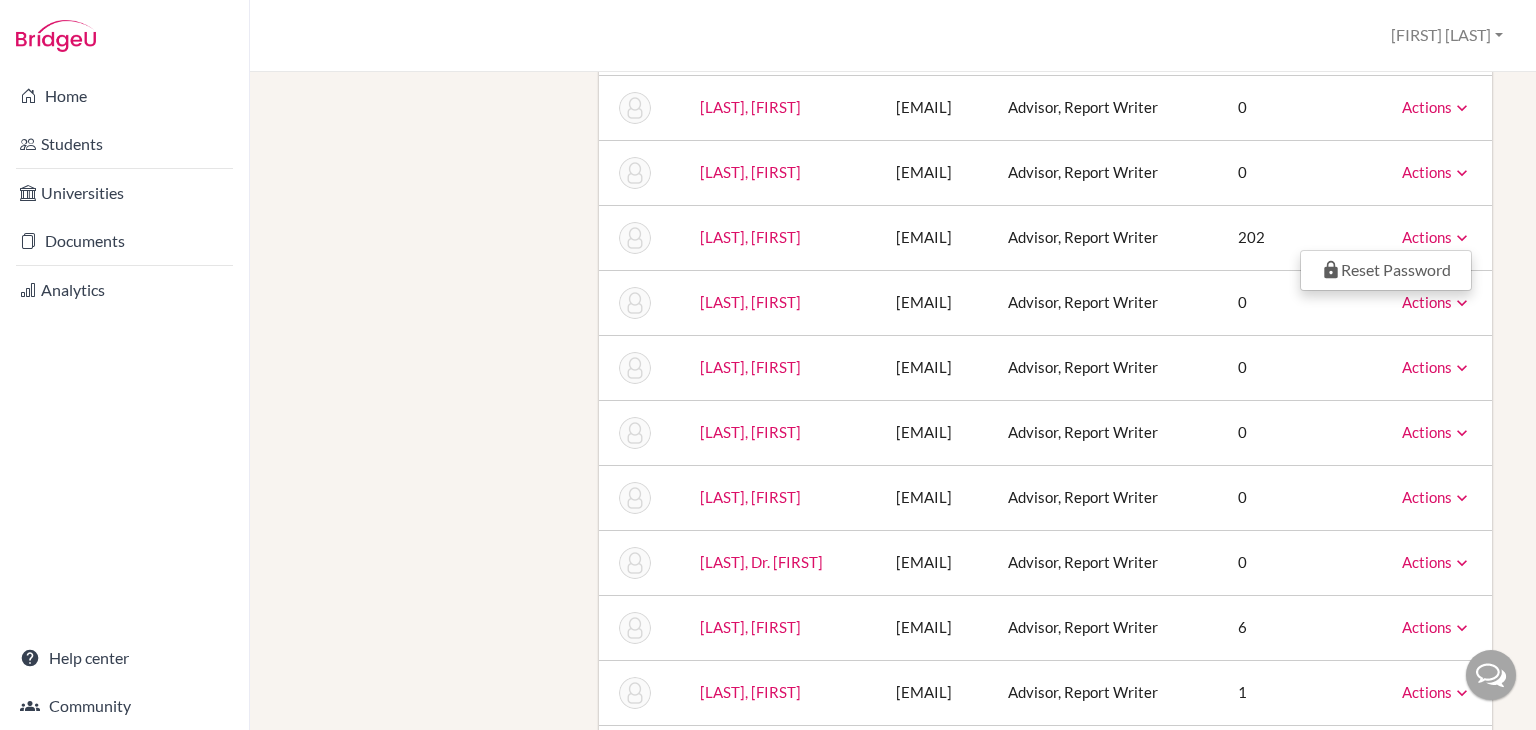 click on "Staff
School Details
School Profile
Import Users via Spreadsheet
SAT scores bulk import
Archived staff
Appoint a staff member
Staff member
Email
Staff roles
# students
[LAST], [FIRST]
[EMAIL]
Advisor, Report Writer
0
Actions
Unarchive
[LAST], Dr. [FIRST]
[EMAIL]
Advisor, Report Writer
6
Actions
Message
Reset Password
Archive
[LAST], [FIRST]
[EMAIL]
Advisor, Report Writer
0
Actions
Message
Reset Password
Archive
[LAST], [FIRST]
[EMAIL]
Advisor, Report Writer
0
Actions
Message
Reset Password
Archive
[LAST], [FIRST]
[EMAIL]
Advisor, Report Writer
1
Actions" at bounding box center [893, -78] 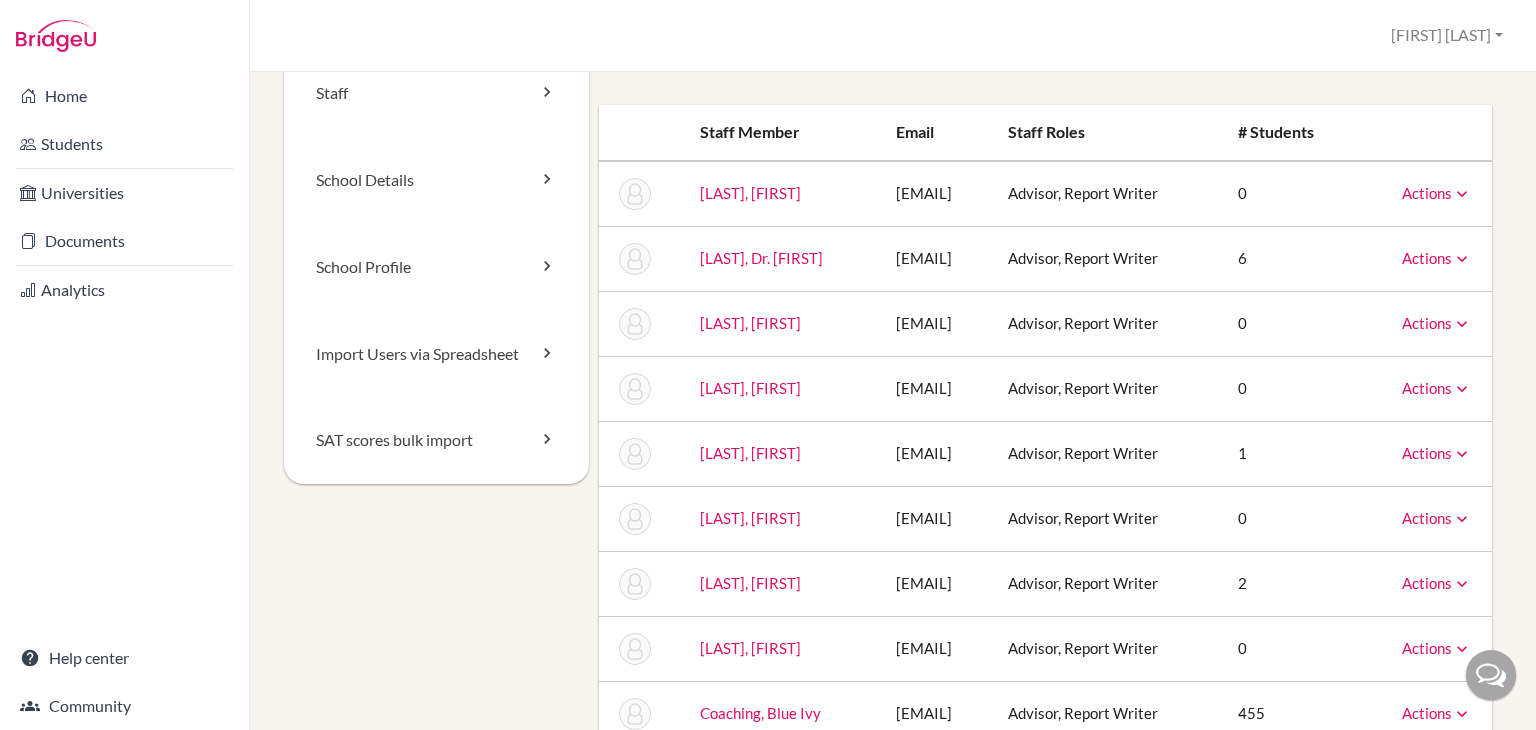 scroll, scrollTop: 0, scrollLeft: 0, axis: both 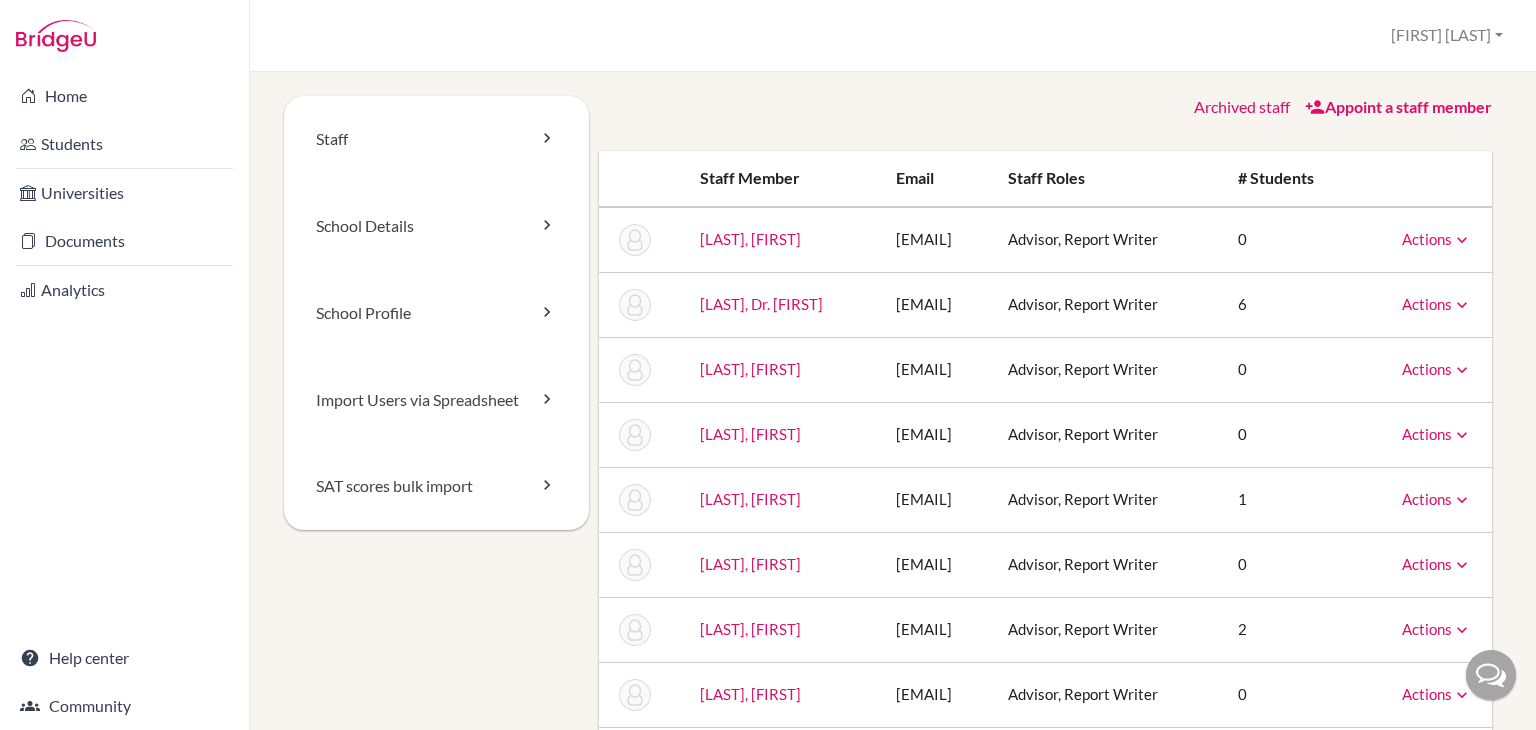 click on "Appoint a staff member" at bounding box center (1398, 106) 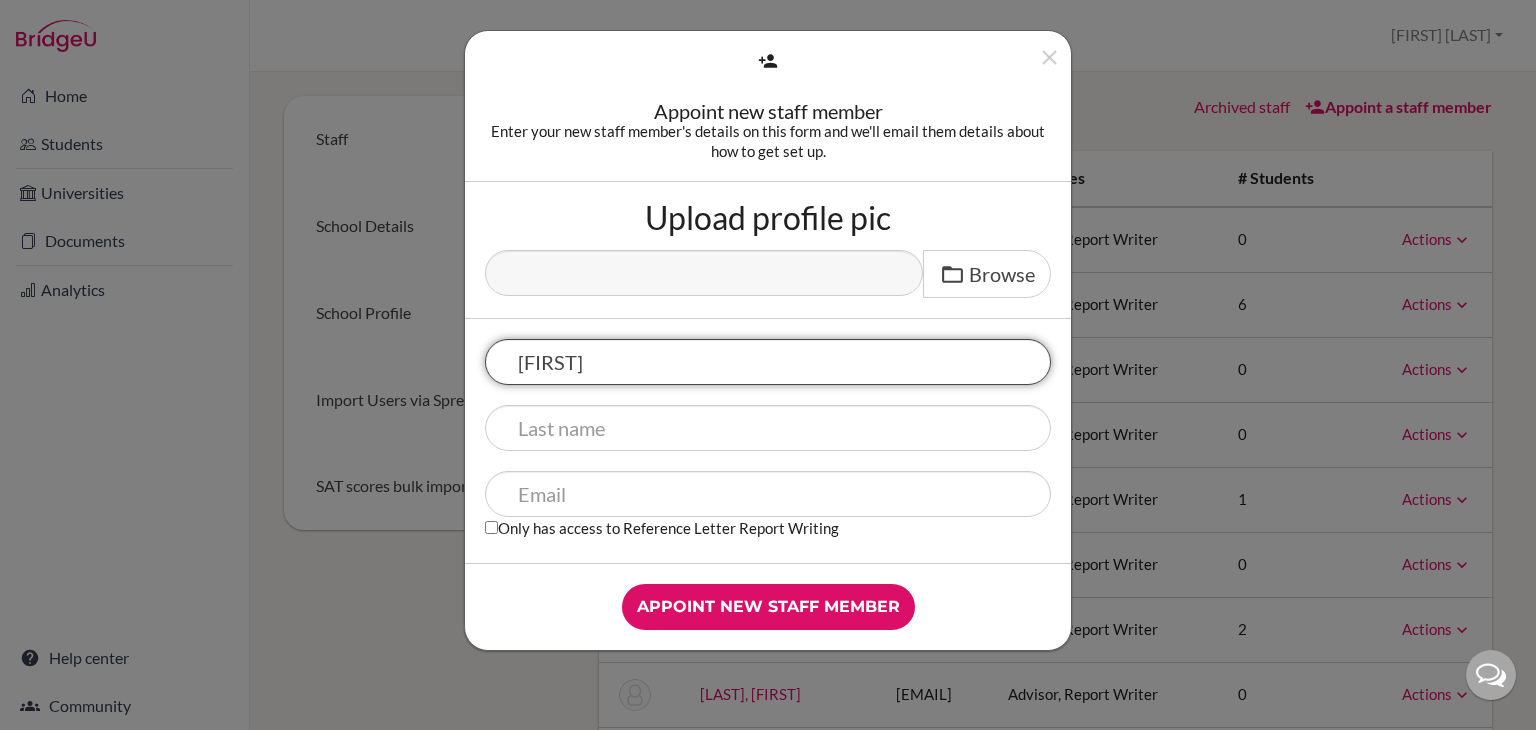 type on "Greg" 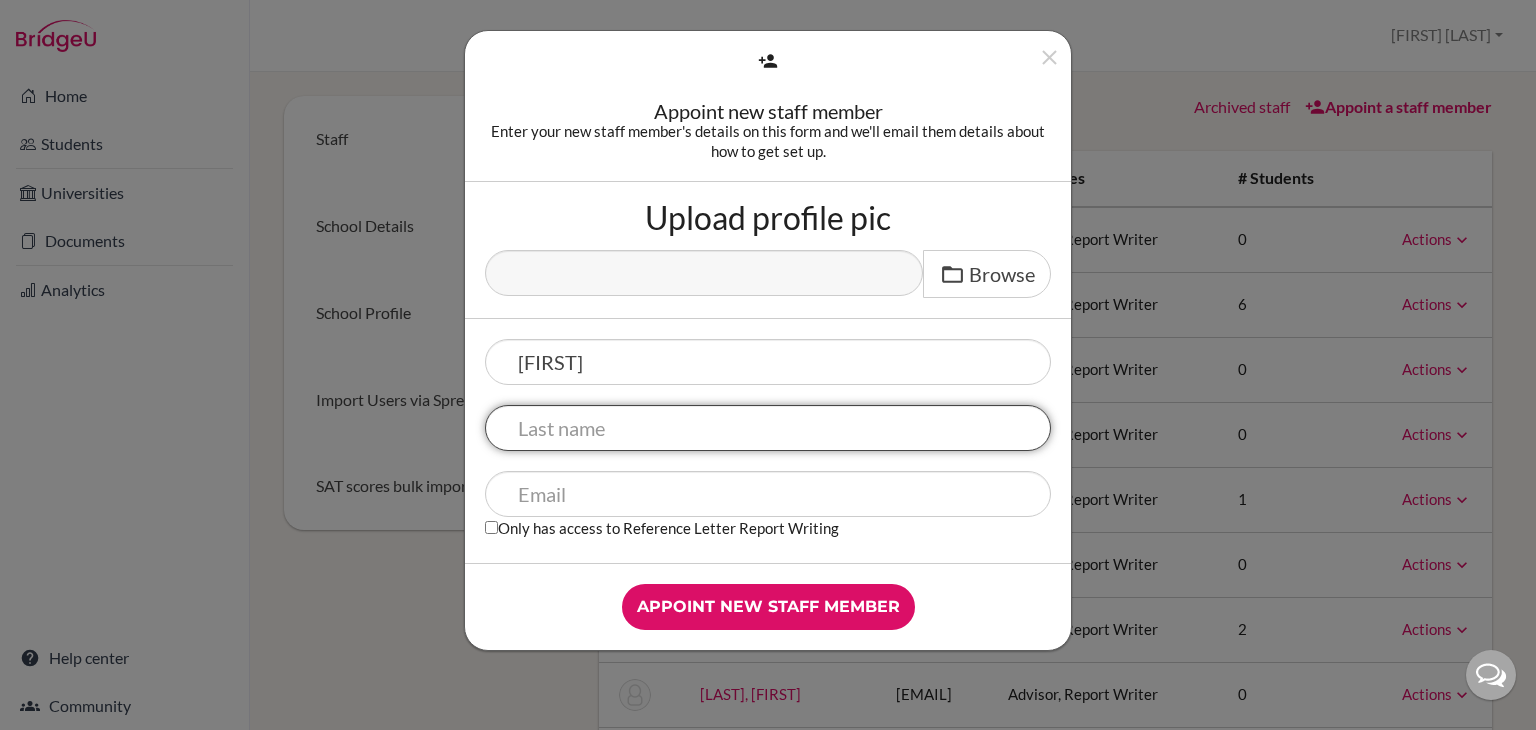 click at bounding box center (768, 428) 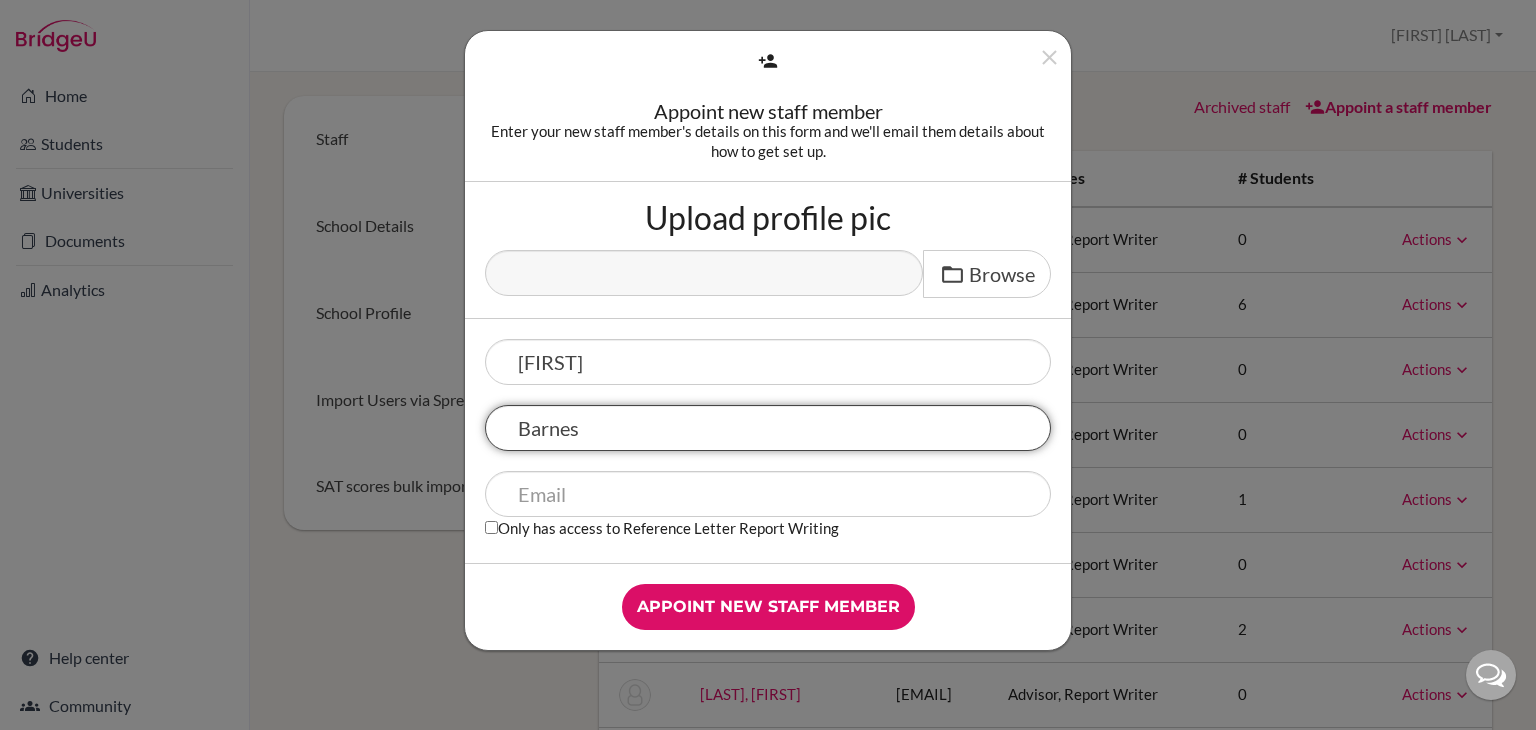 type on "Barnes" 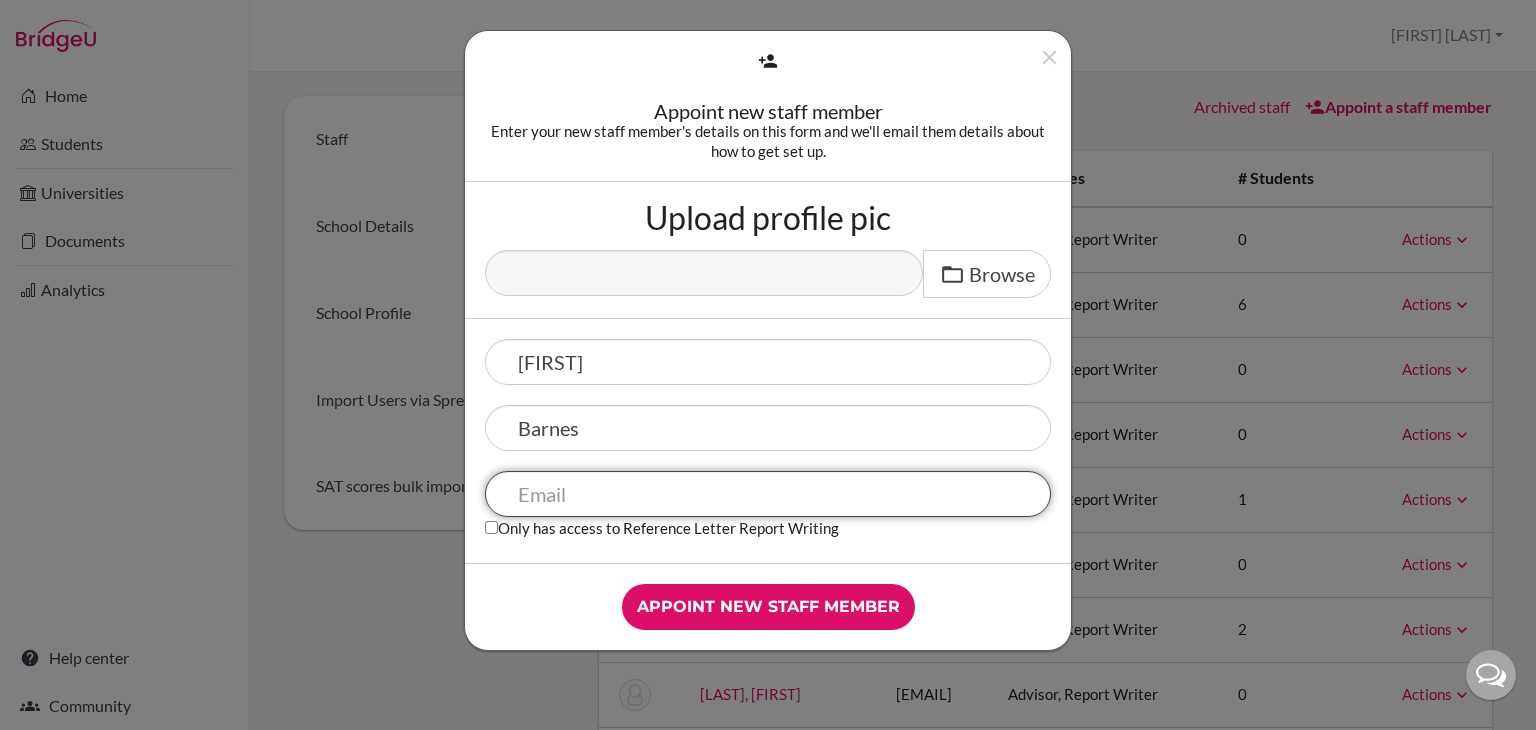 click at bounding box center [768, 494] 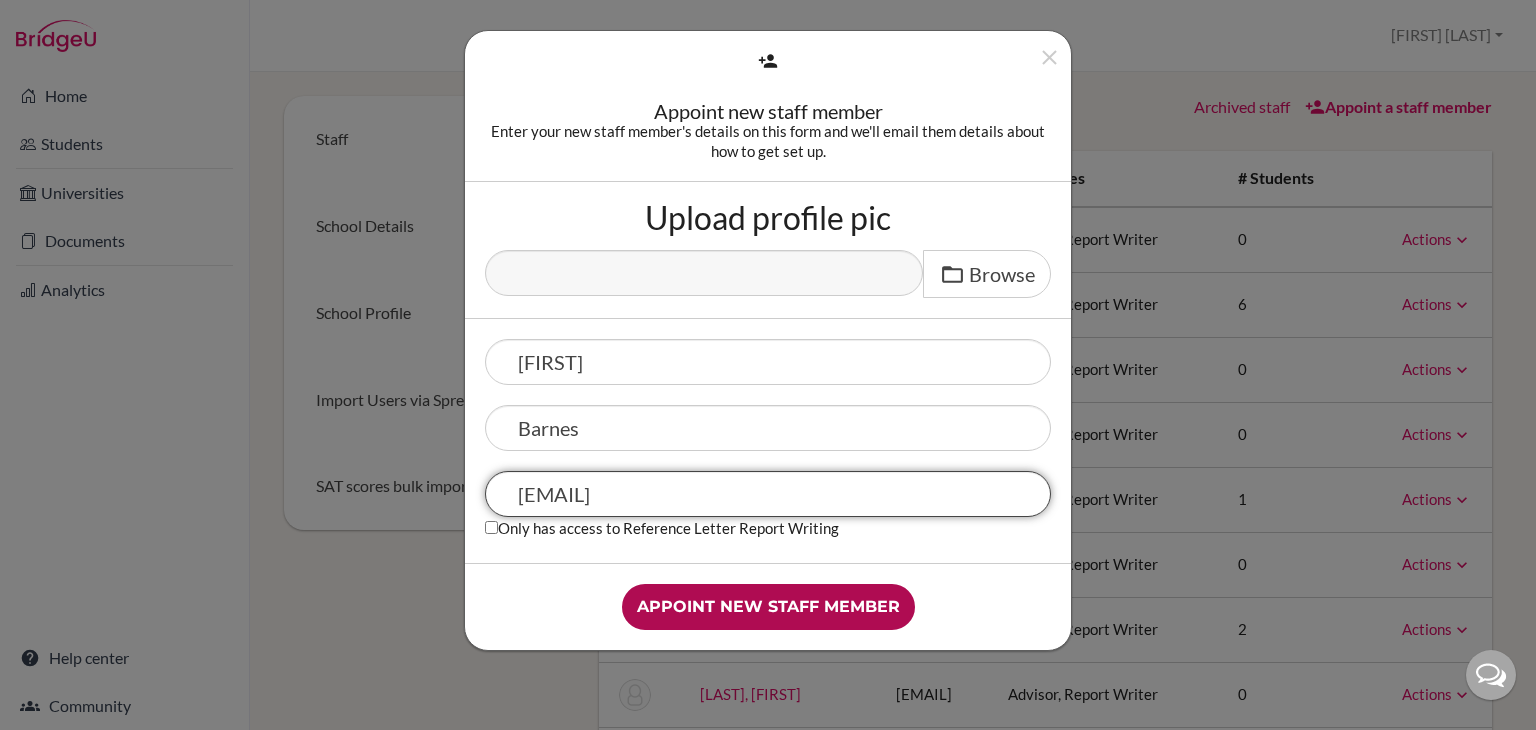type on "barnes.greg@amschool.edu.sv" 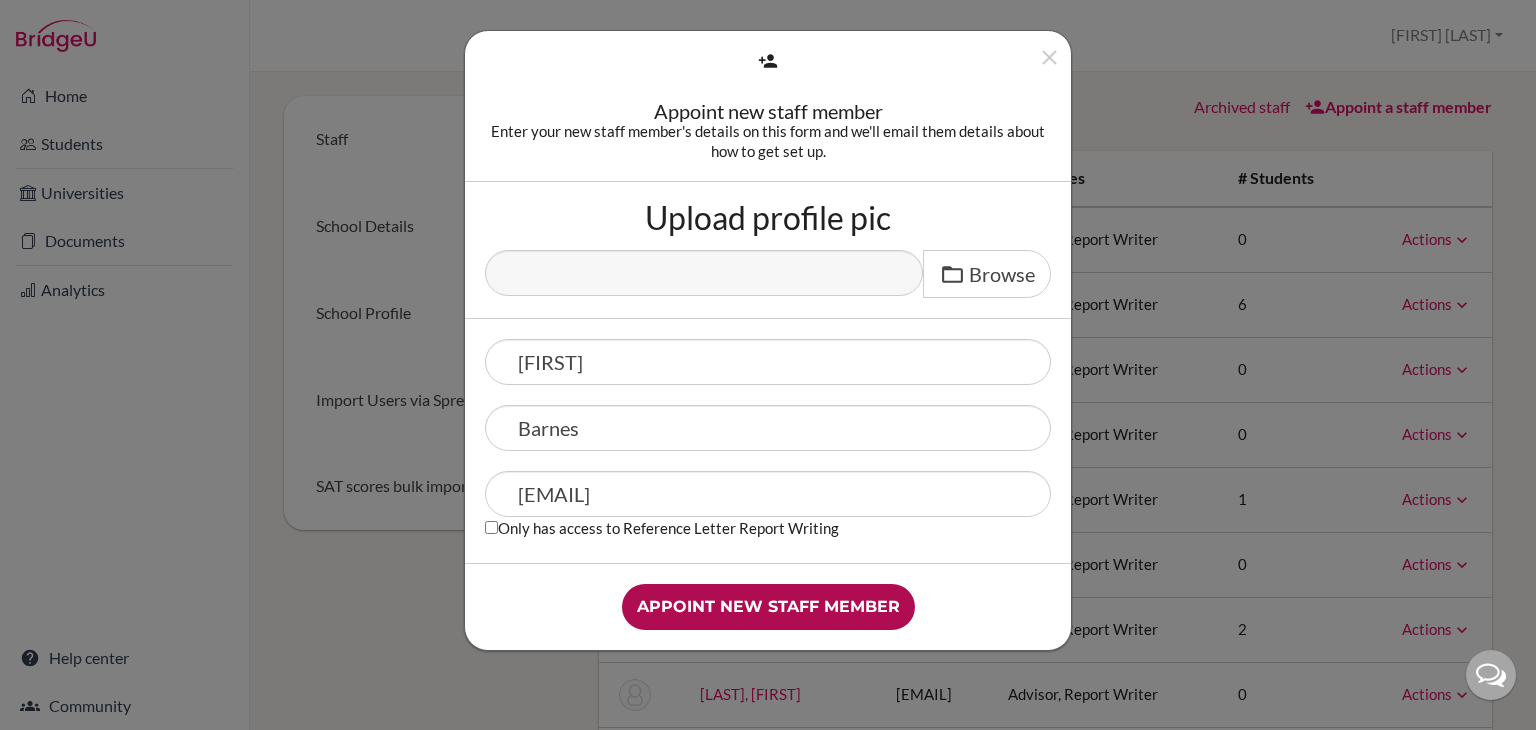 click on "Appoint new staff member" at bounding box center [768, 607] 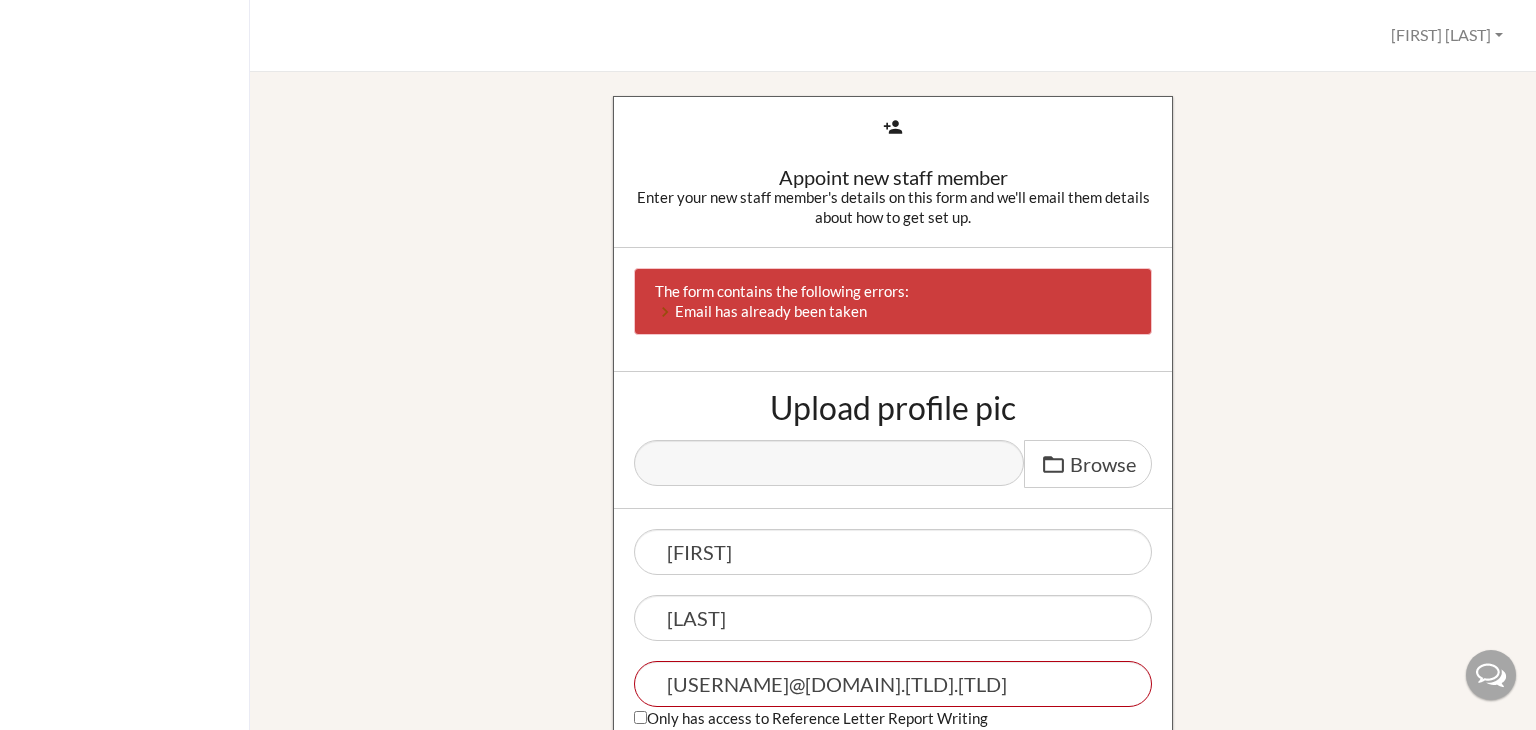 scroll, scrollTop: 0, scrollLeft: 0, axis: both 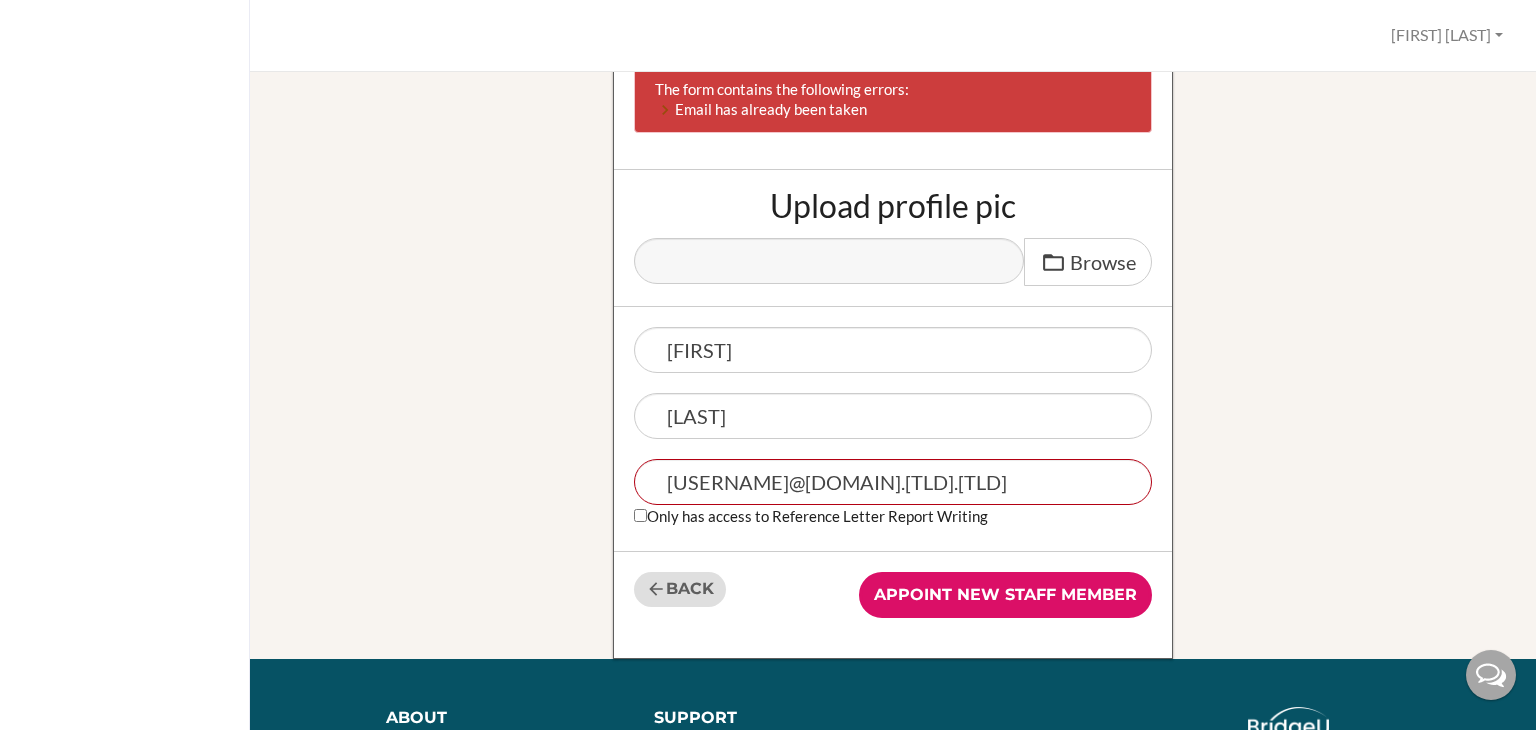 click on "Back" at bounding box center [680, 589] 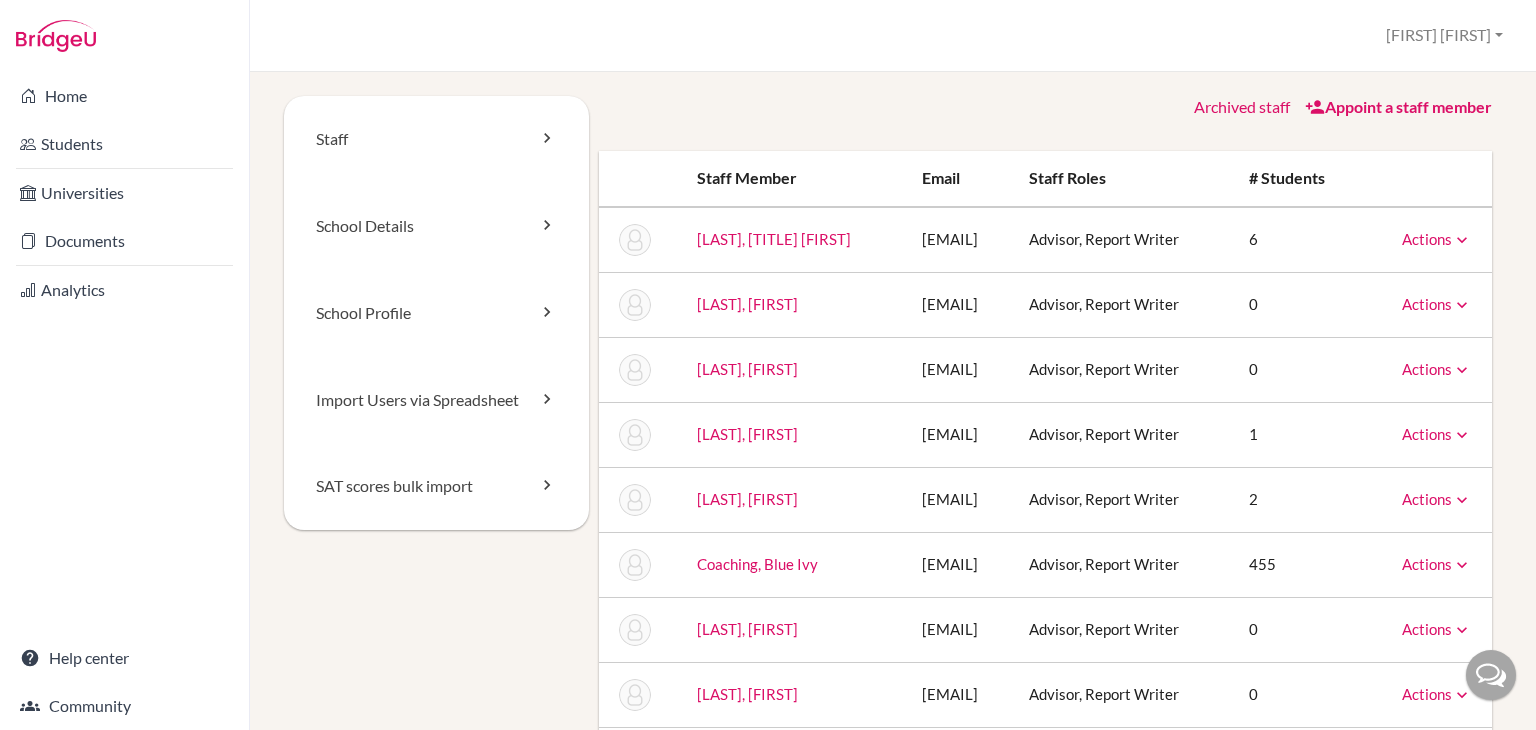 scroll, scrollTop: 0, scrollLeft: 0, axis: both 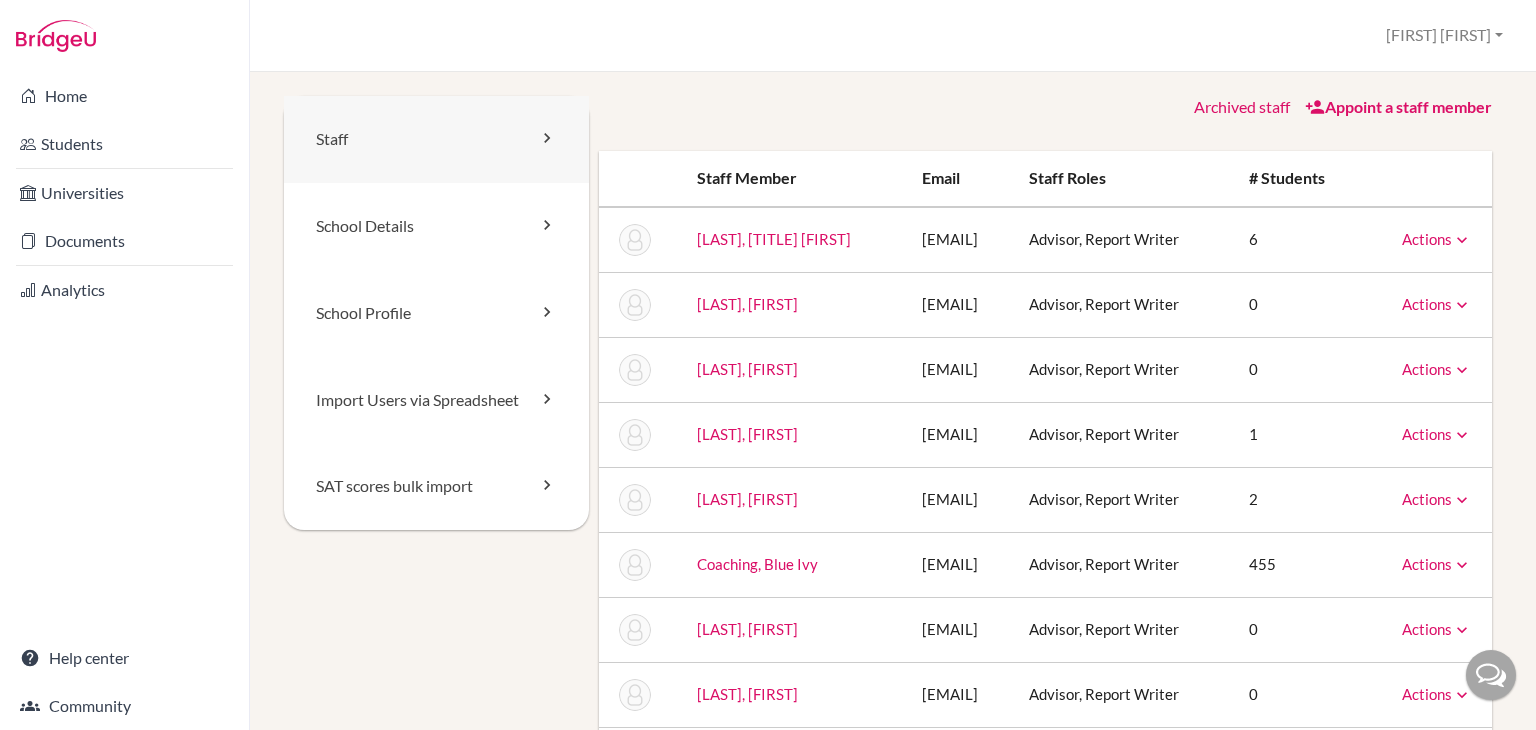 click on "Staff" at bounding box center [436, 139] 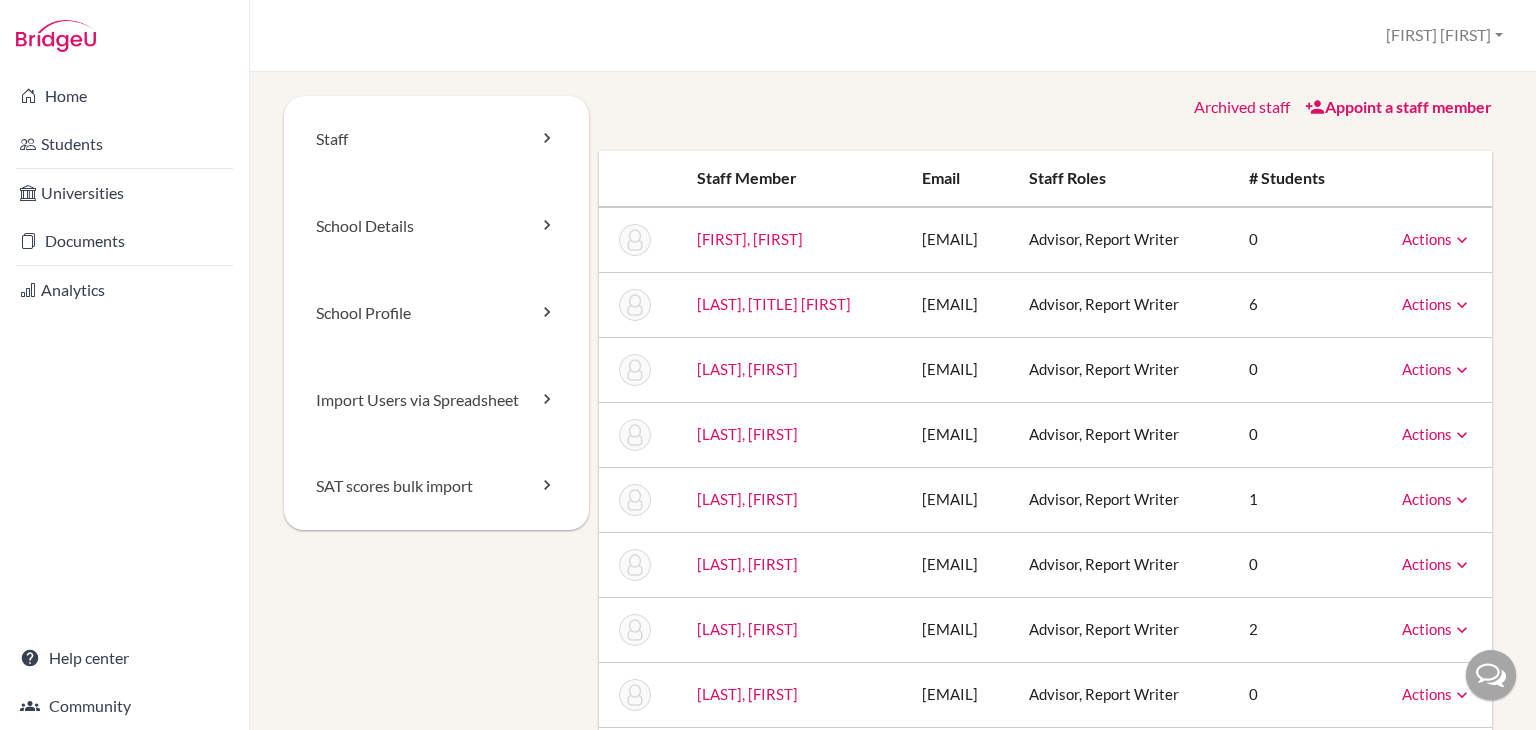 scroll, scrollTop: 0, scrollLeft: 0, axis: both 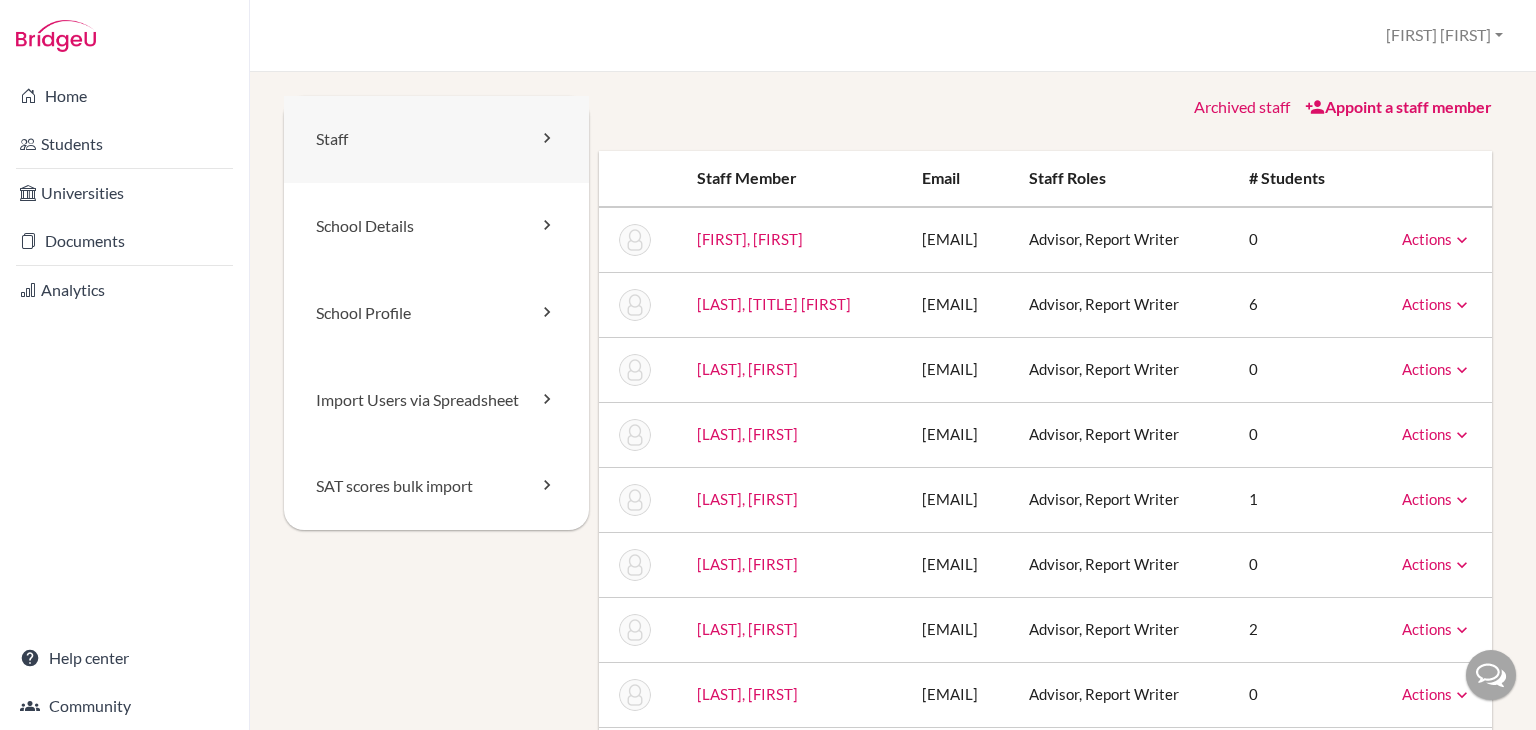 click at bounding box center (547, 138) 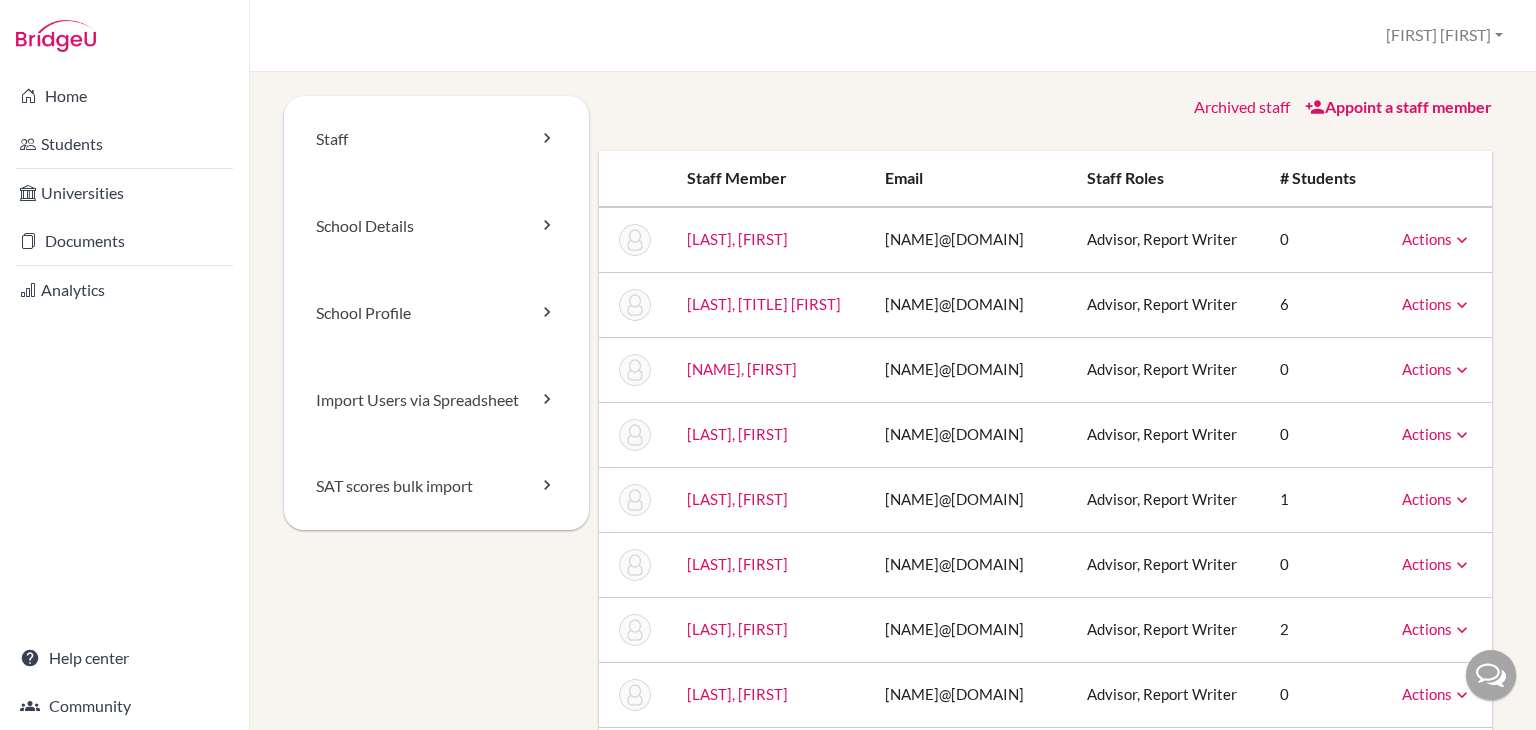 scroll, scrollTop: 0, scrollLeft: 0, axis: both 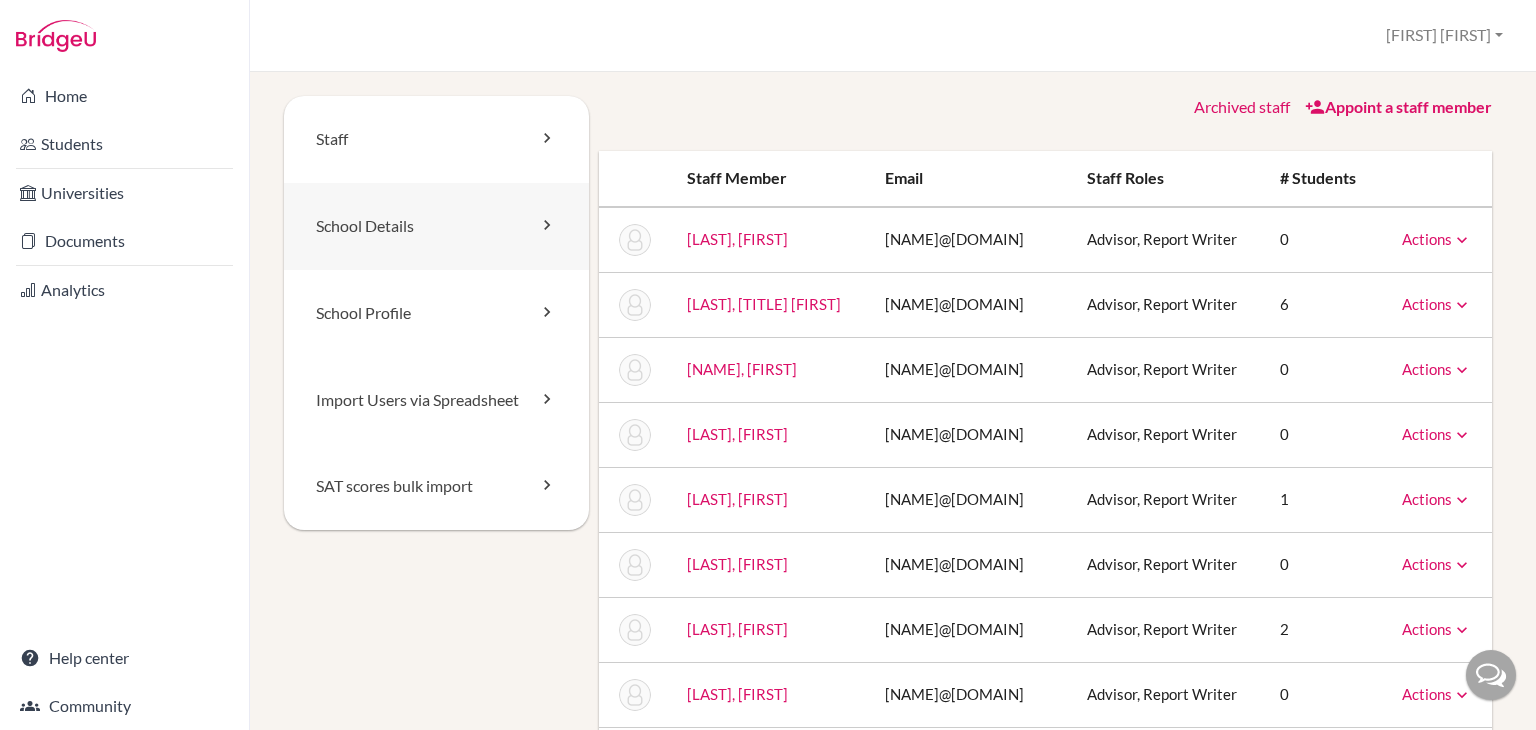 click on "School Details" at bounding box center [436, 226] 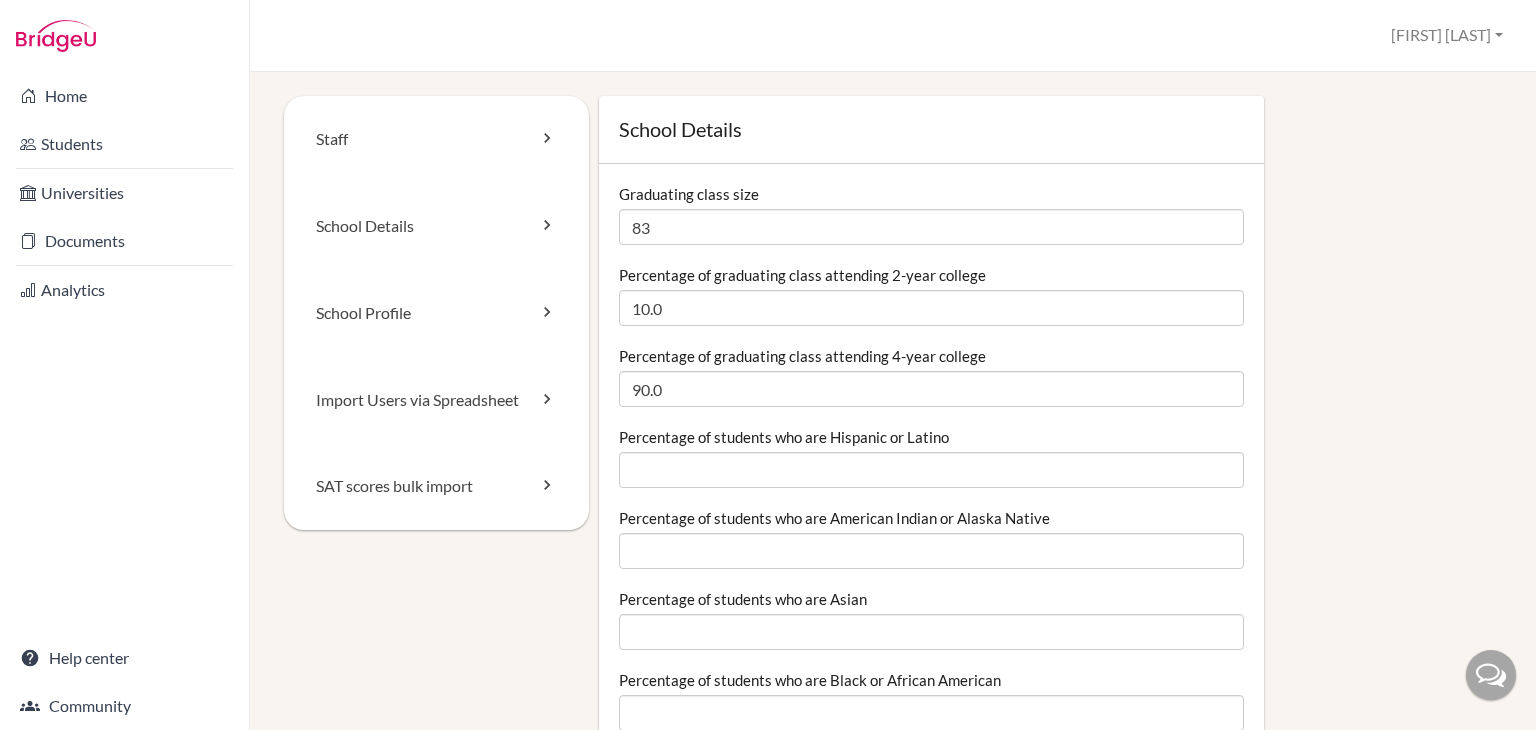 scroll, scrollTop: 0, scrollLeft: 0, axis: both 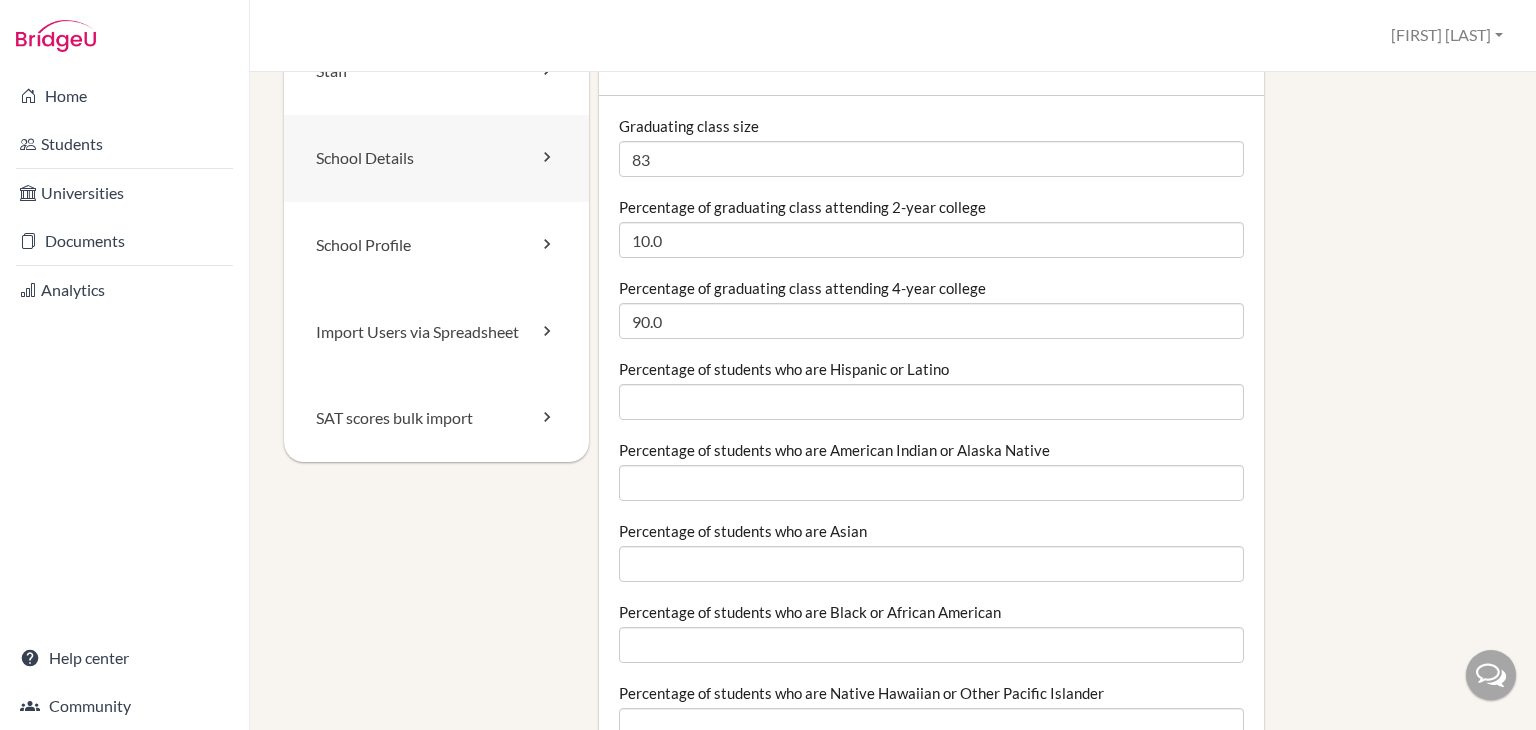 click on "School Details" at bounding box center [436, 158] 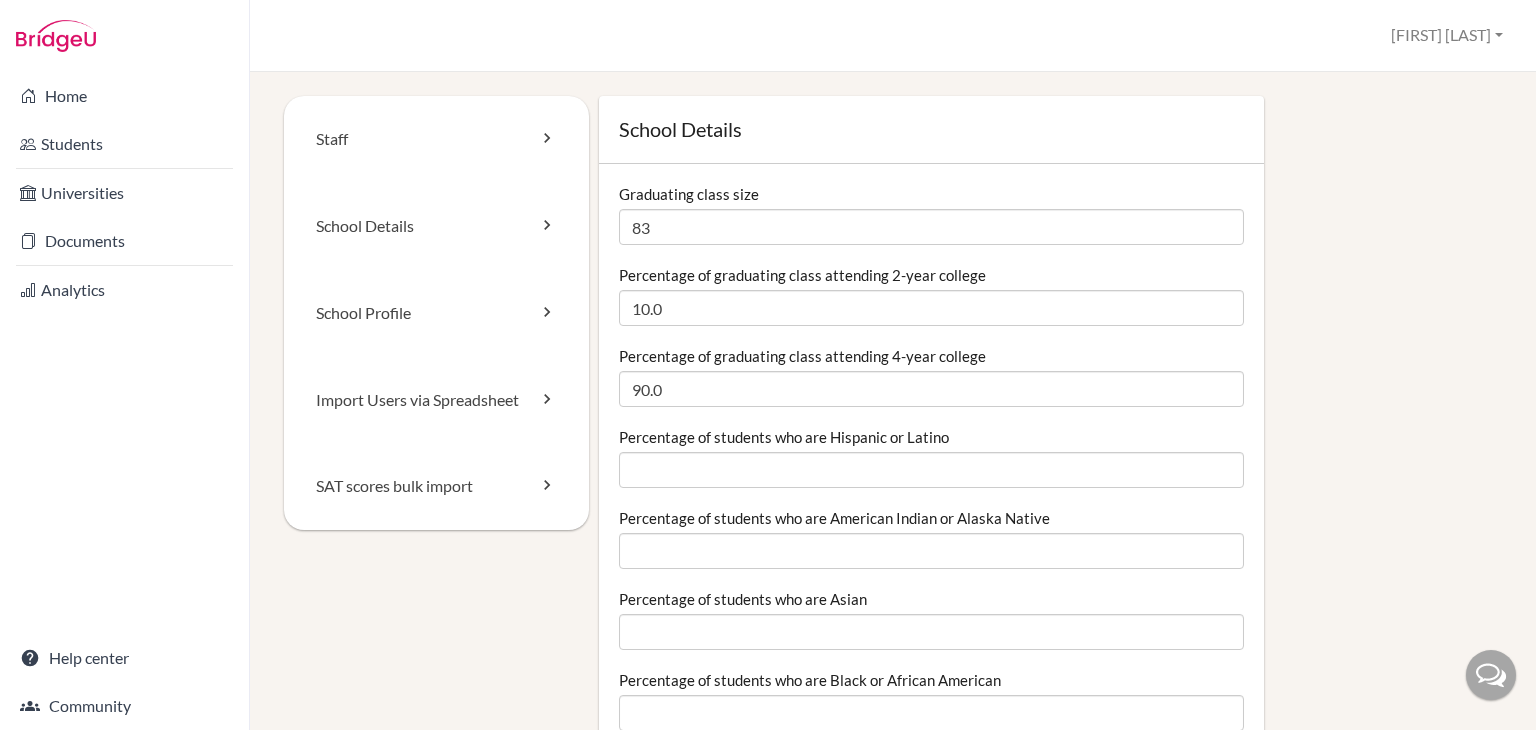 scroll, scrollTop: 0, scrollLeft: 0, axis: both 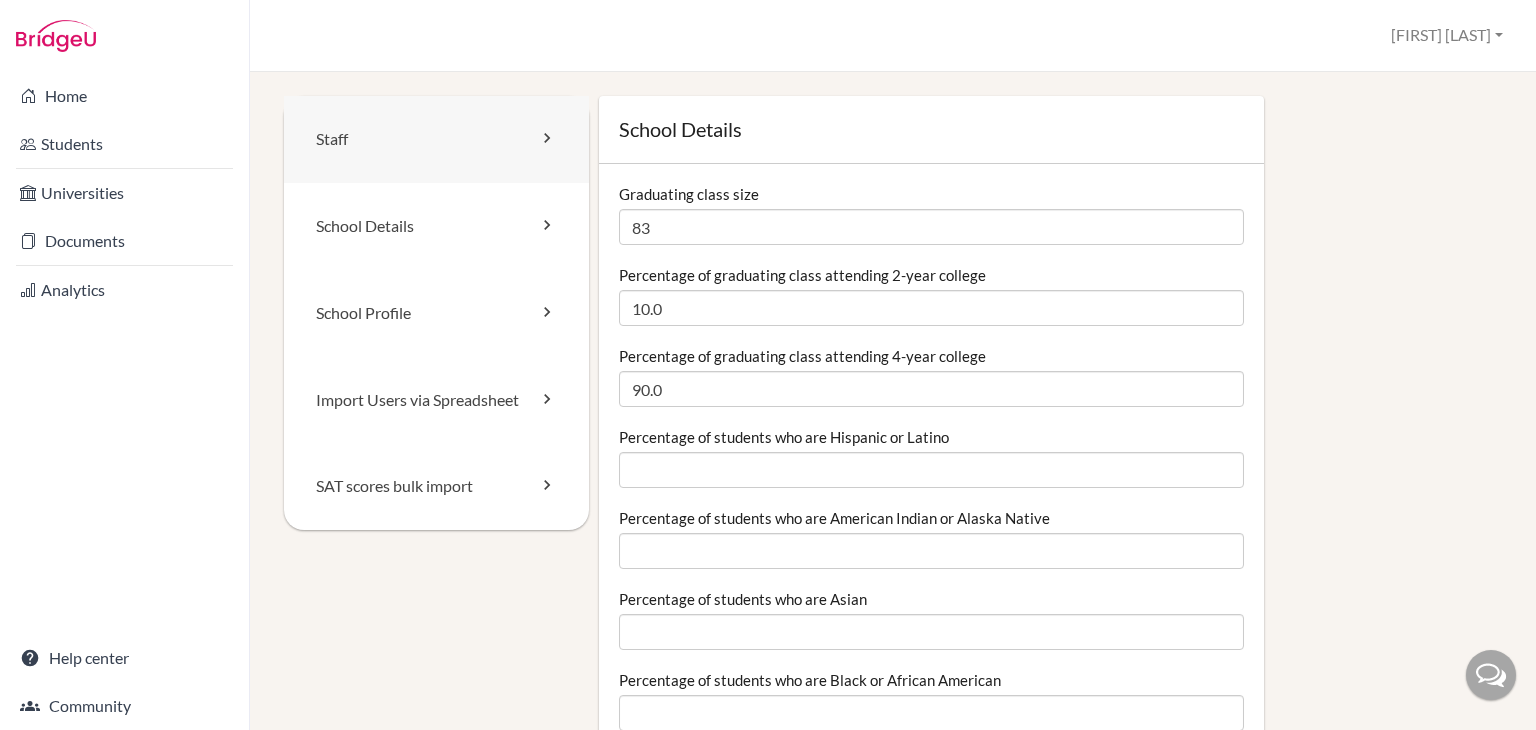click at bounding box center (547, 138) 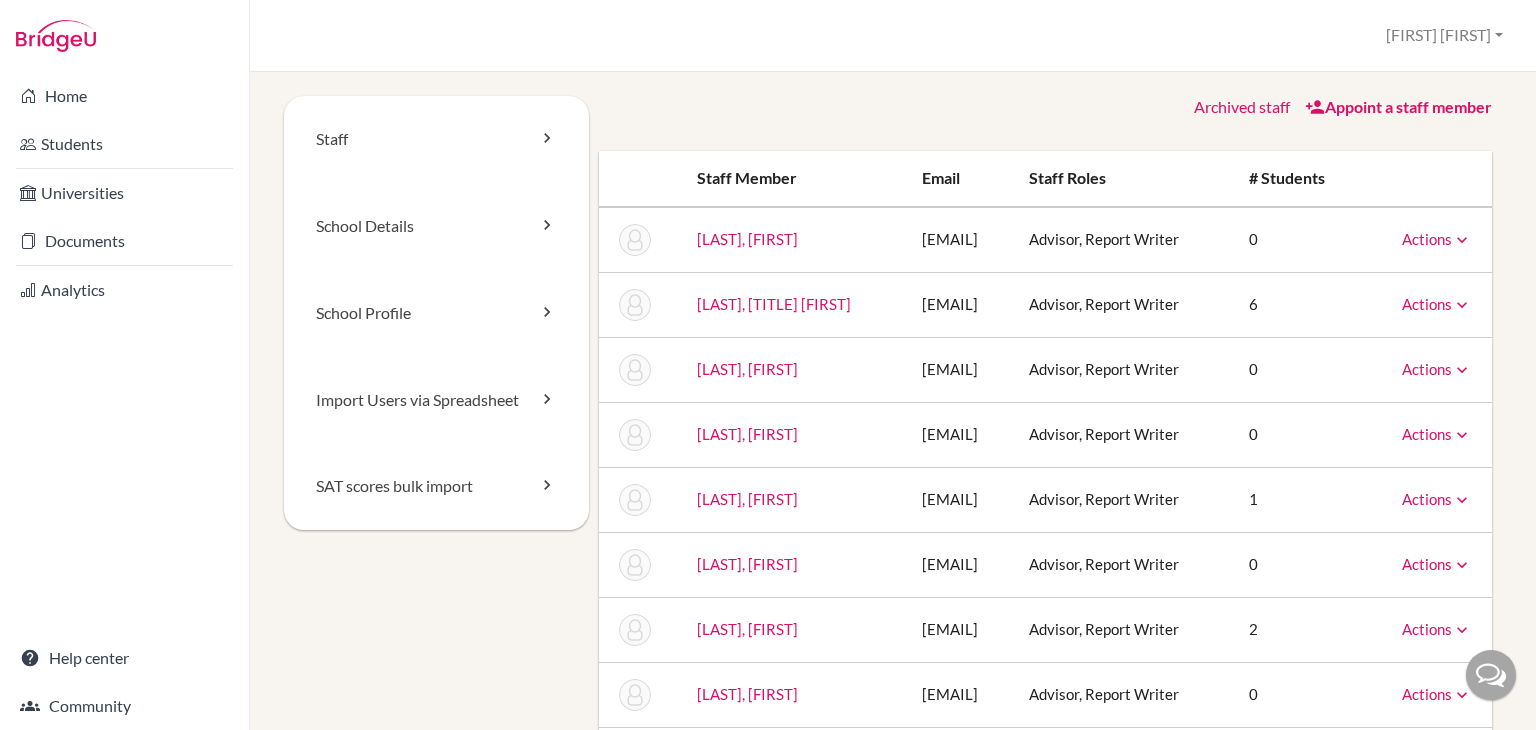 scroll, scrollTop: 0, scrollLeft: 0, axis: both 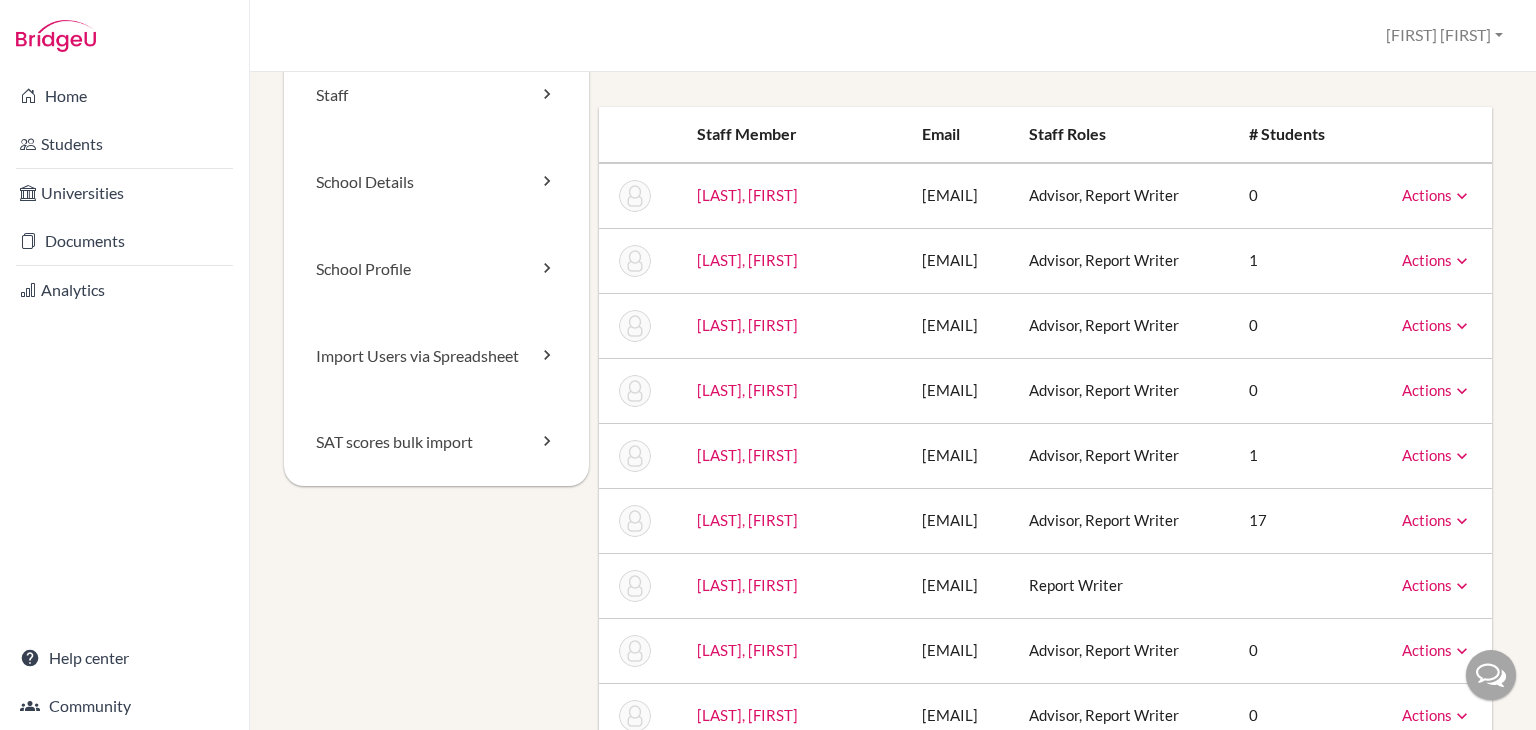 click on "Actions" at bounding box center (1437, 390) 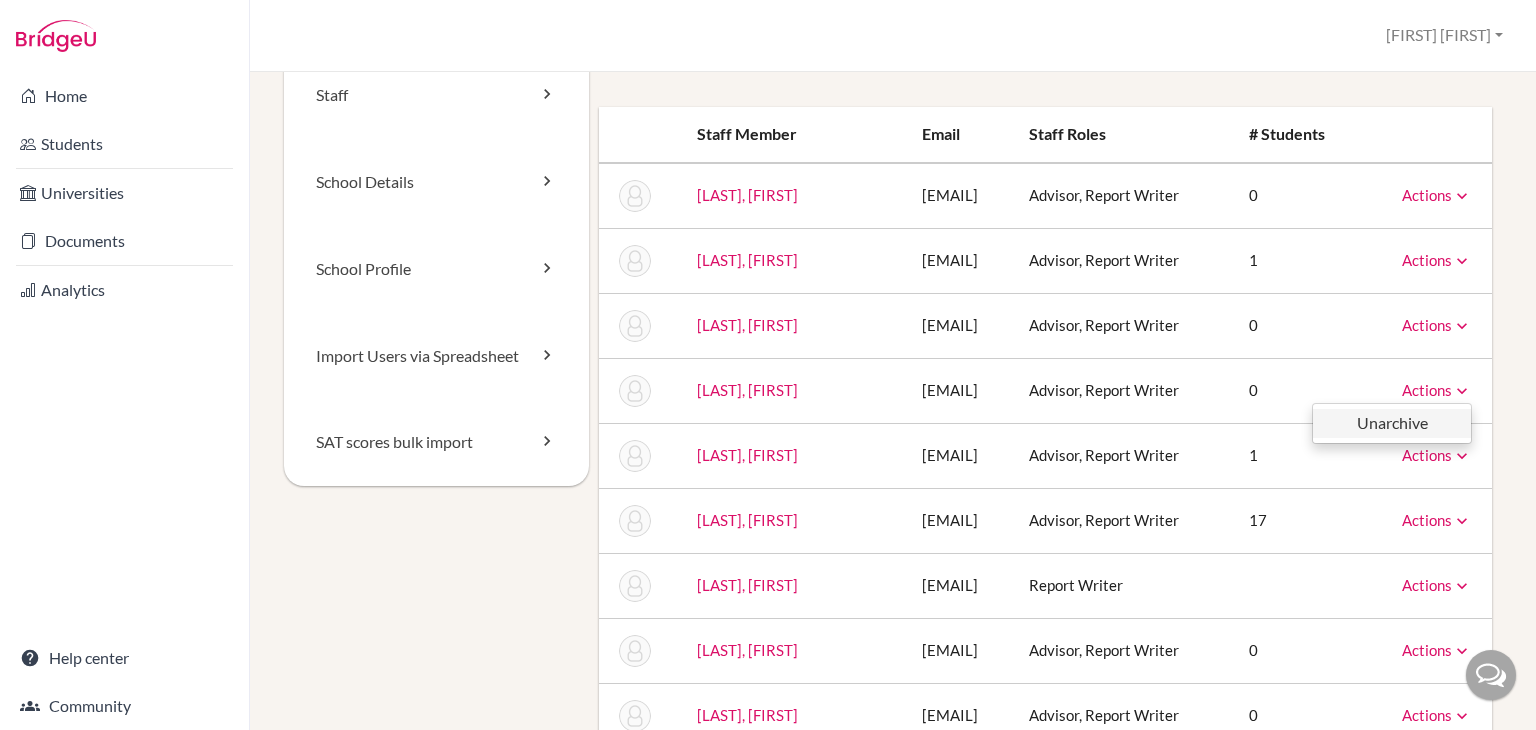 click on "Unarchive" at bounding box center [1392, 423] 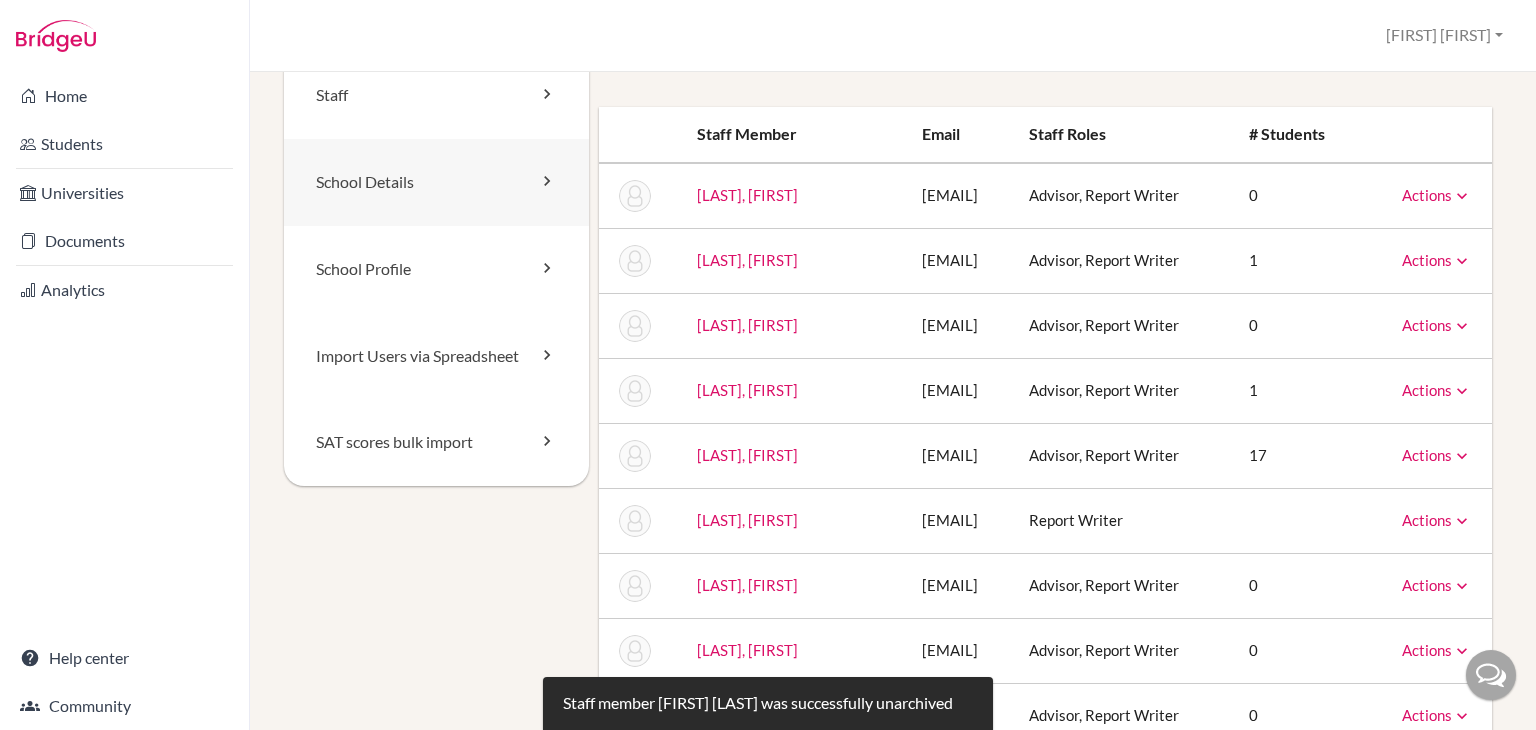scroll, scrollTop: 0, scrollLeft: 0, axis: both 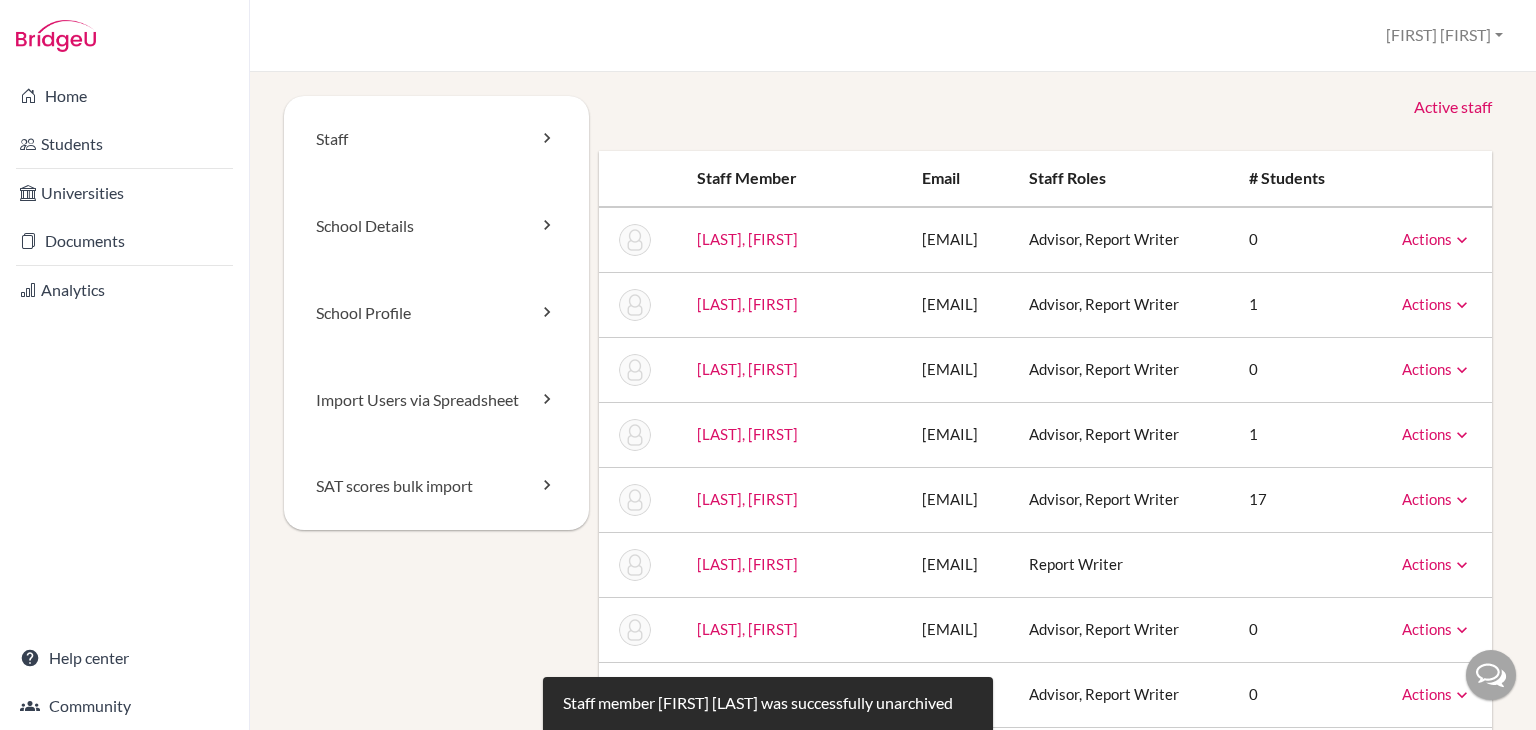 click on "Active staff" at bounding box center [1453, 107] 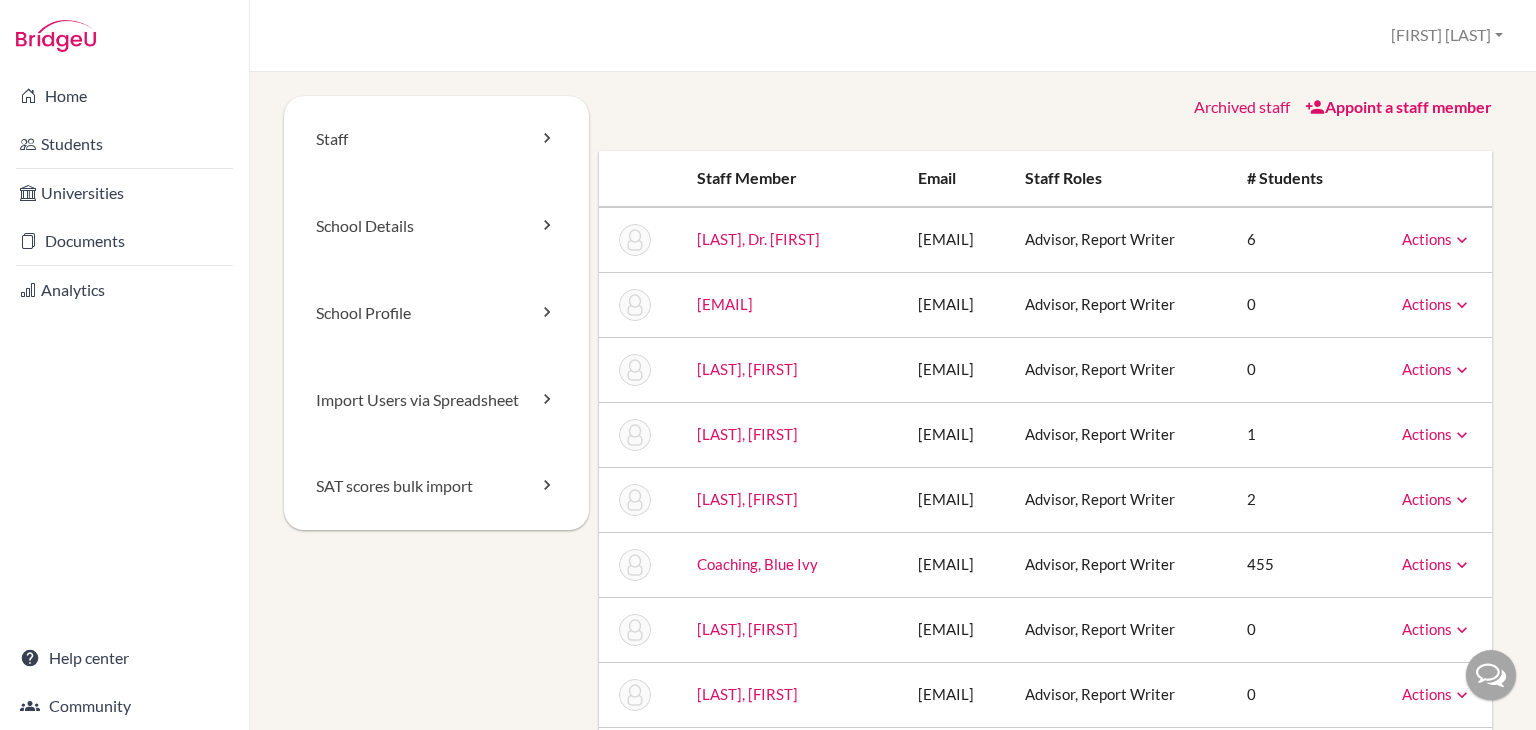 scroll, scrollTop: 0, scrollLeft: 0, axis: both 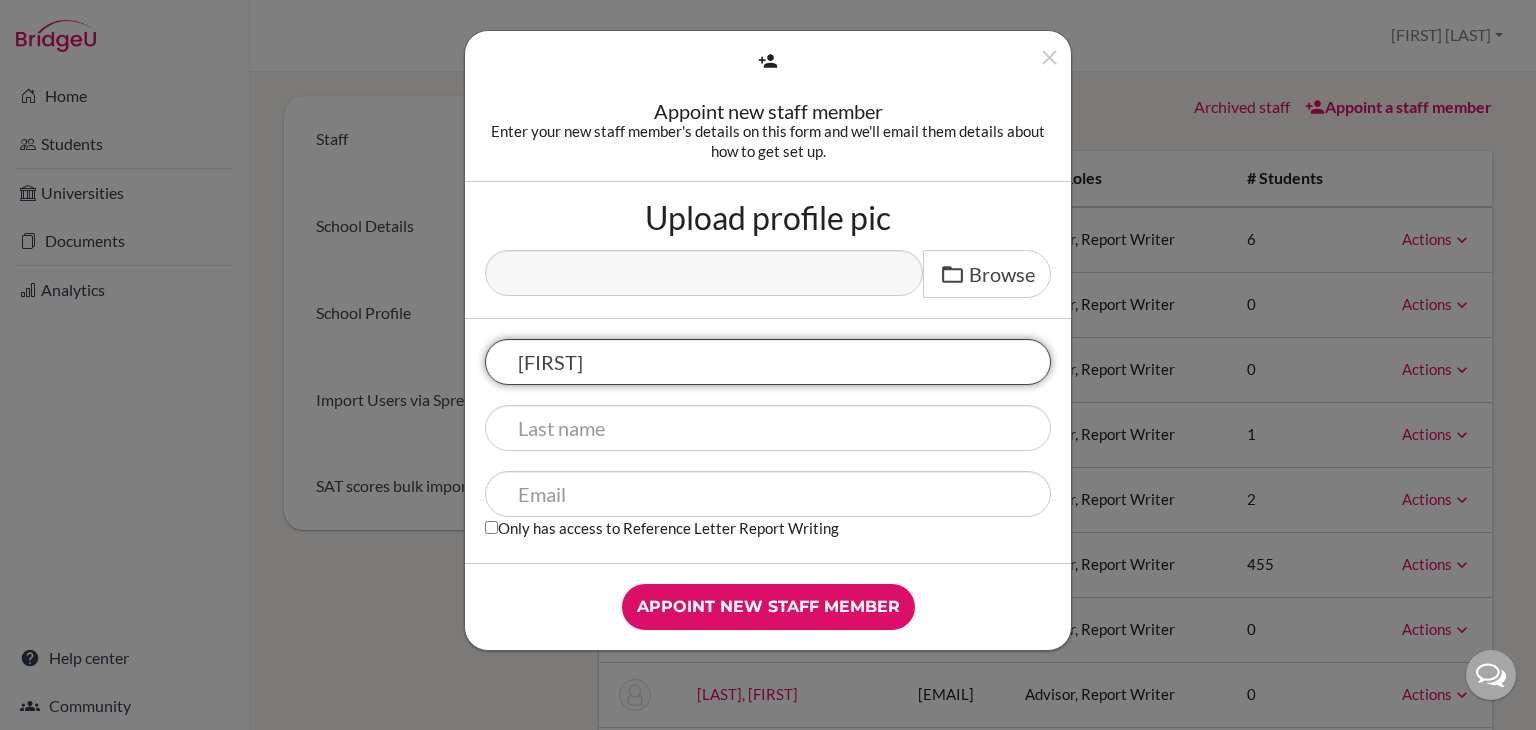 type on "[FIRST]" 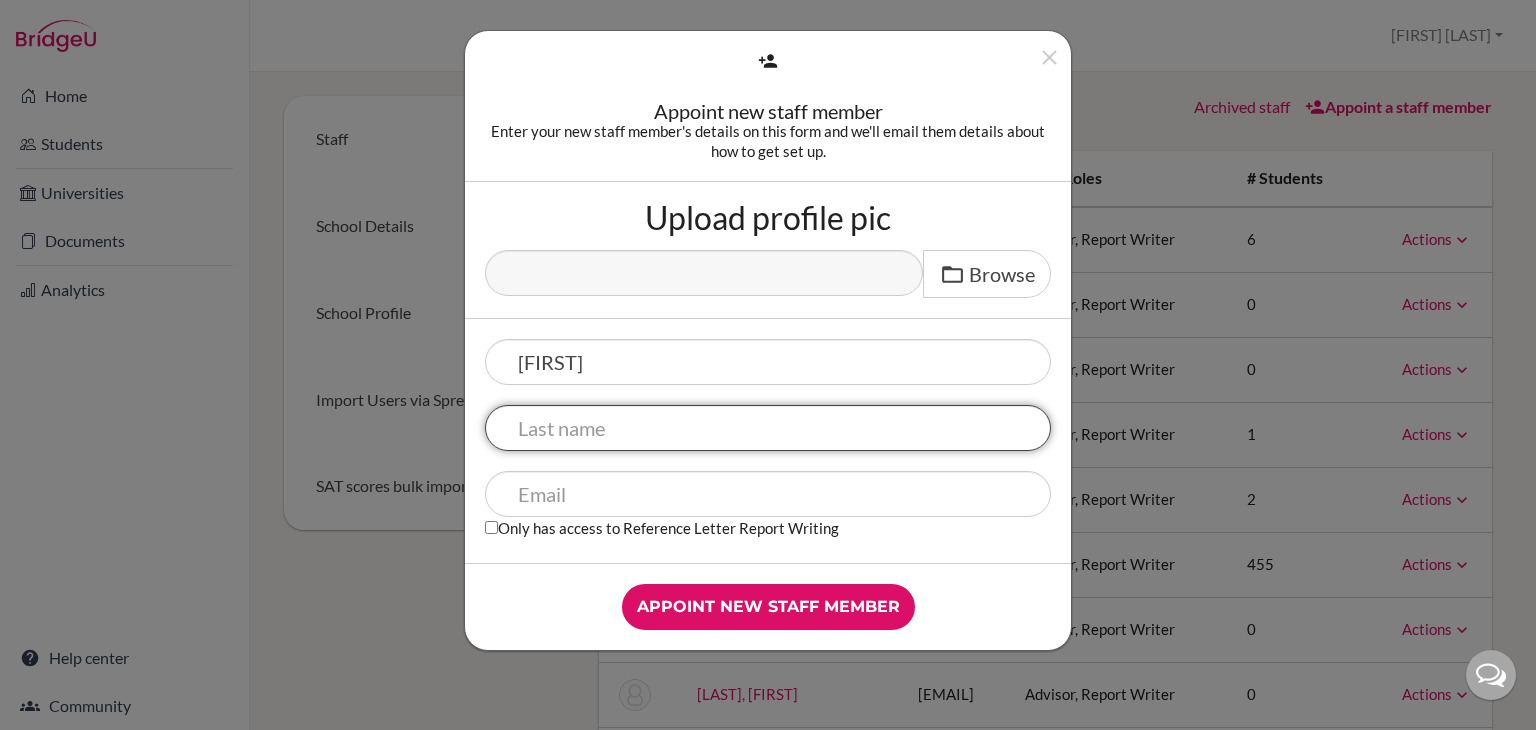 click at bounding box center (768, 428) 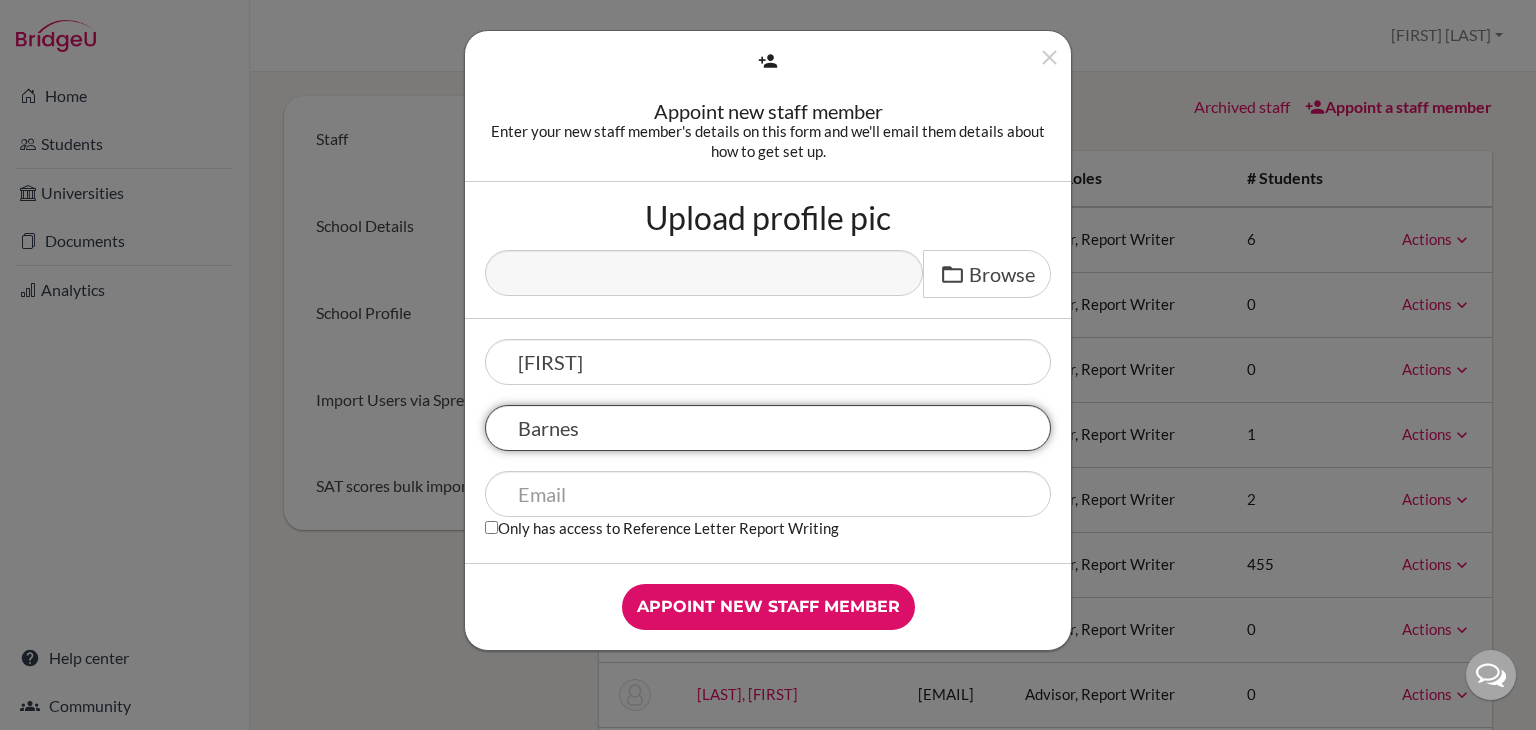 type on "Barnes" 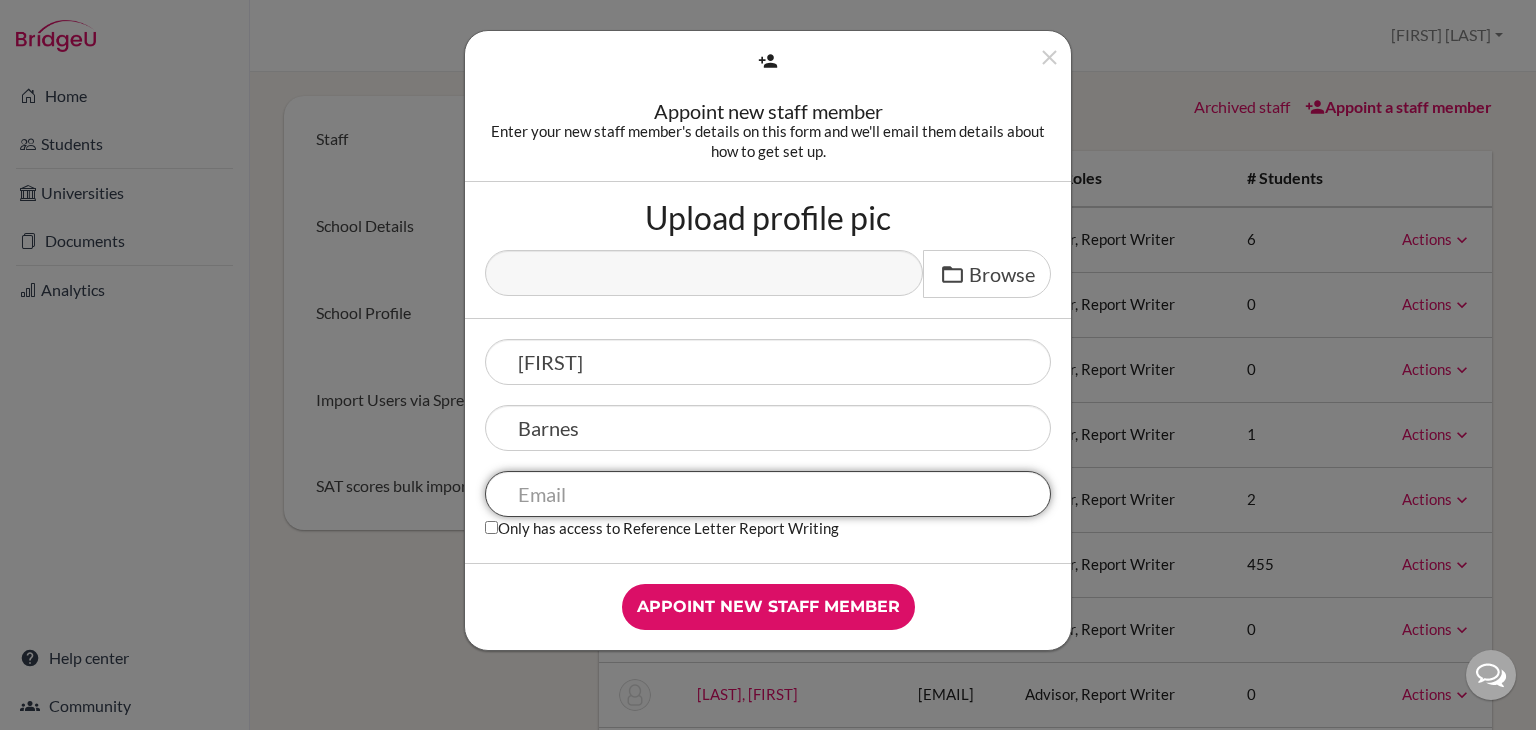 click at bounding box center (768, 494) 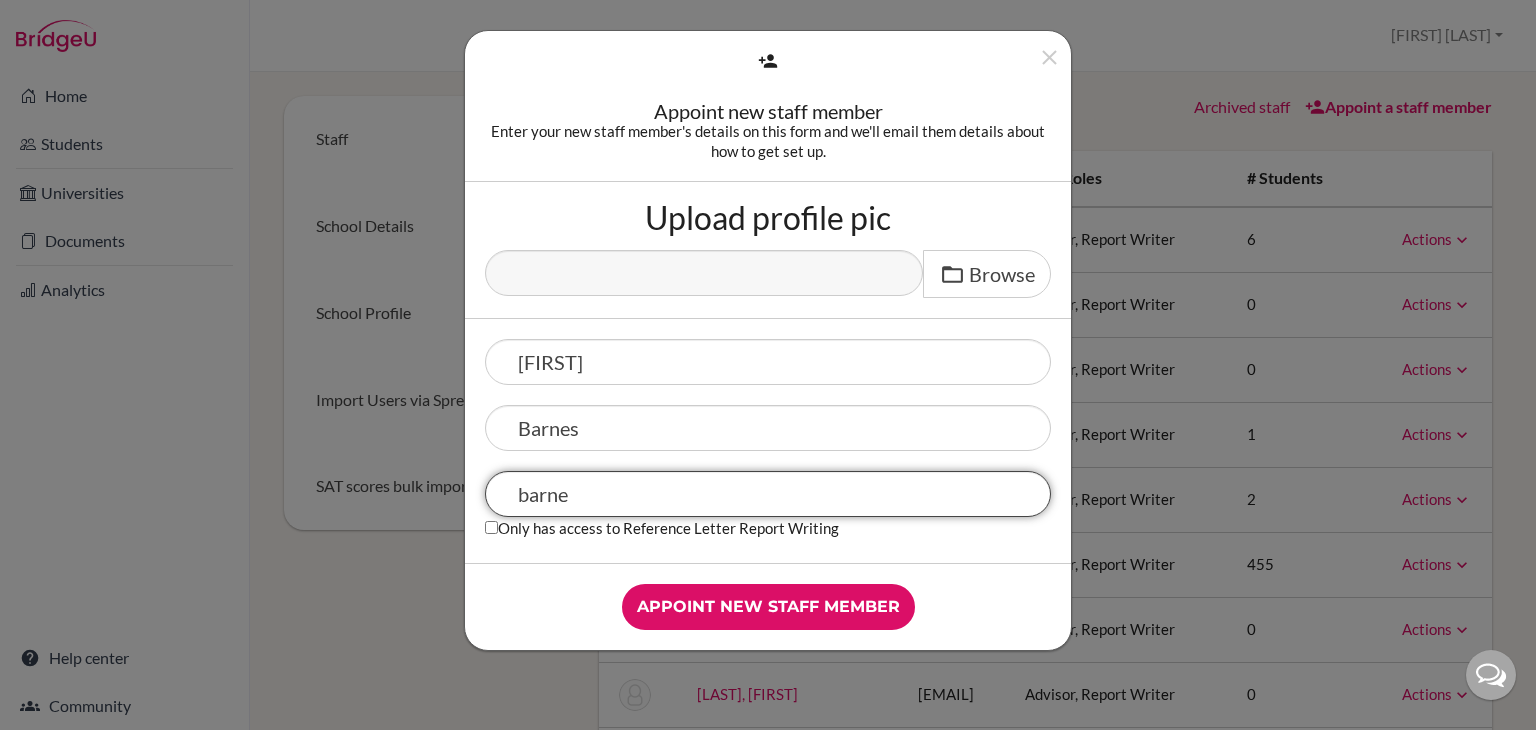 type on "[EMAIL]" 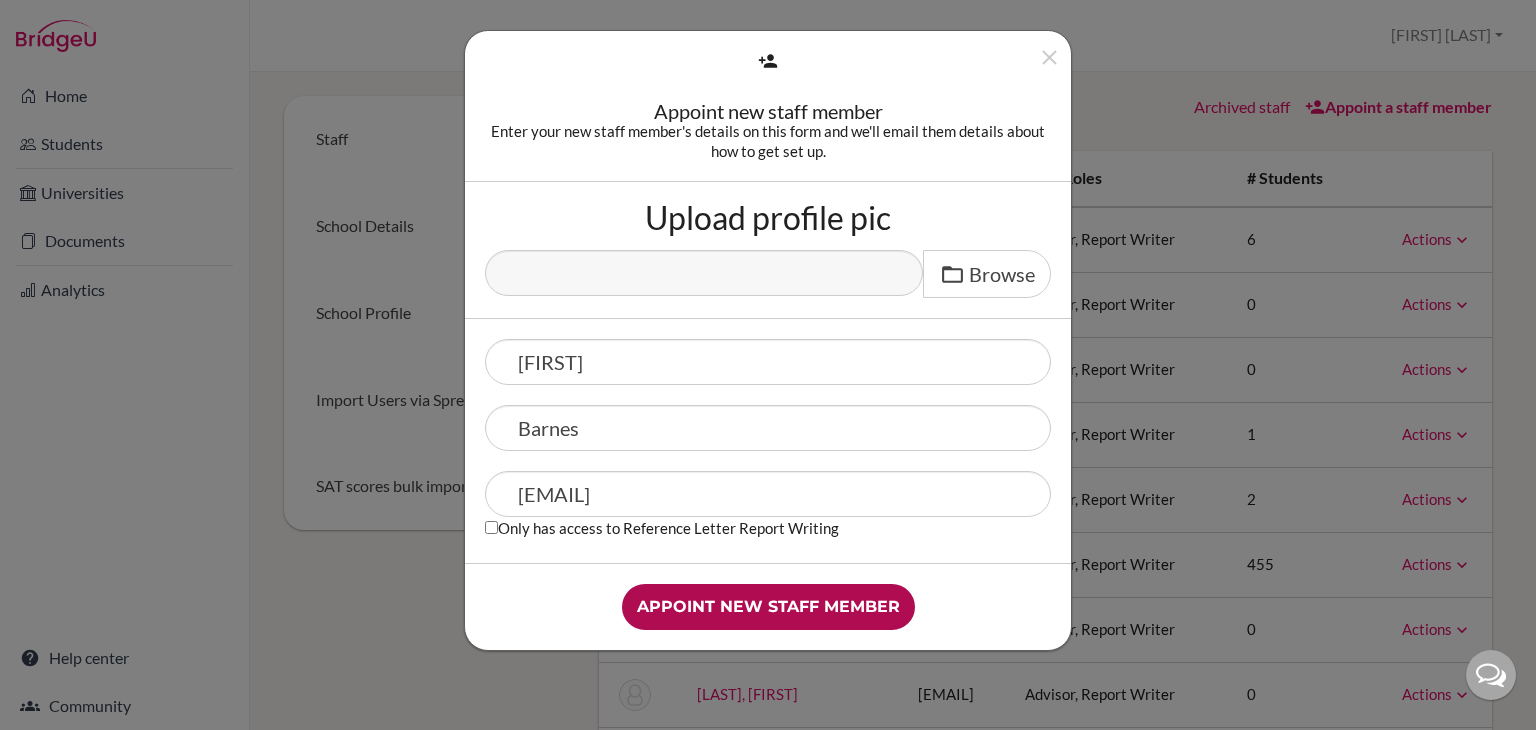 click on "Appoint new staff member" at bounding box center (768, 607) 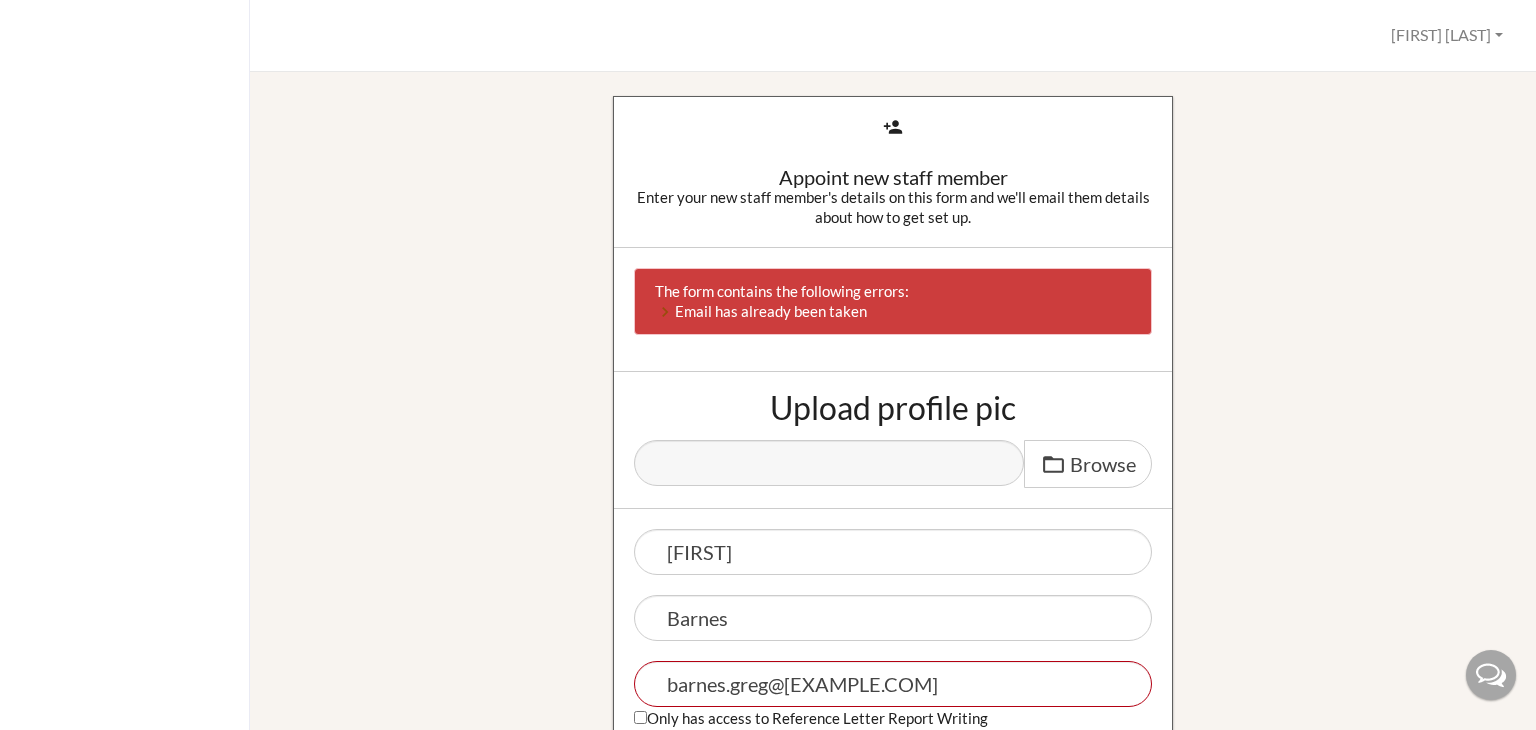 scroll, scrollTop: 0, scrollLeft: 0, axis: both 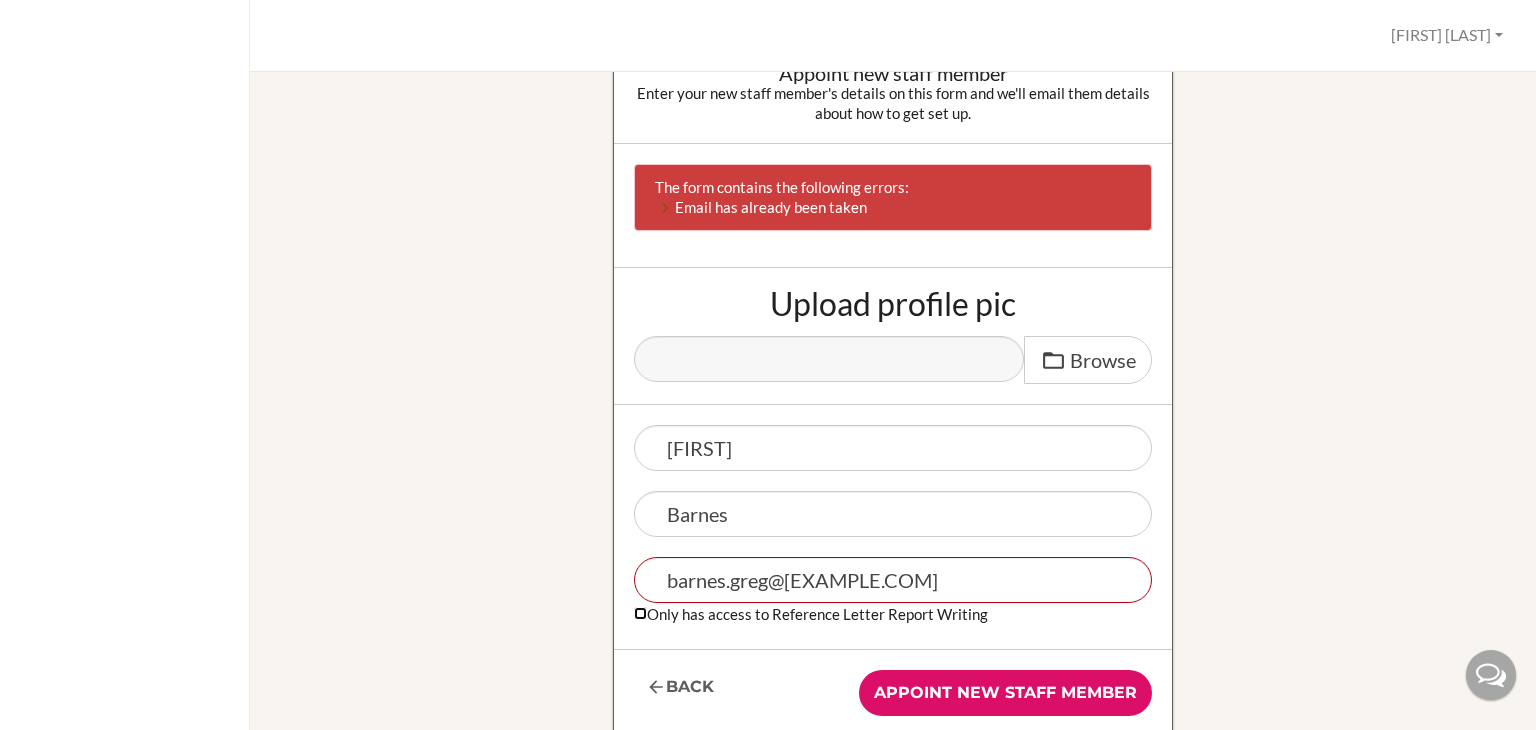 click on "Only has access to Reference Letter Report Writing" at bounding box center (640, 613) 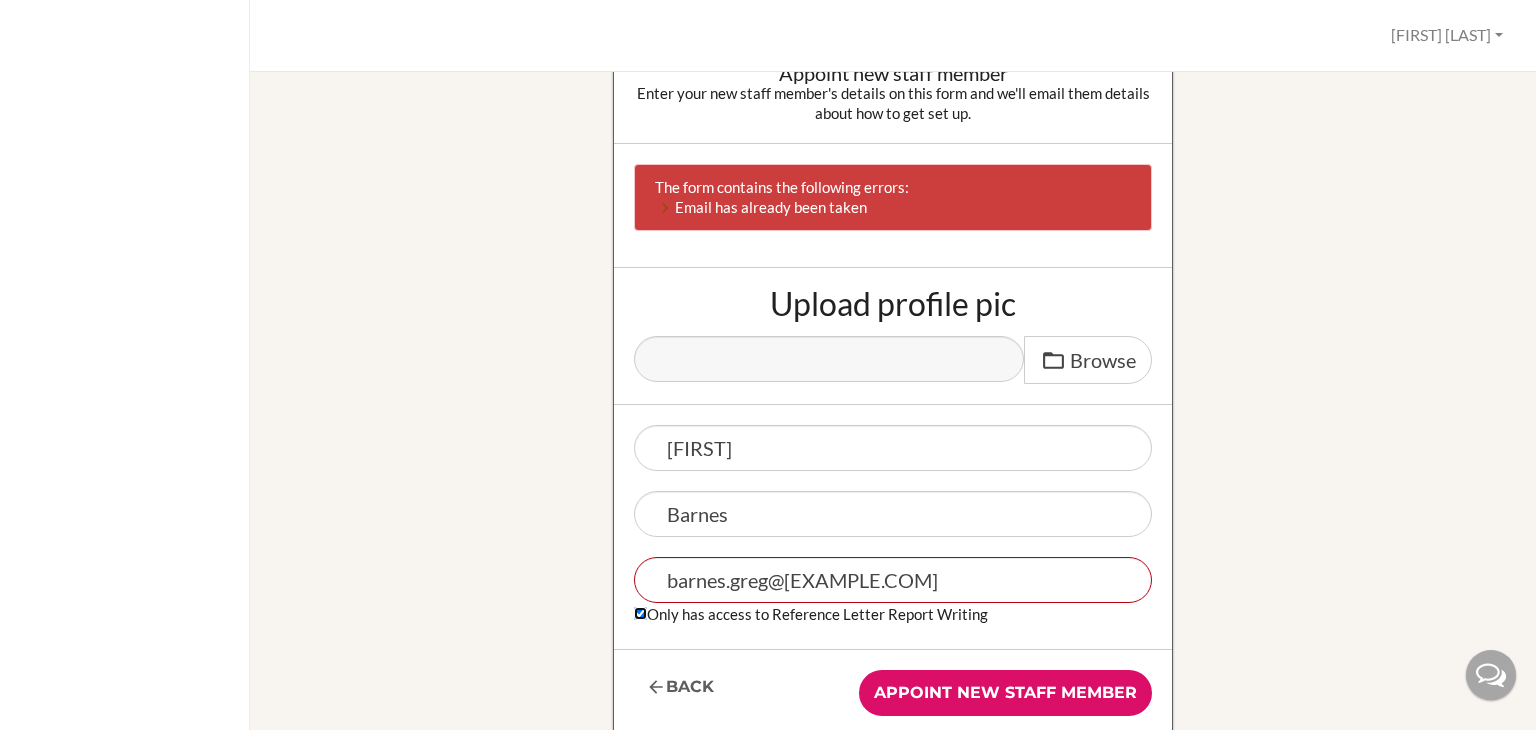 click on "Only has access to Reference Letter Report Writing" at bounding box center [640, 613] 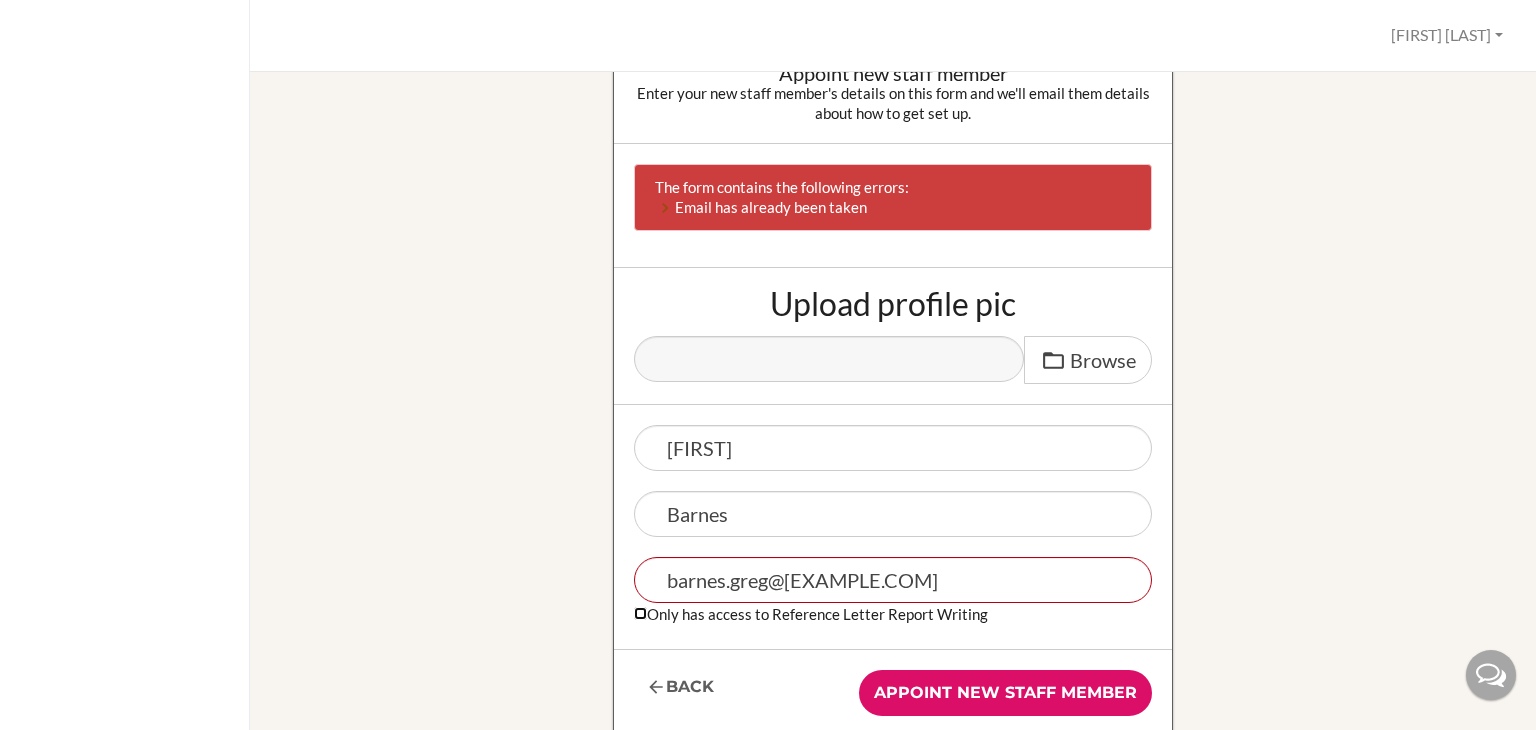 scroll, scrollTop: 228, scrollLeft: 0, axis: vertical 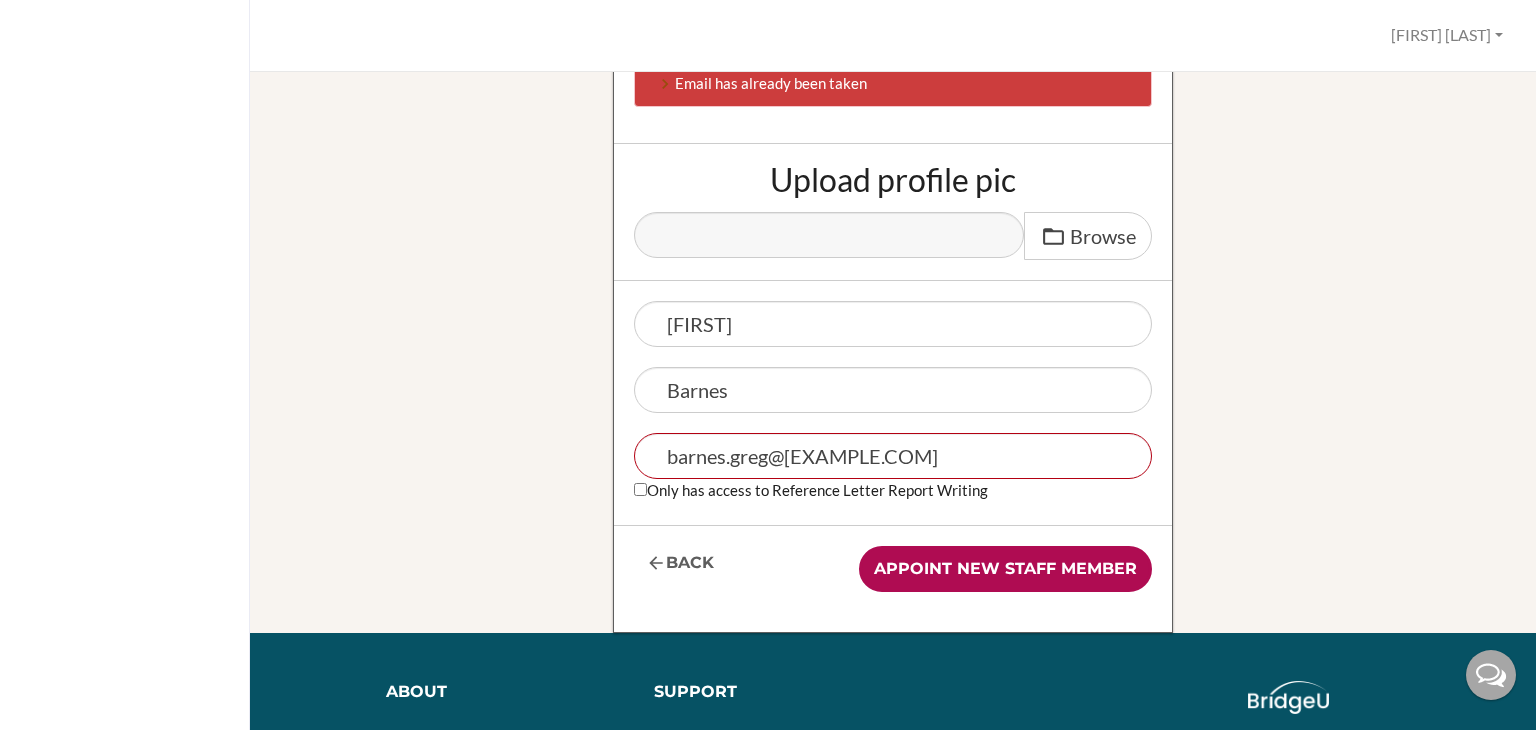 click on "Appoint new staff member" at bounding box center (1005, 569) 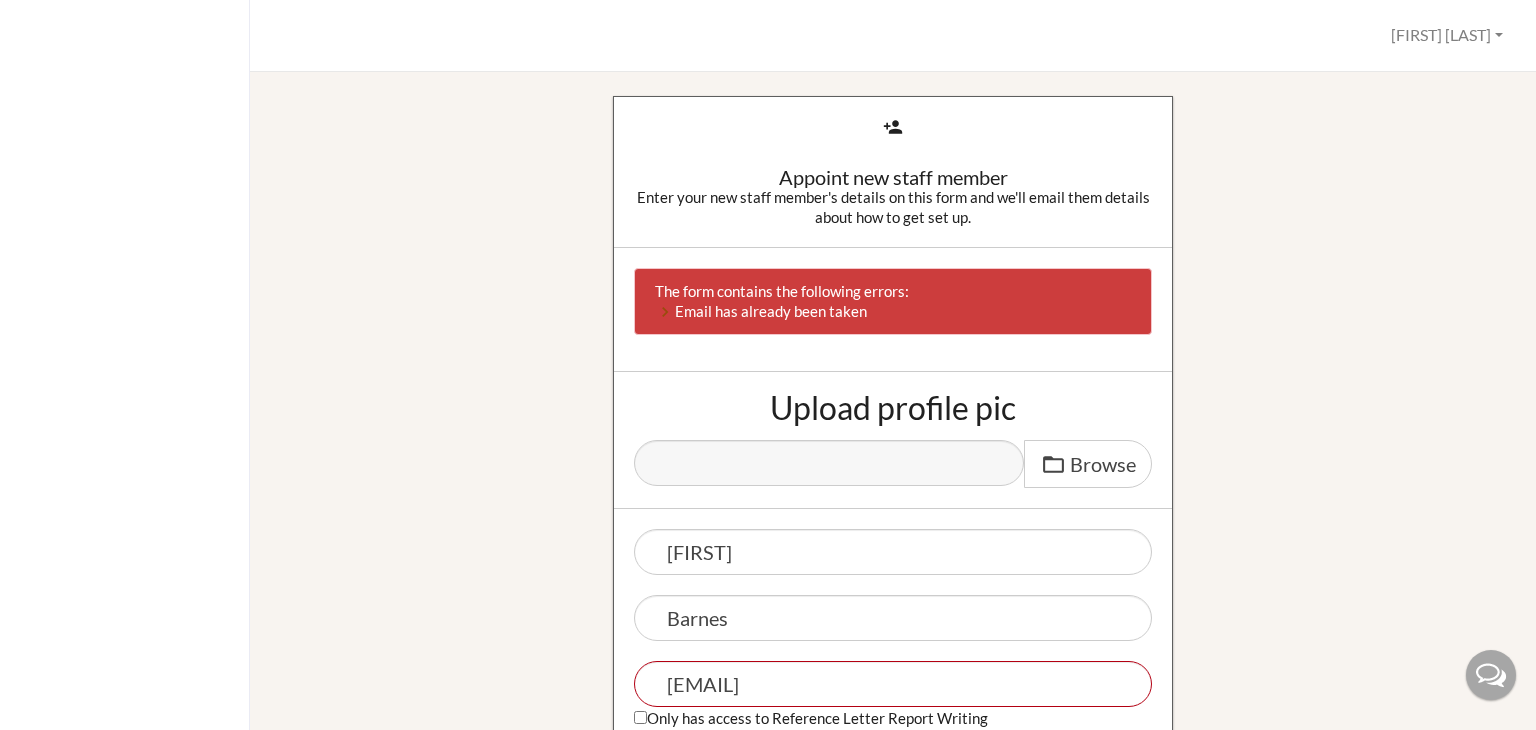 scroll, scrollTop: 0, scrollLeft: 0, axis: both 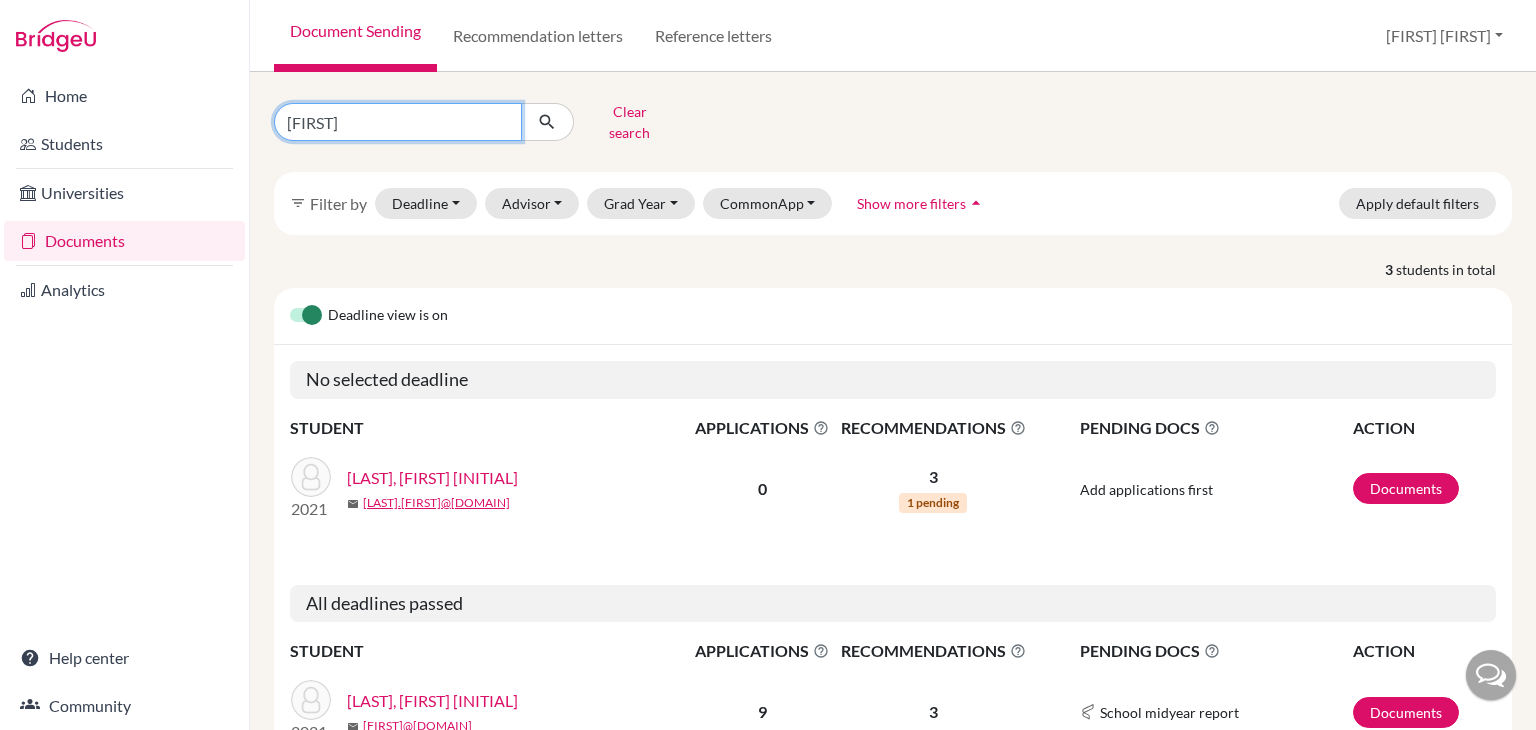click on "[FIRST]" at bounding box center (398, 122) 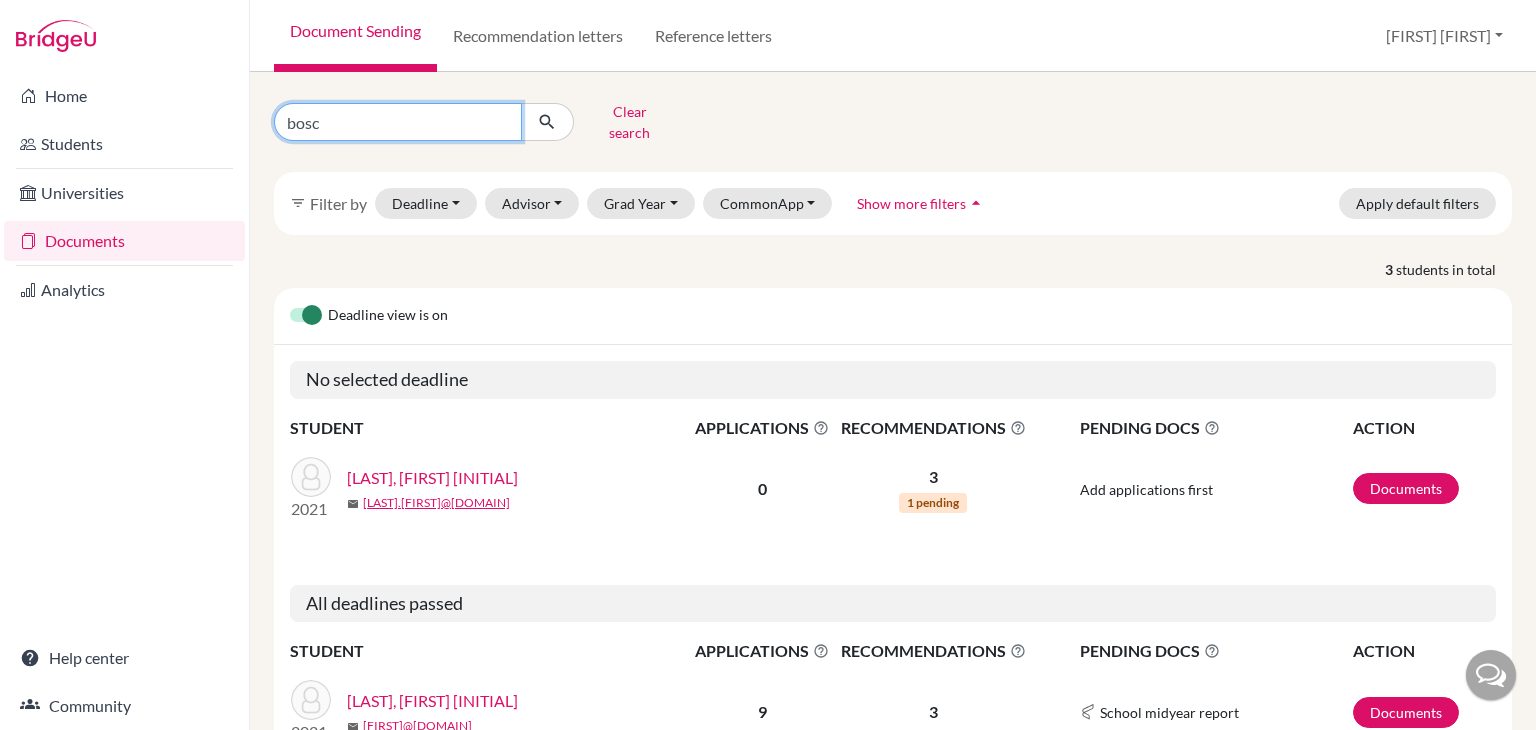 type on "bosco" 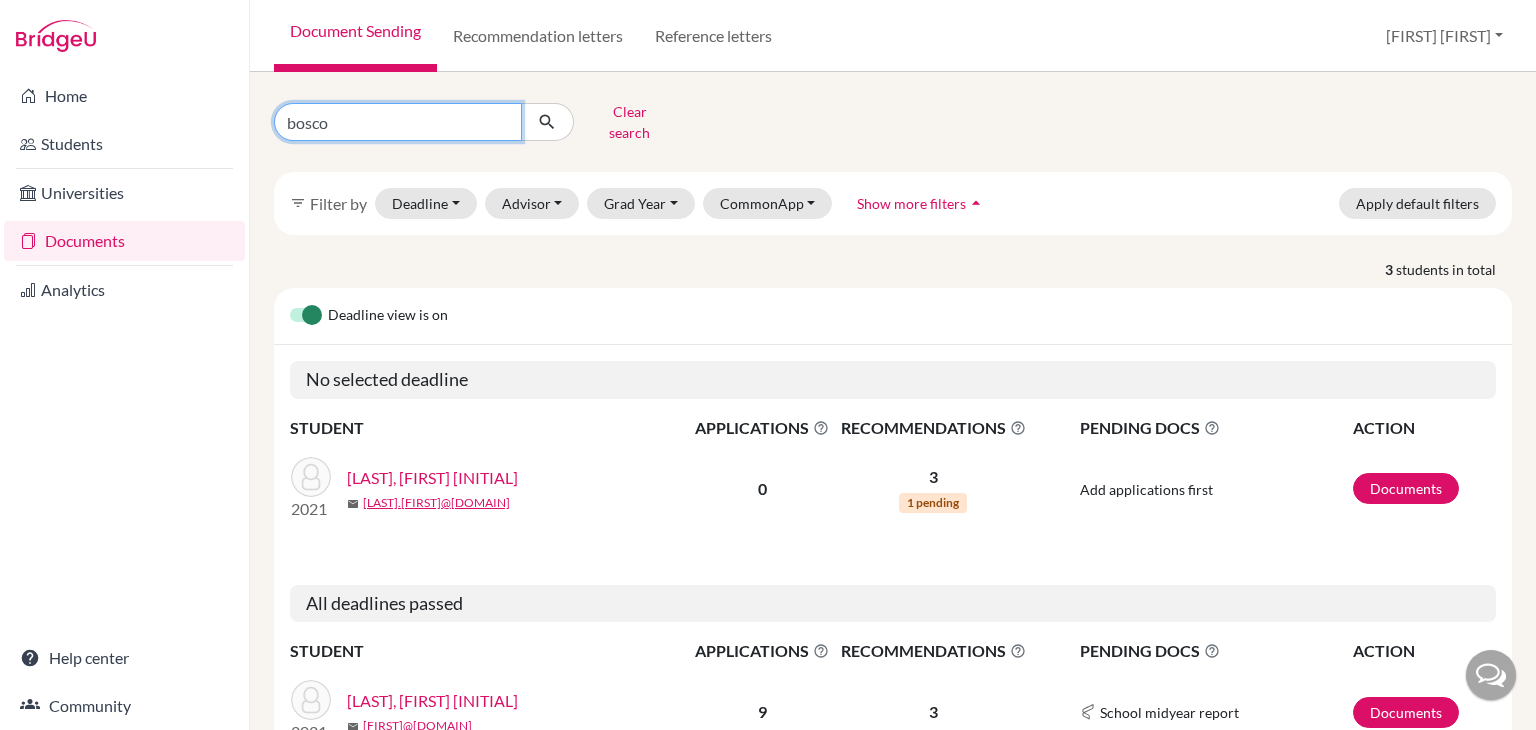 click at bounding box center [547, 122] 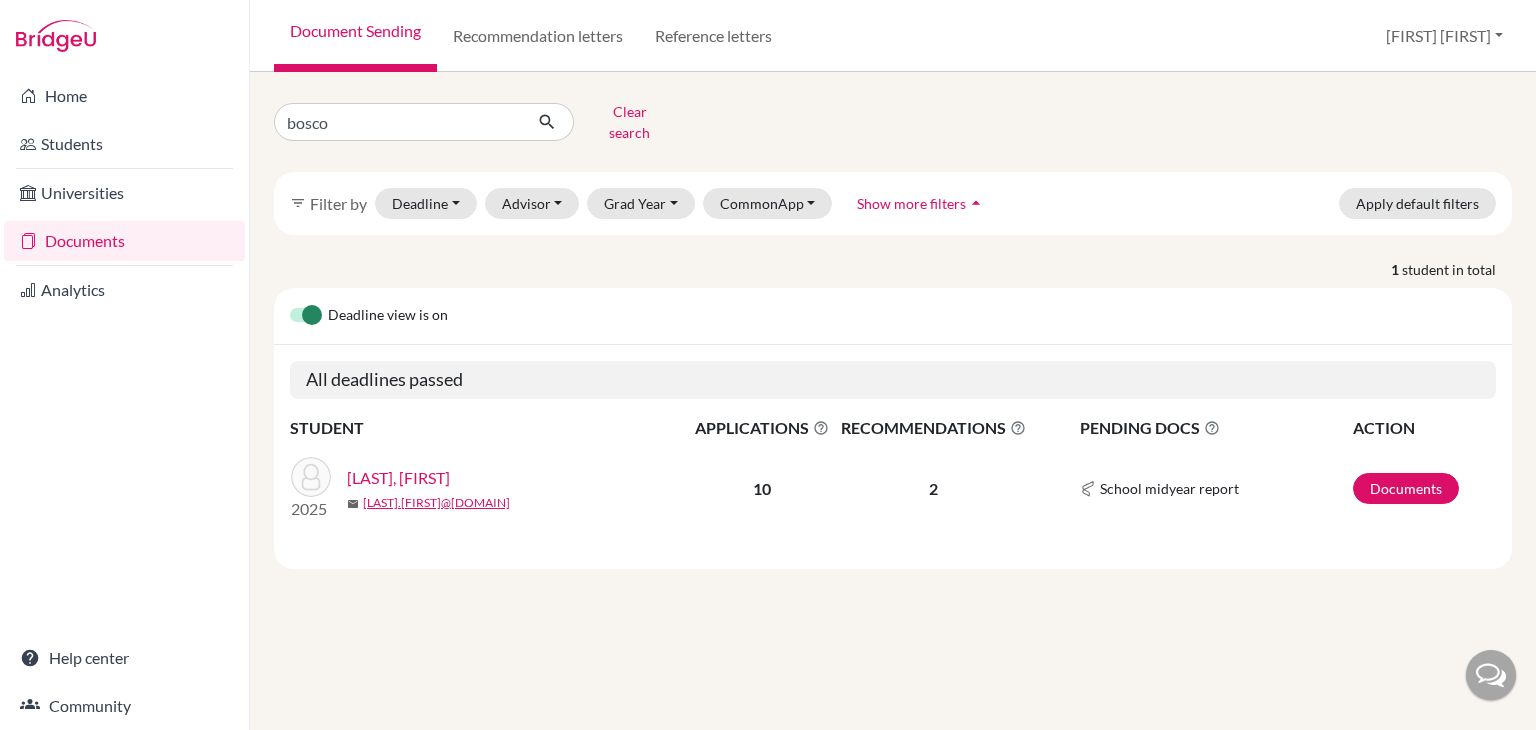 click on "[LAST], [FIRST]" at bounding box center (398, 478) 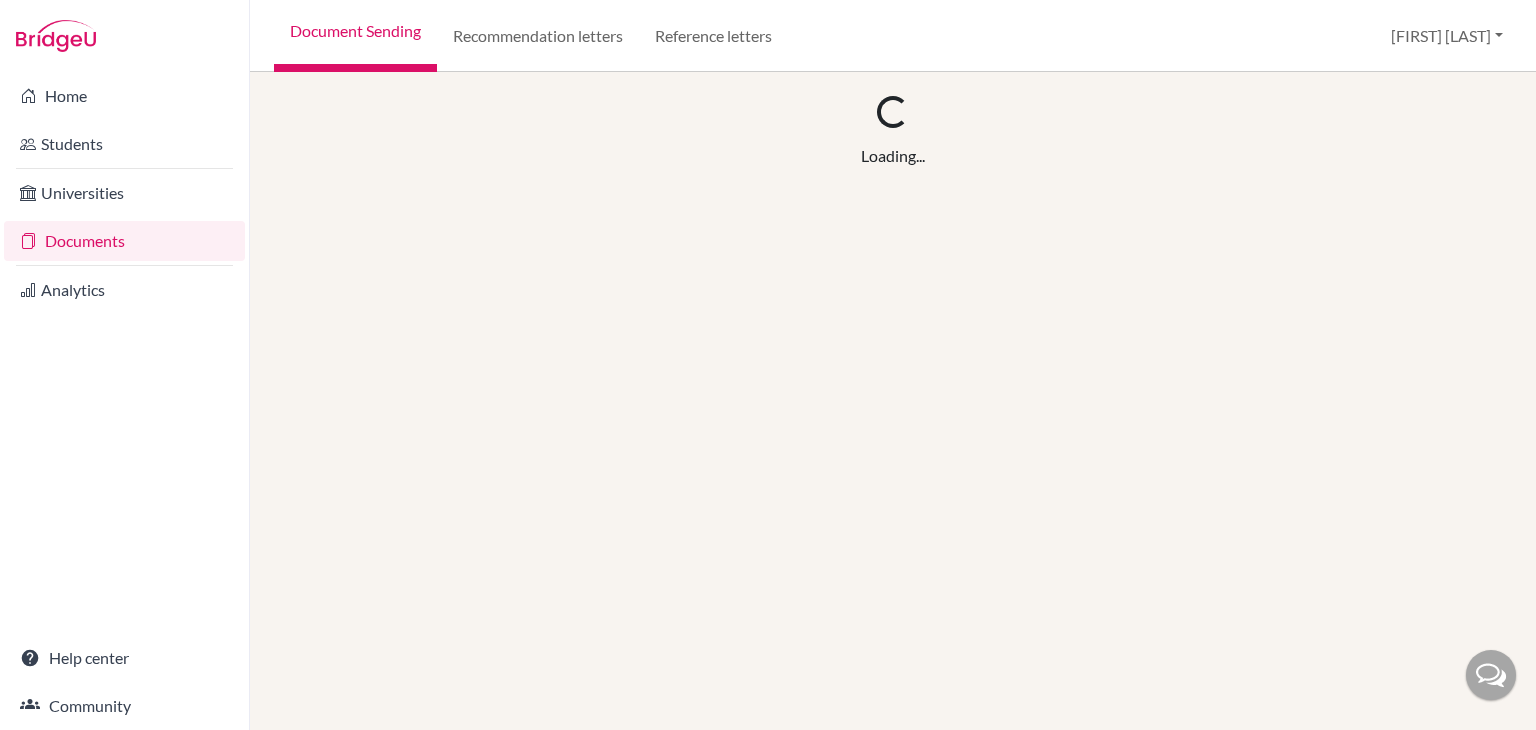 scroll, scrollTop: 0, scrollLeft: 0, axis: both 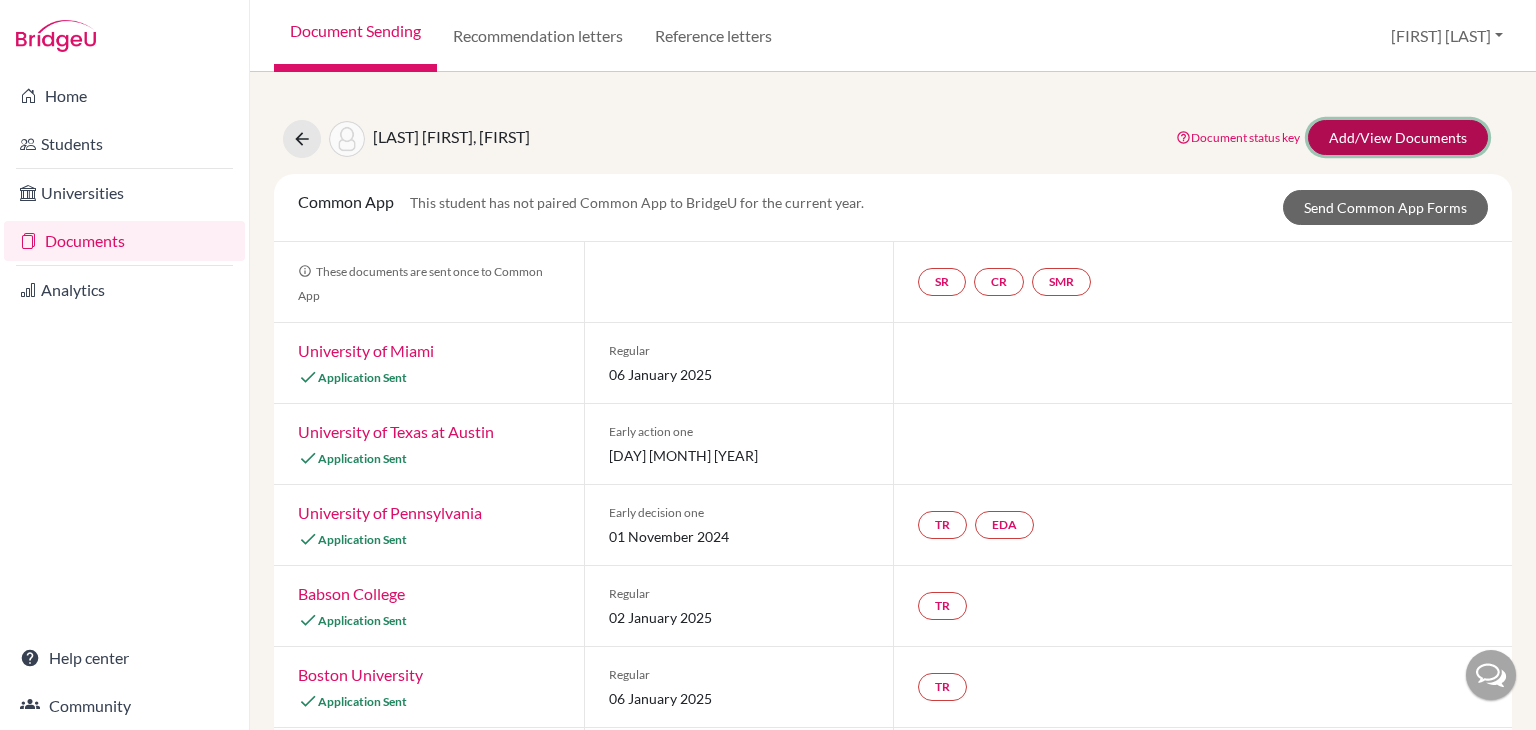 click on "Add/View Documents" at bounding box center [1398, 137] 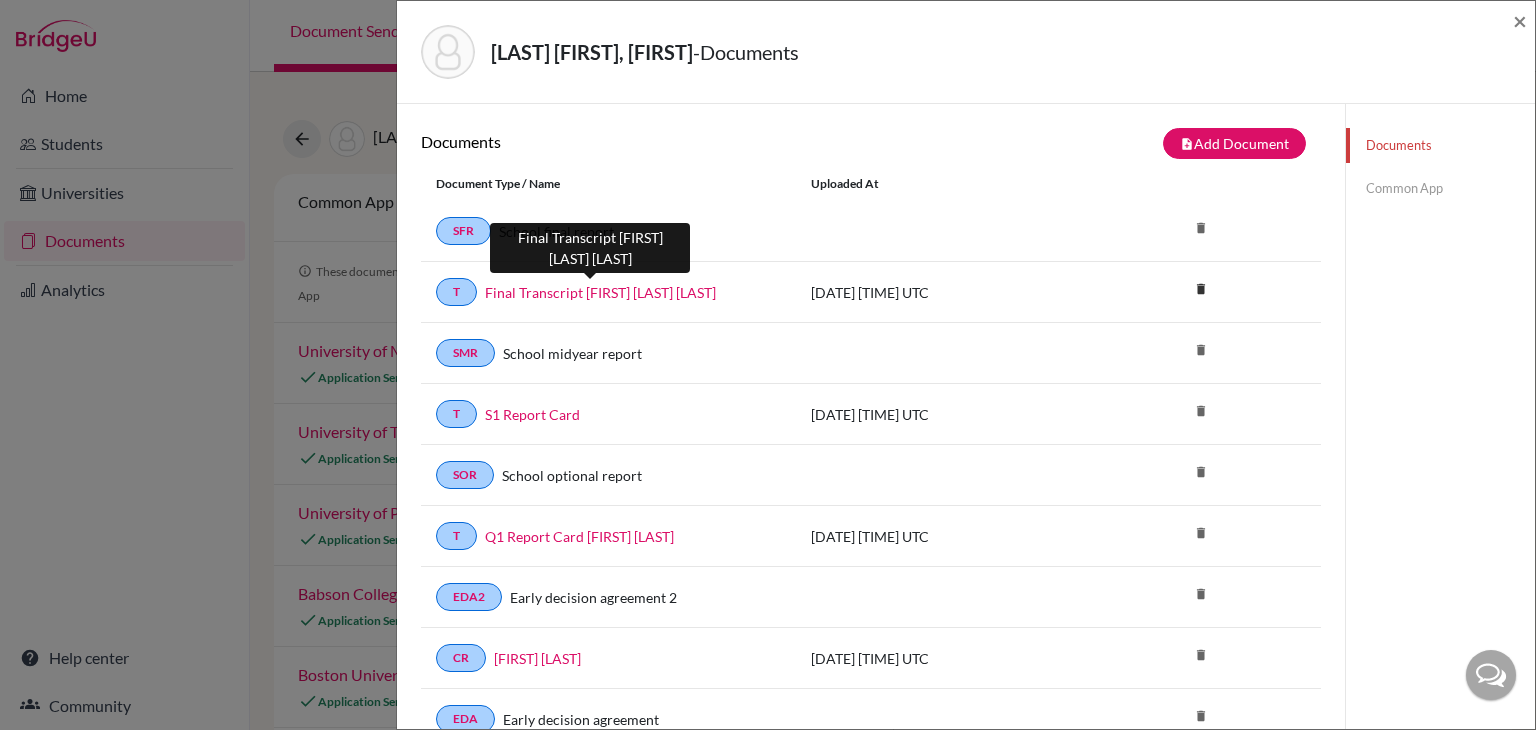 click on "Final Transcript [FIRST] [LAST] [LAST]" at bounding box center [600, 292] 